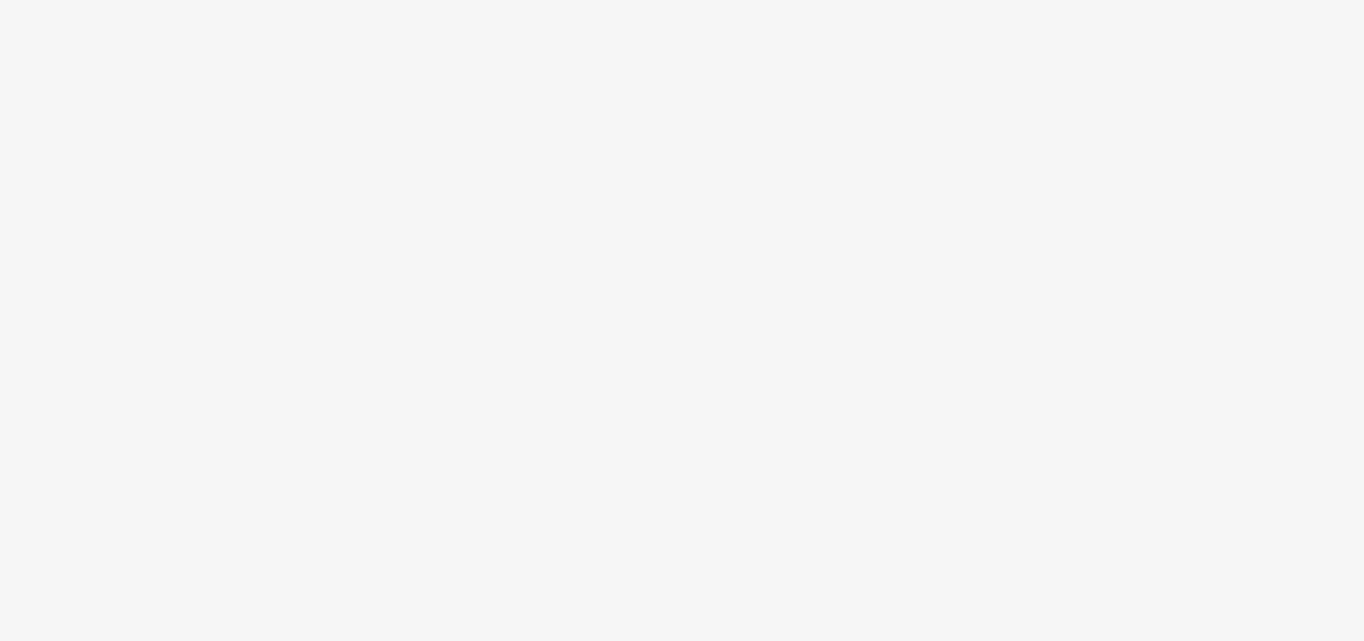 scroll, scrollTop: 0, scrollLeft: 0, axis: both 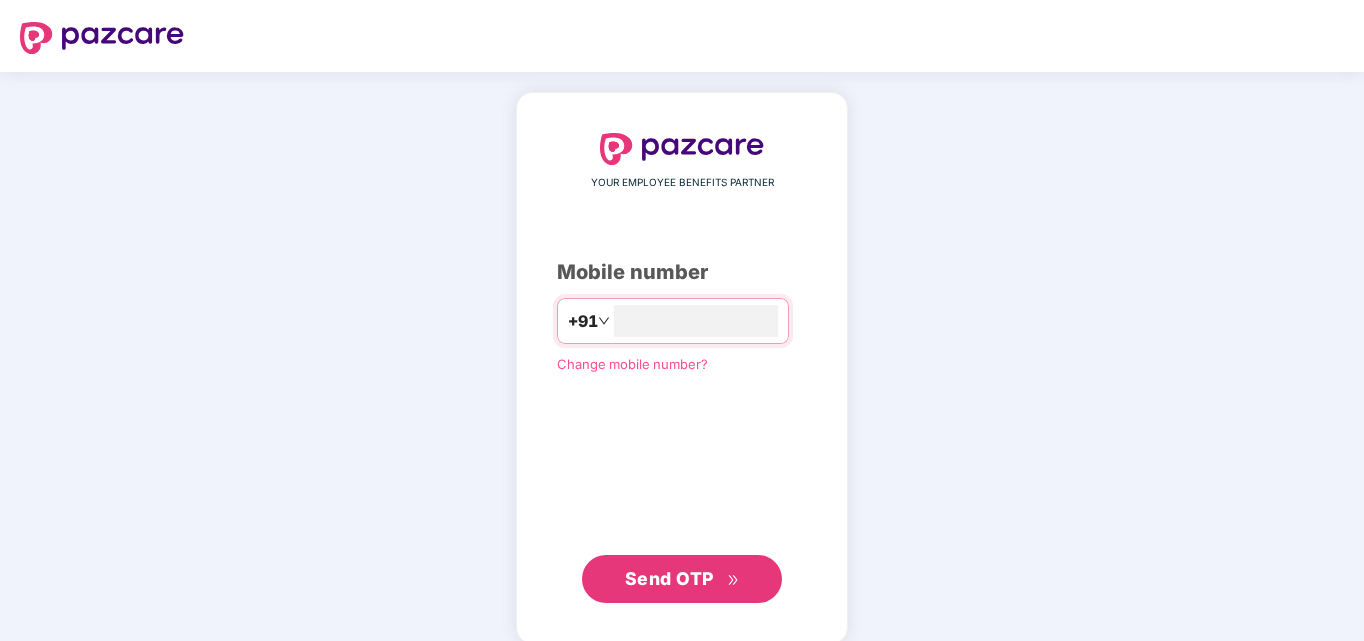 type on "**********" 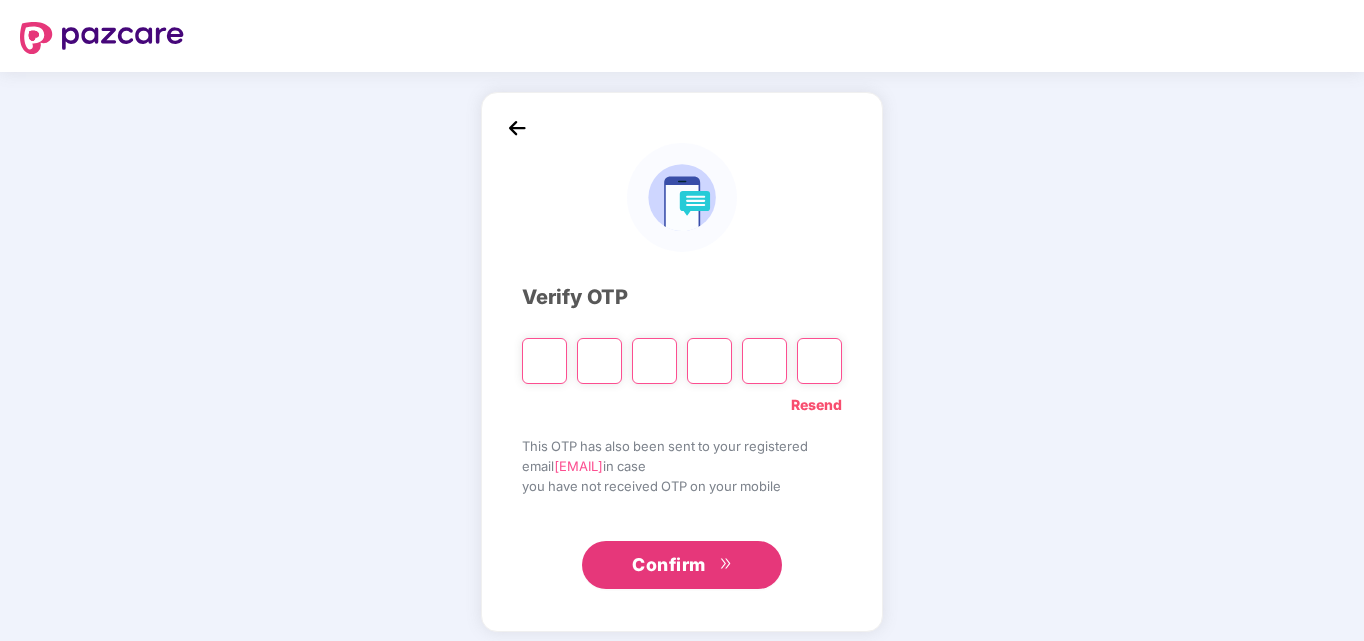 type on "*" 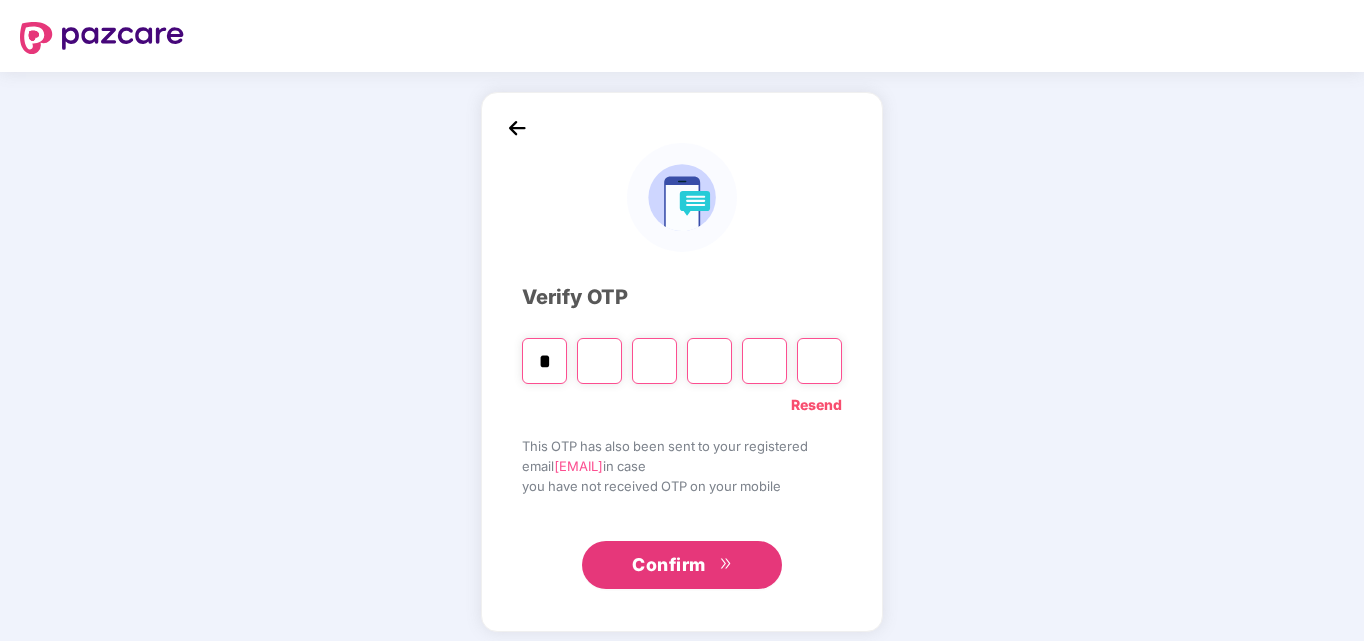 type on "*" 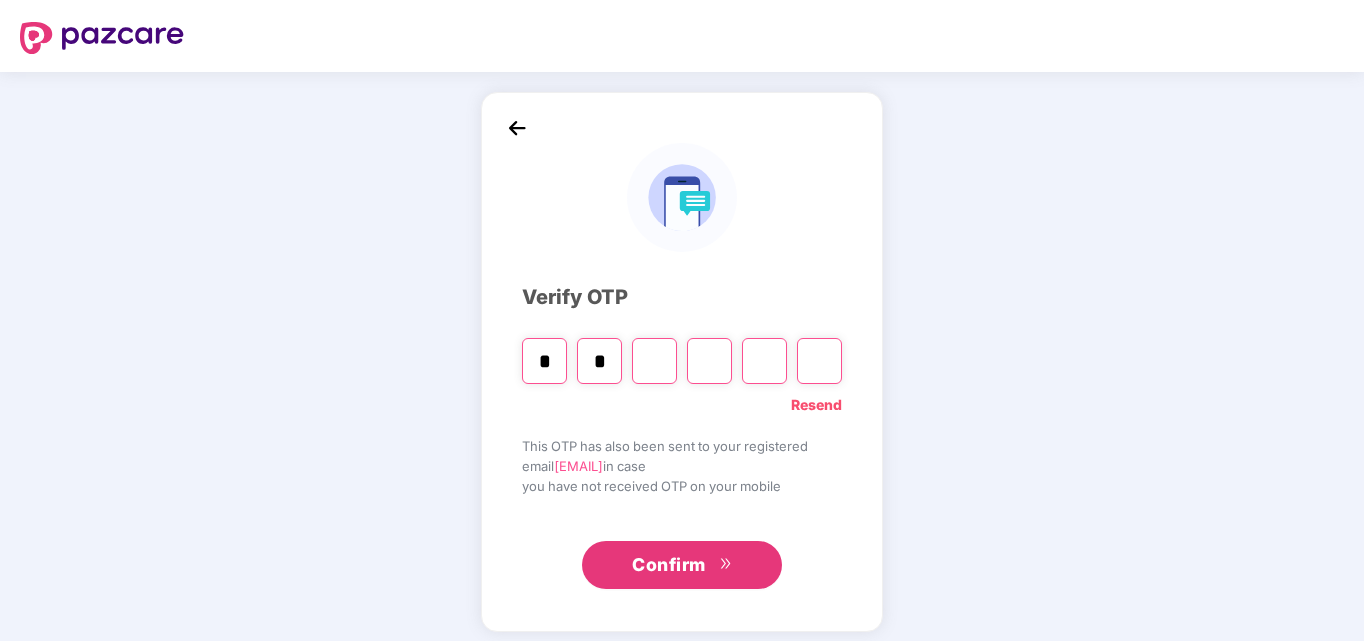 type on "*" 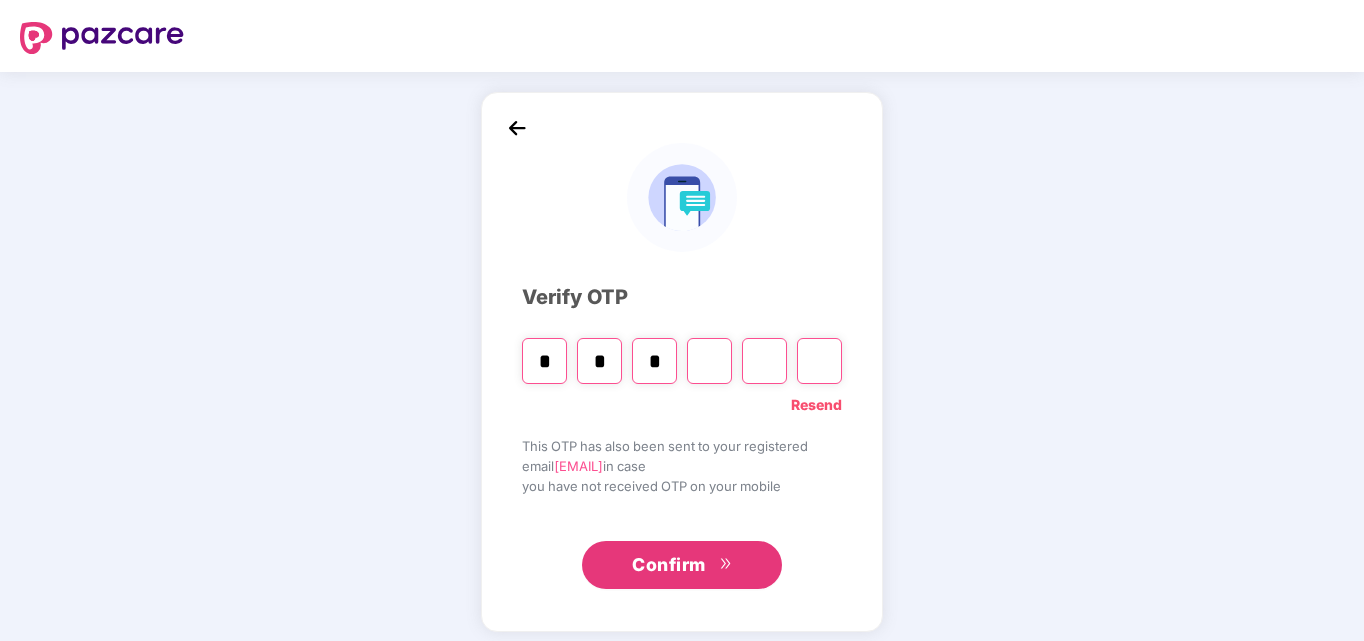 type on "*" 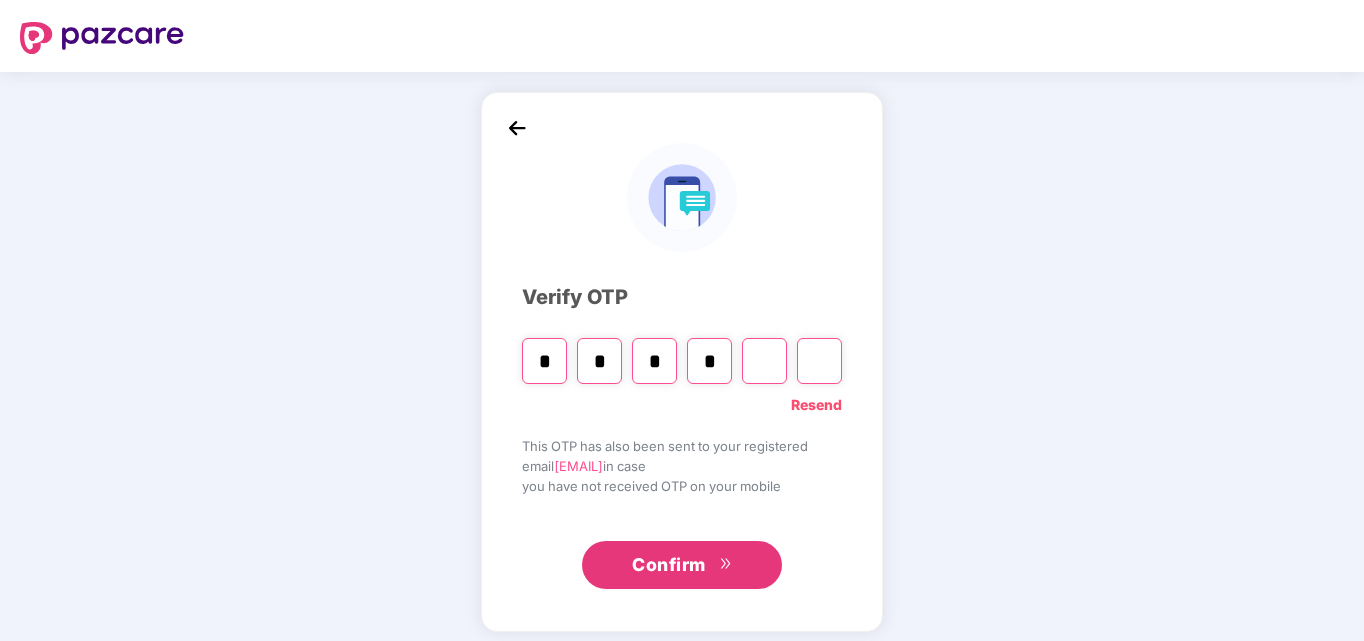 type on "*" 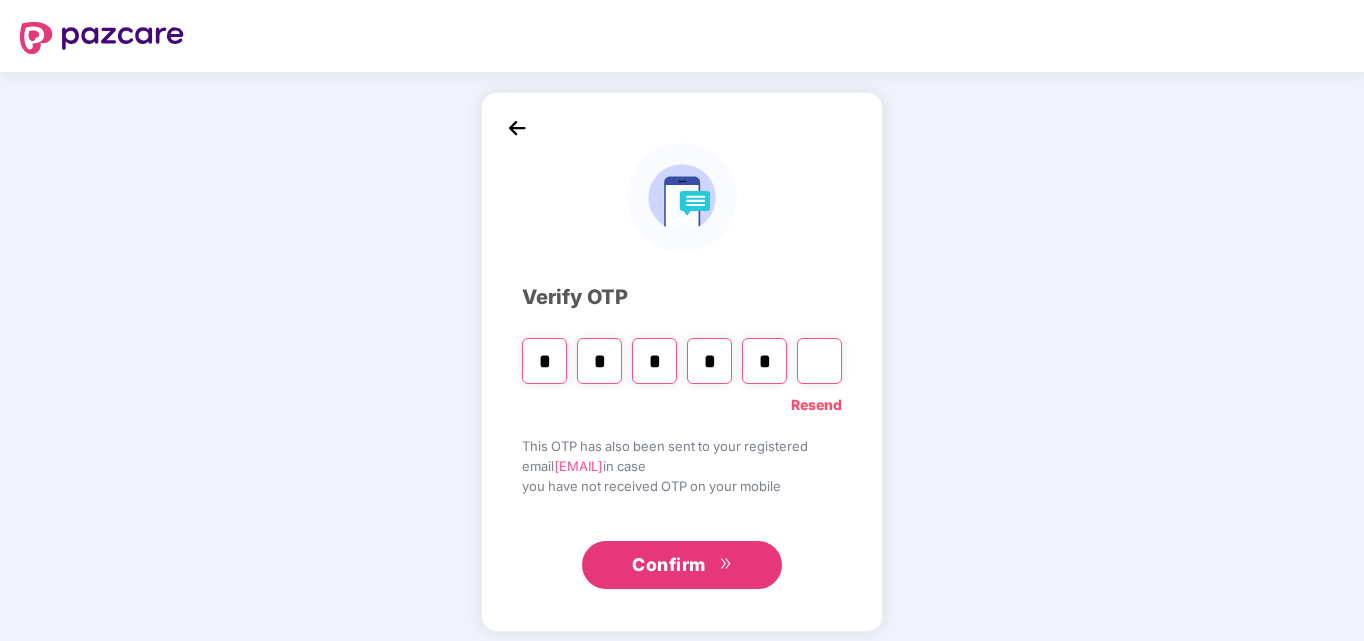 type on "*" 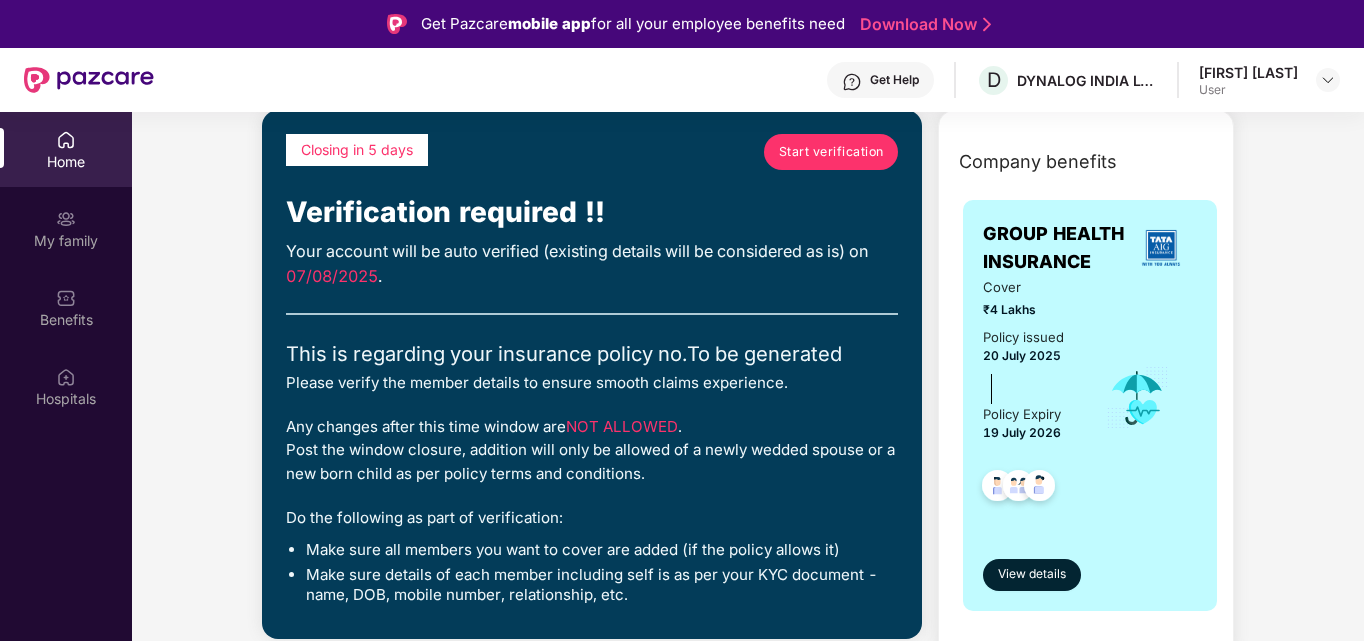 scroll, scrollTop: 0, scrollLeft: 0, axis: both 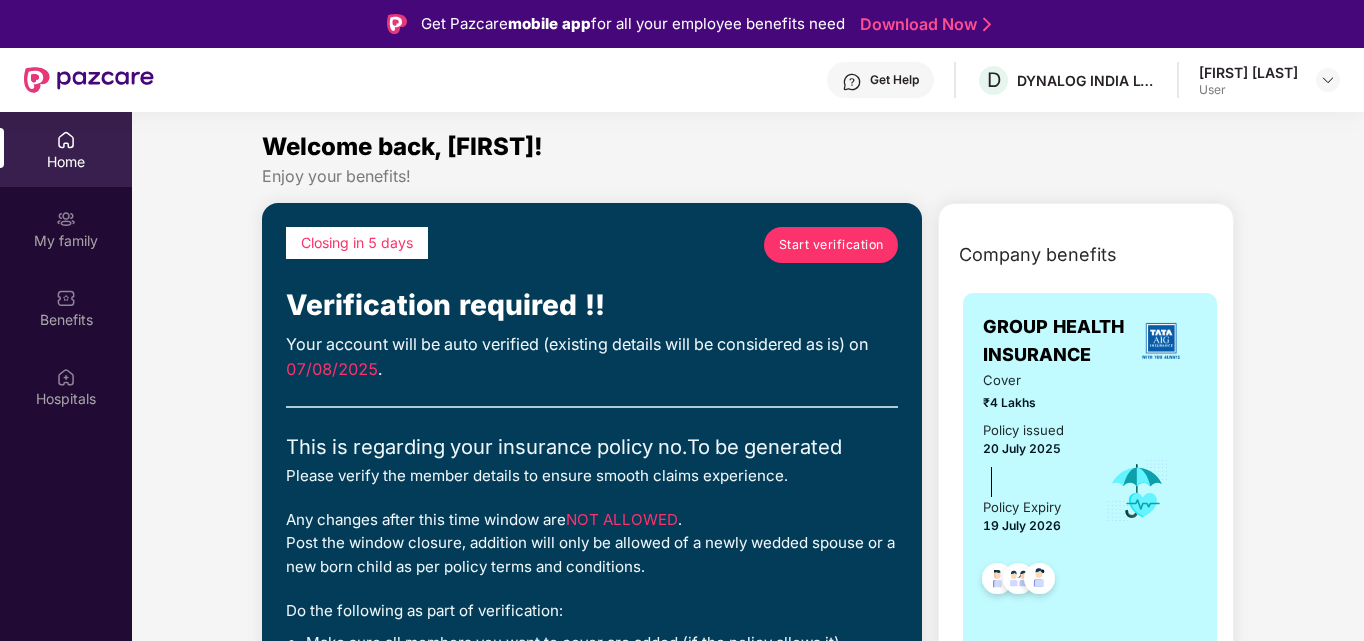 click on "Start verification" at bounding box center [831, 244] 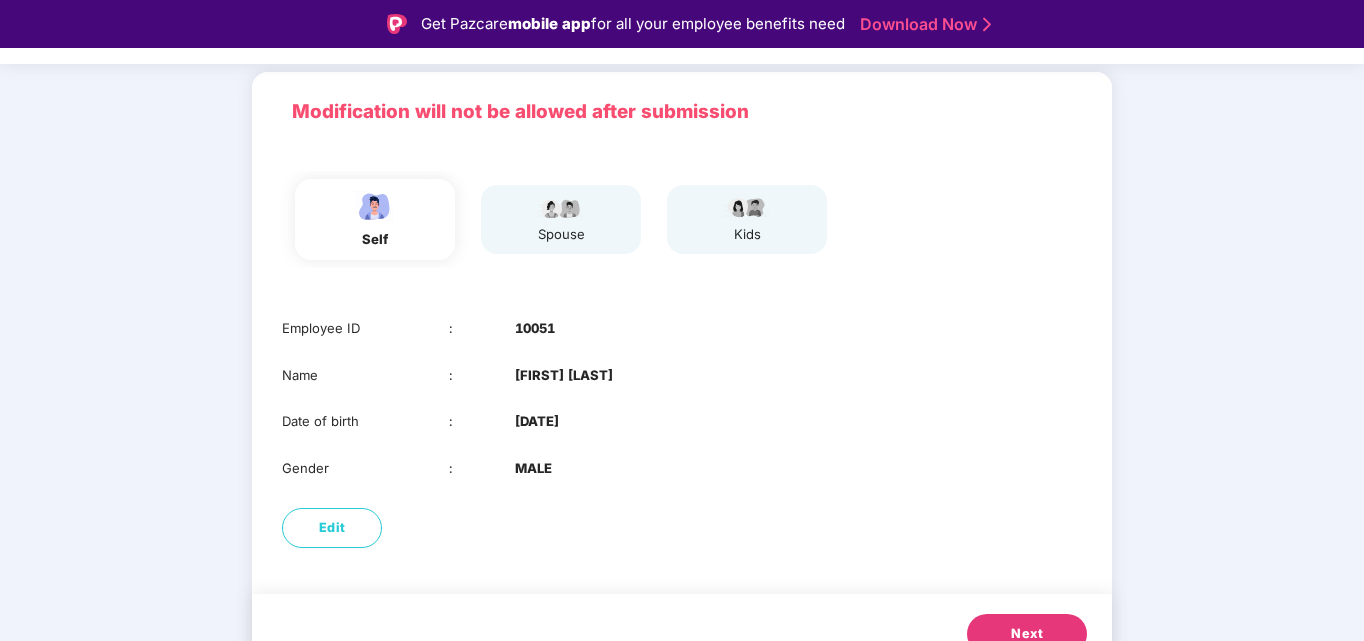 scroll, scrollTop: 150, scrollLeft: 0, axis: vertical 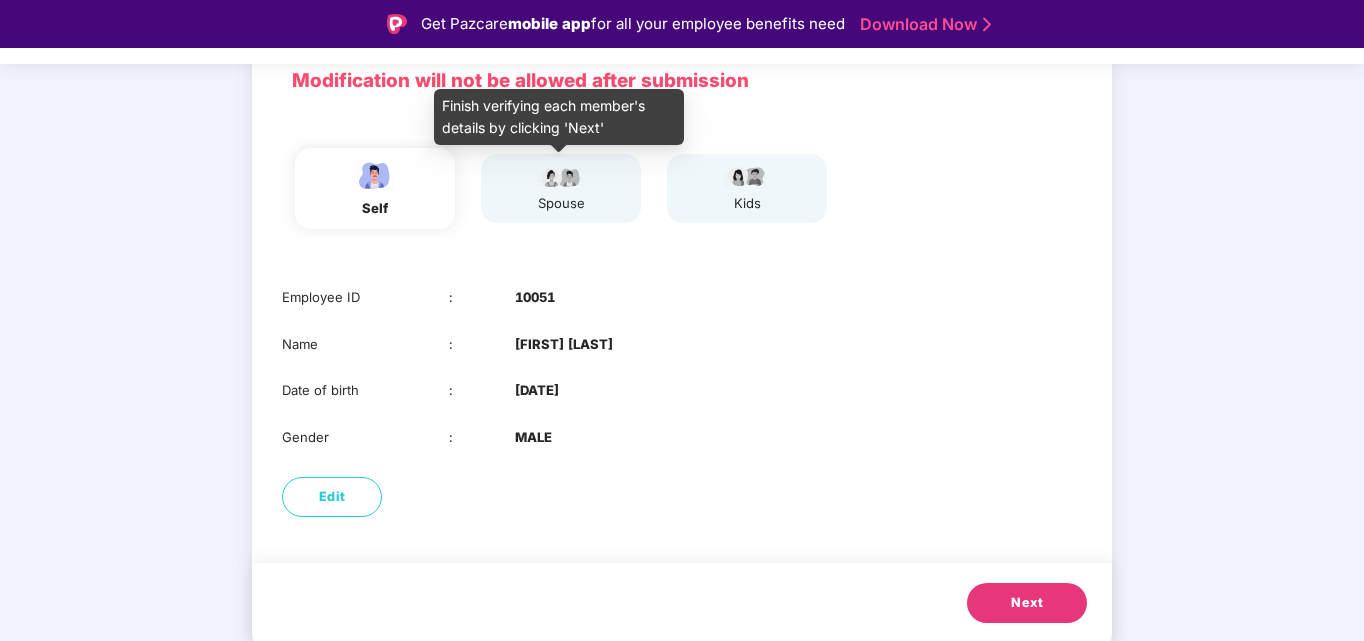 click on "spouse" at bounding box center [561, 189] 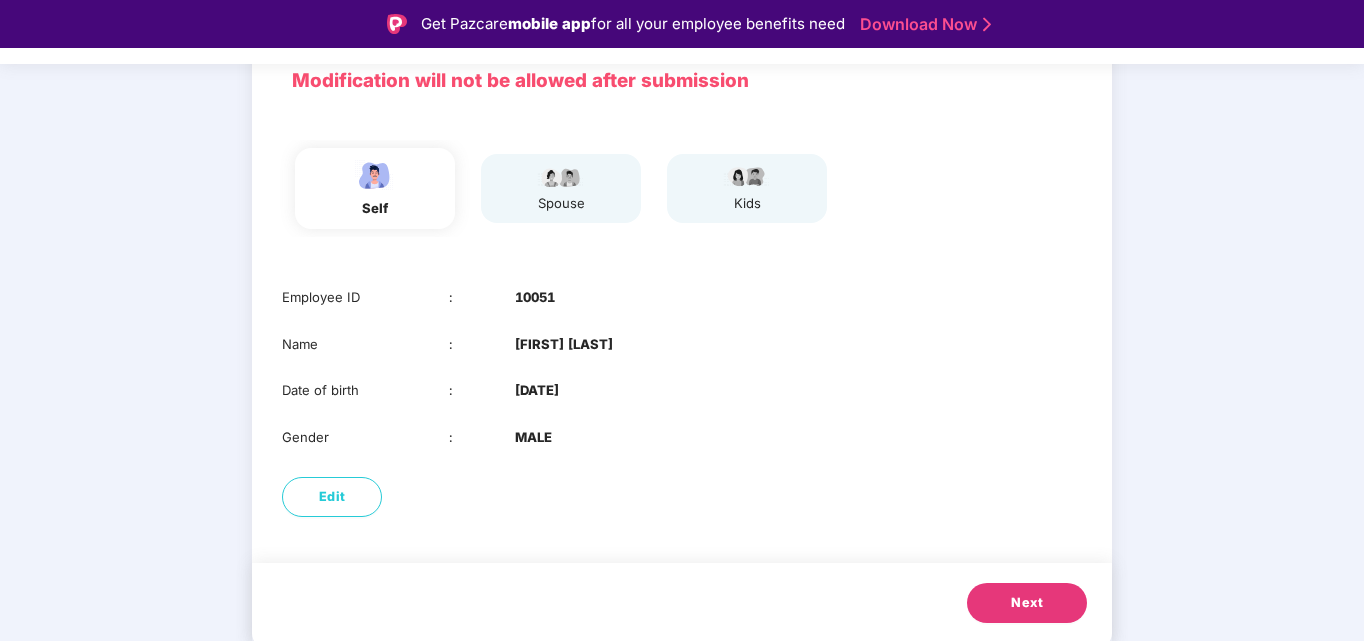 click on "Next" at bounding box center [1027, 603] 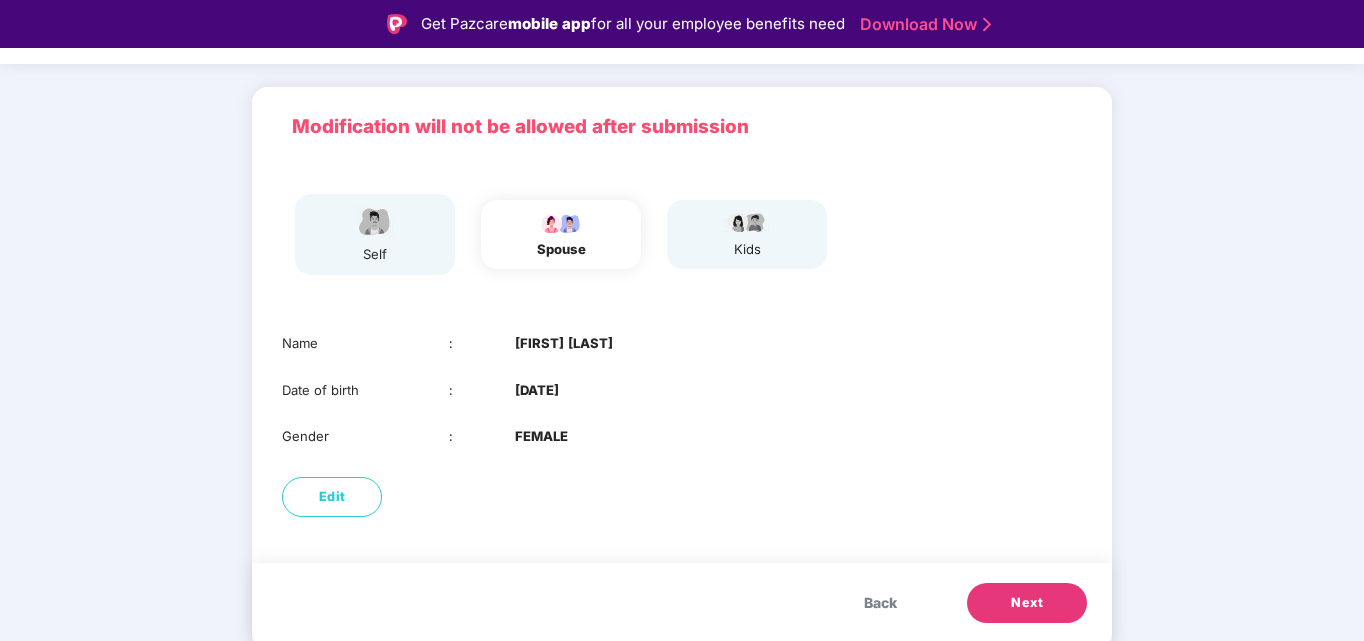 scroll, scrollTop: 48, scrollLeft: 0, axis: vertical 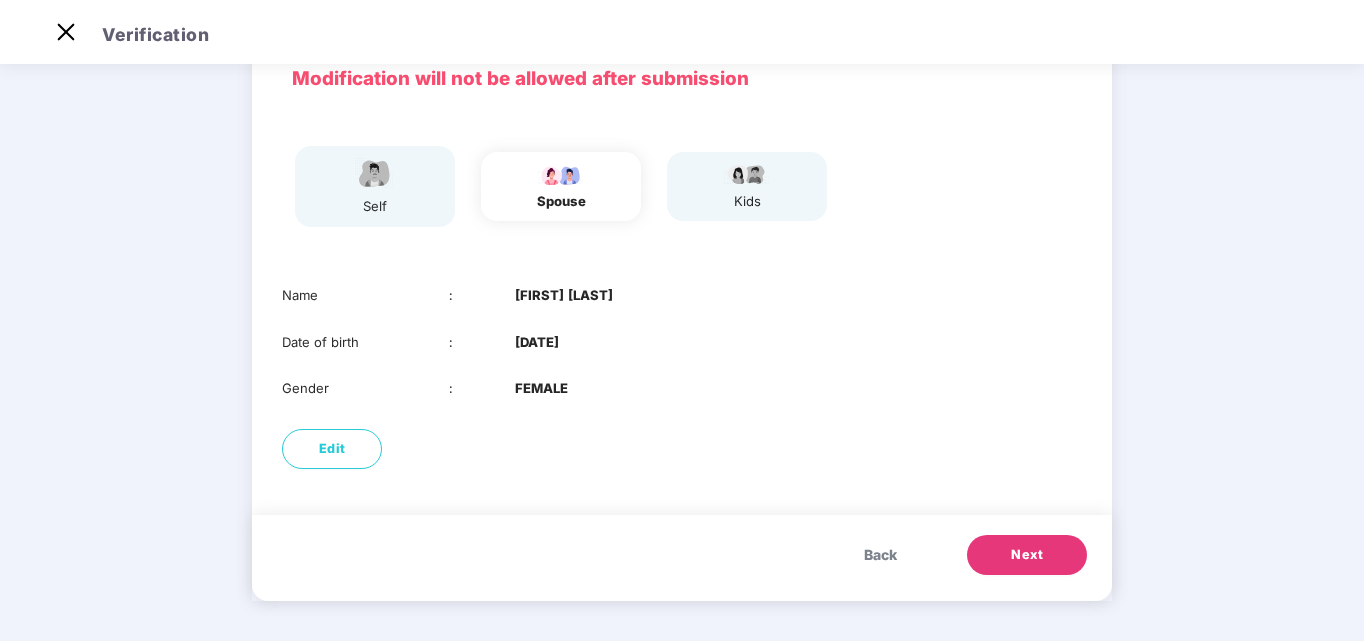 click on "Next" at bounding box center (1027, 555) 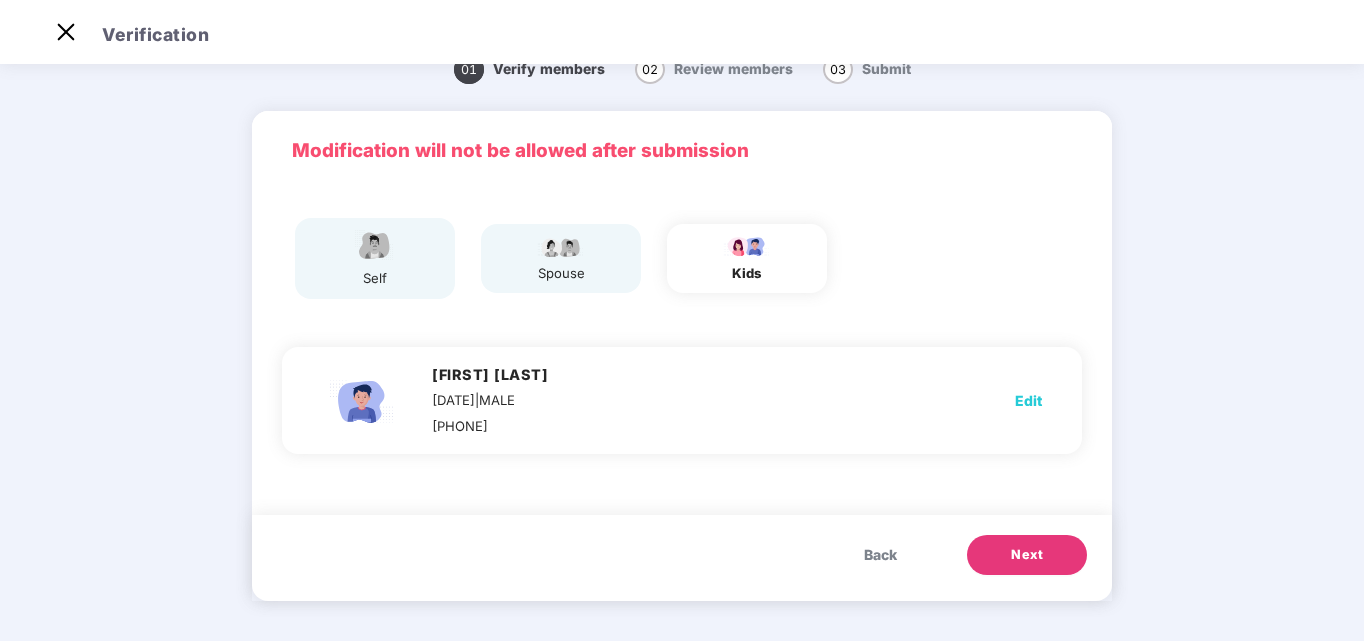 scroll, scrollTop: 32, scrollLeft: 0, axis: vertical 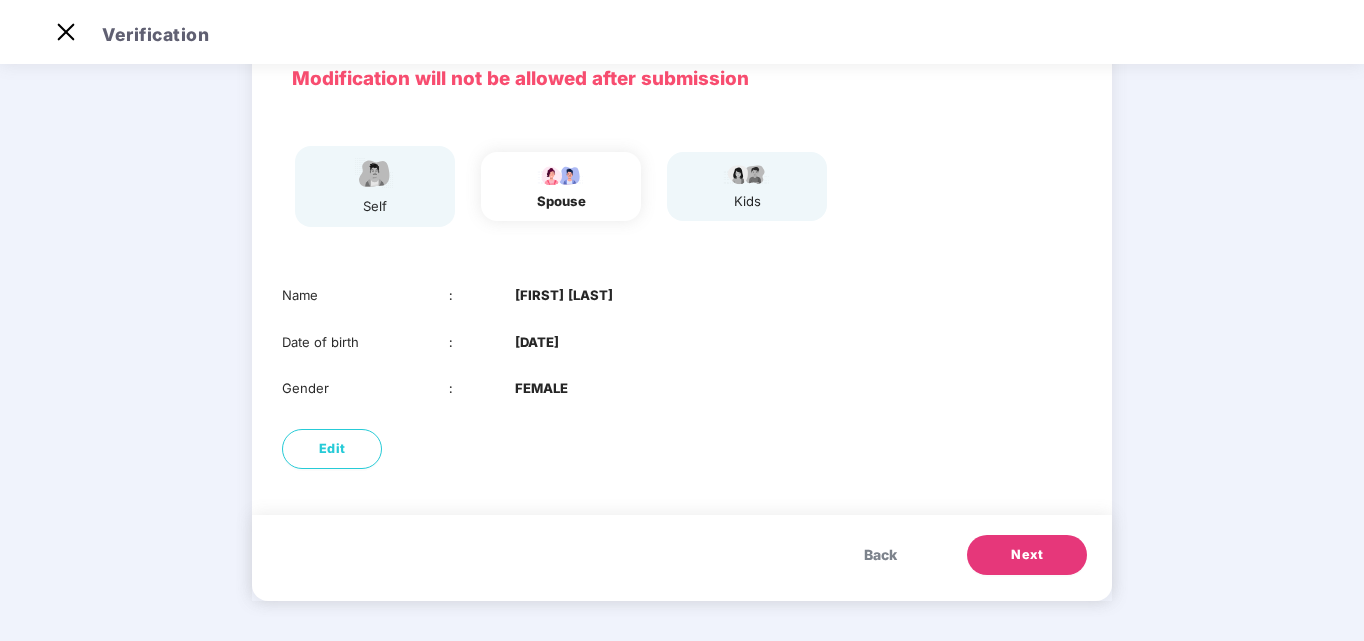 click on "Back" at bounding box center [880, 555] 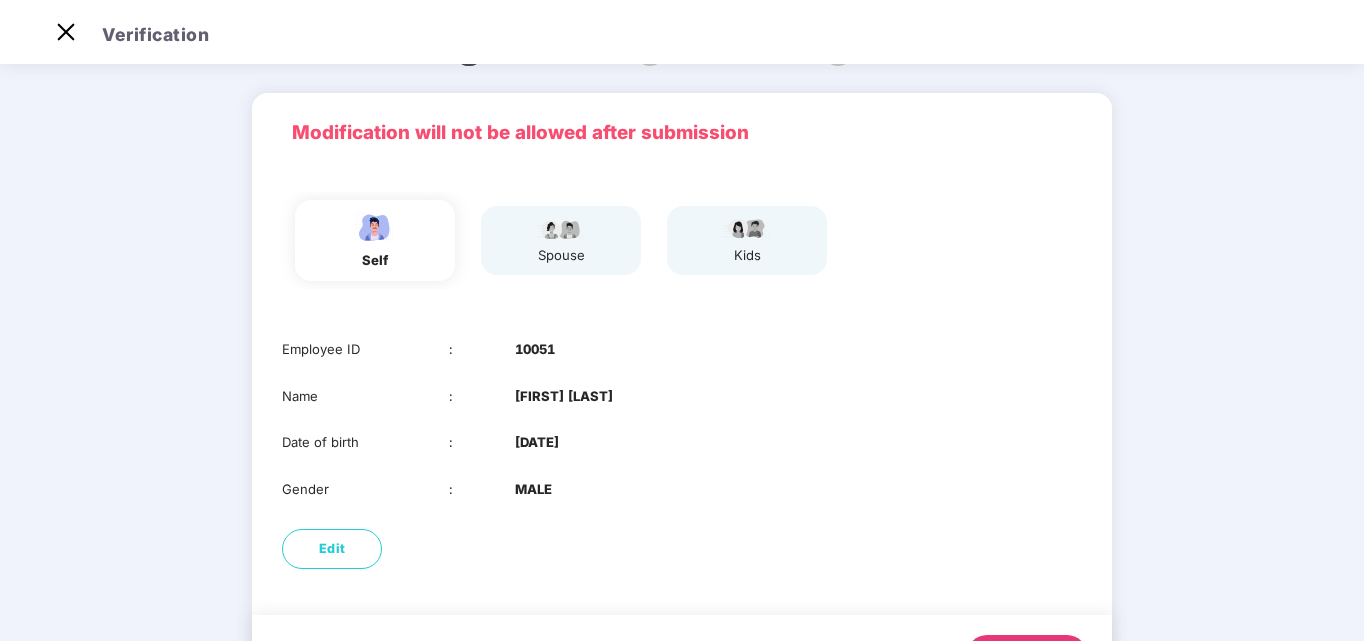 scroll, scrollTop: 150, scrollLeft: 0, axis: vertical 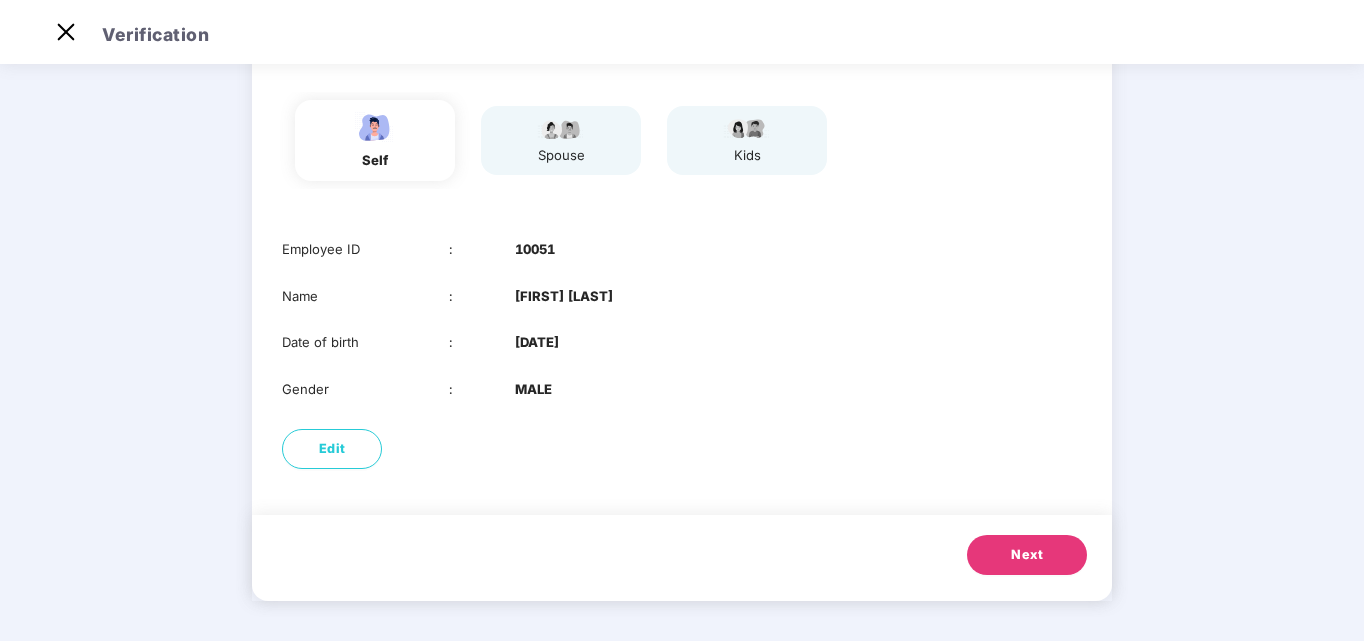 click on "Next" at bounding box center (1027, 555) 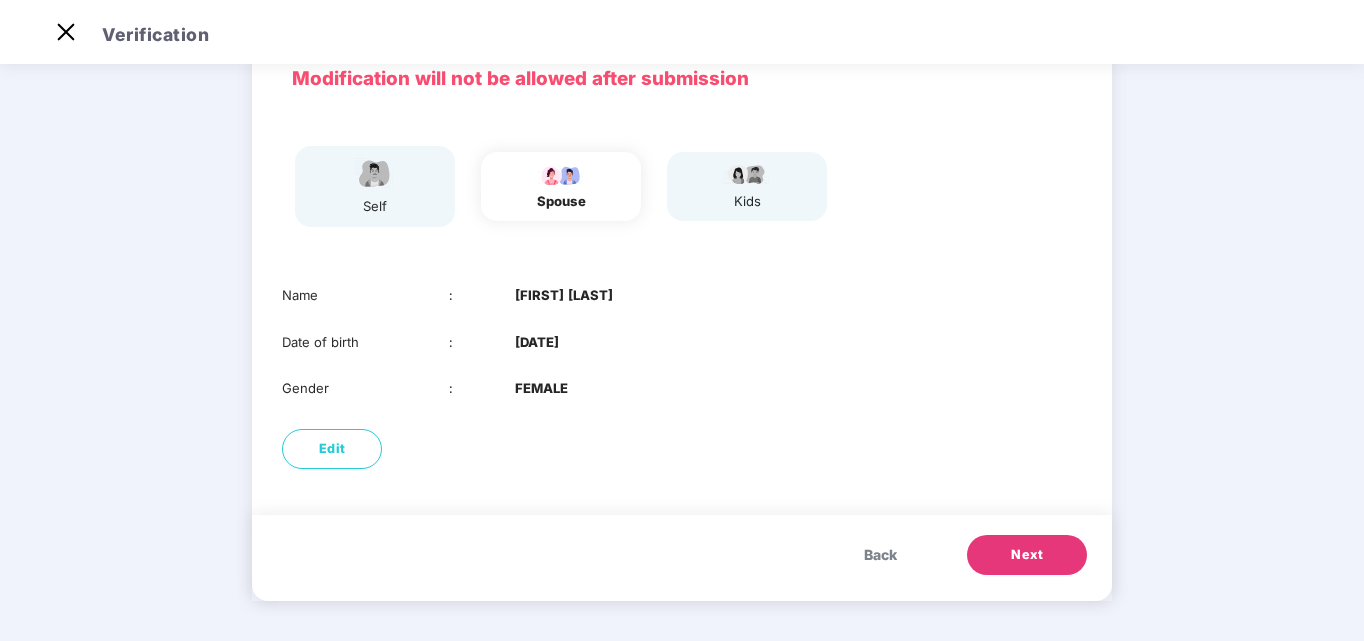 scroll, scrollTop: 104, scrollLeft: 0, axis: vertical 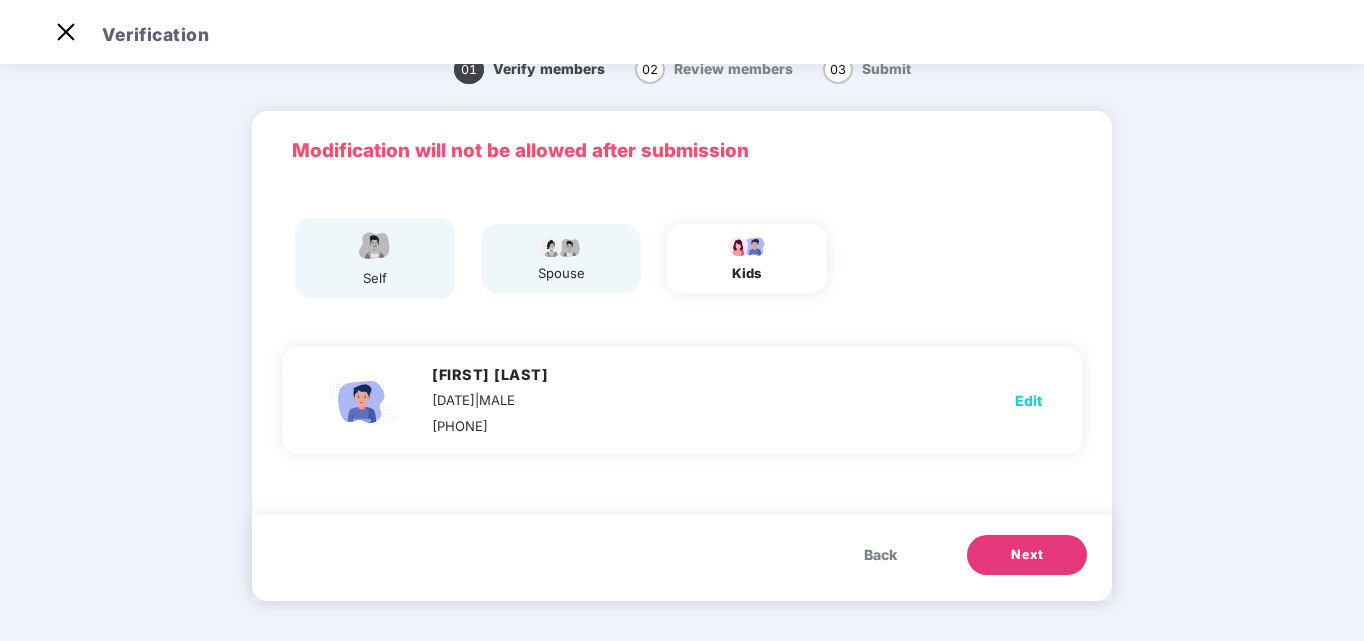 click on "self" at bounding box center (375, 258) 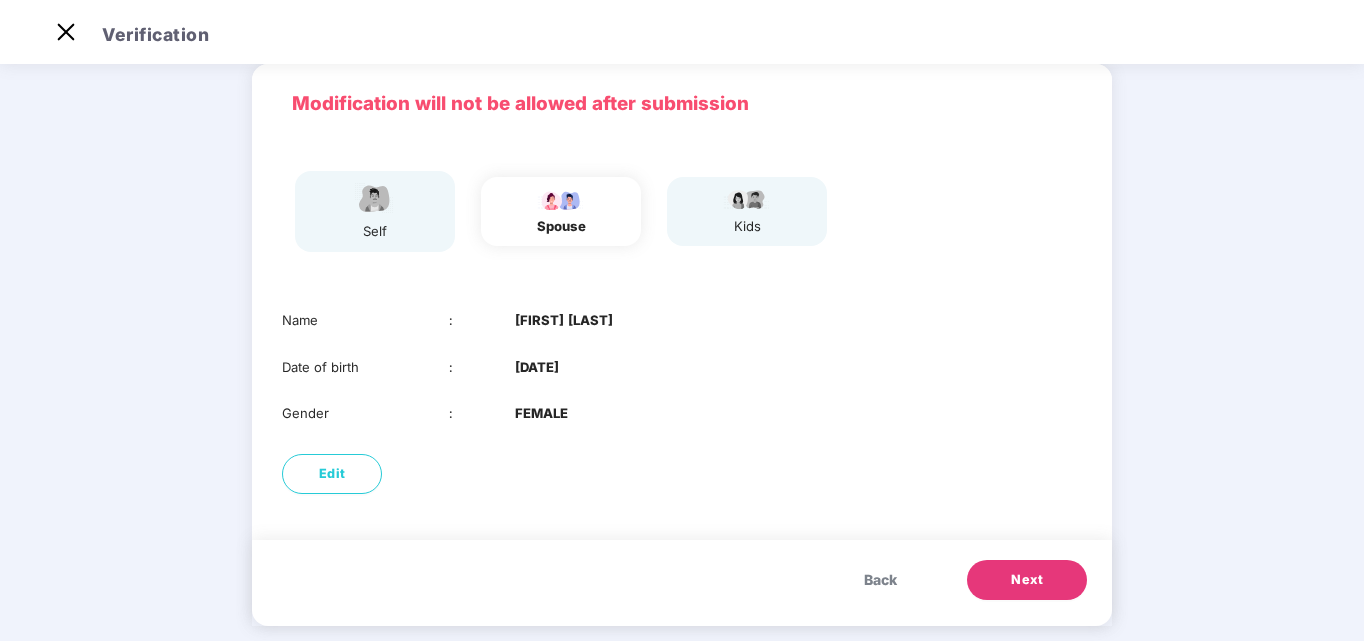 scroll, scrollTop: 104, scrollLeft: 0, axis: vertical 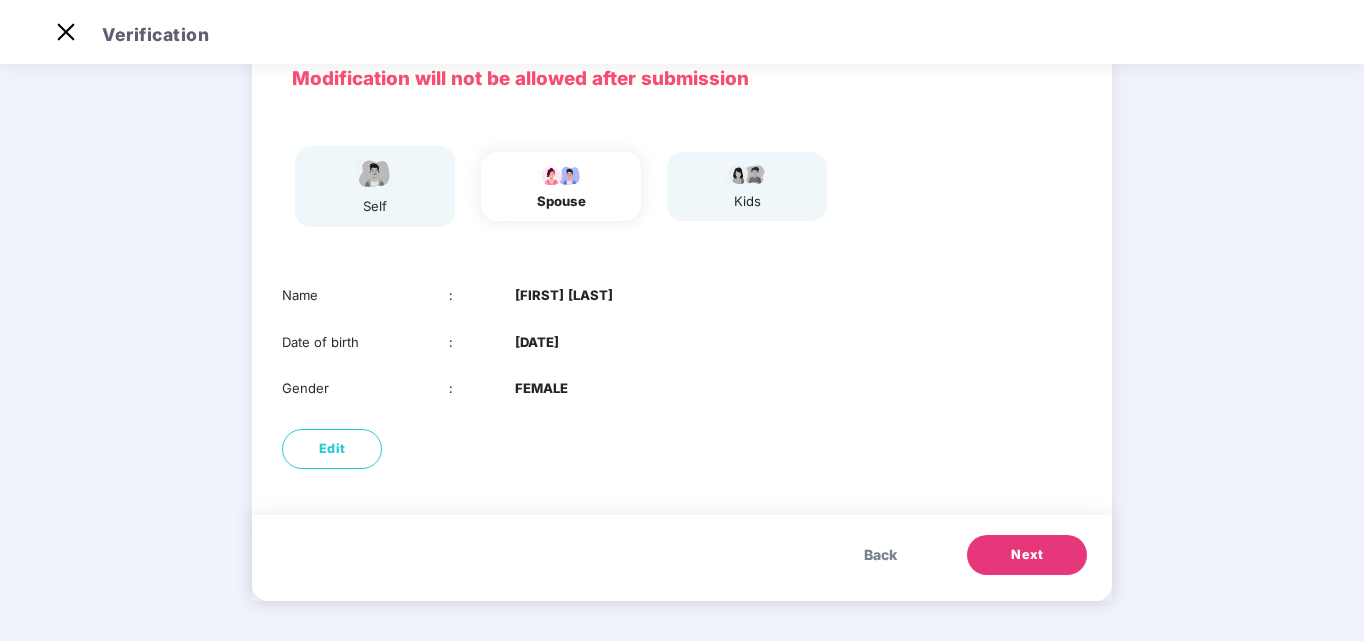 click on "Back" at bounding box center [880, 555] 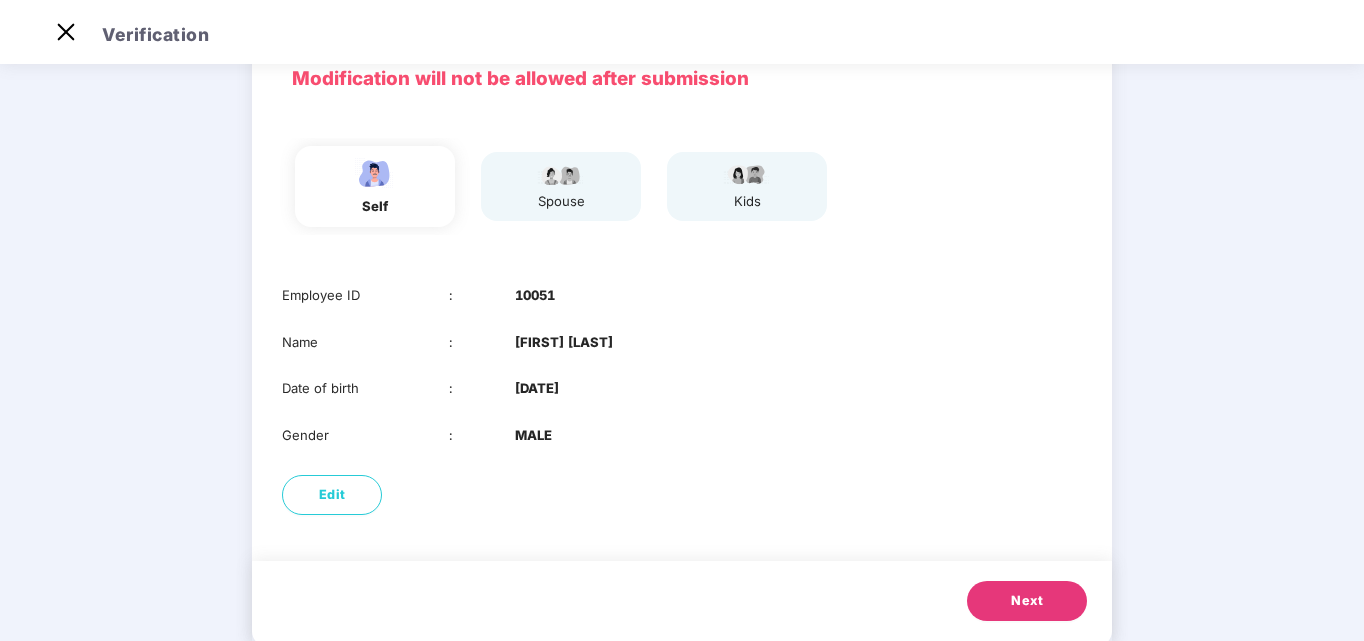 scroll, scrollTop: 0, scrollLeft: 0, axis: both 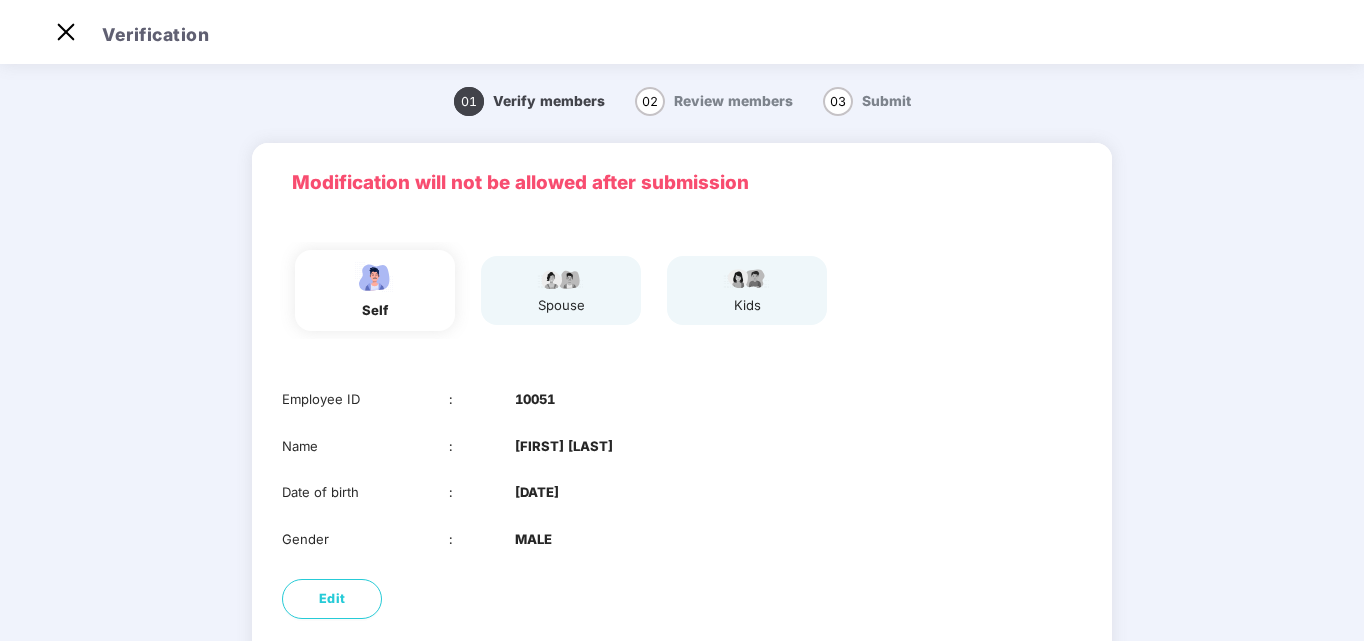 click at bounding box center (375, 277) 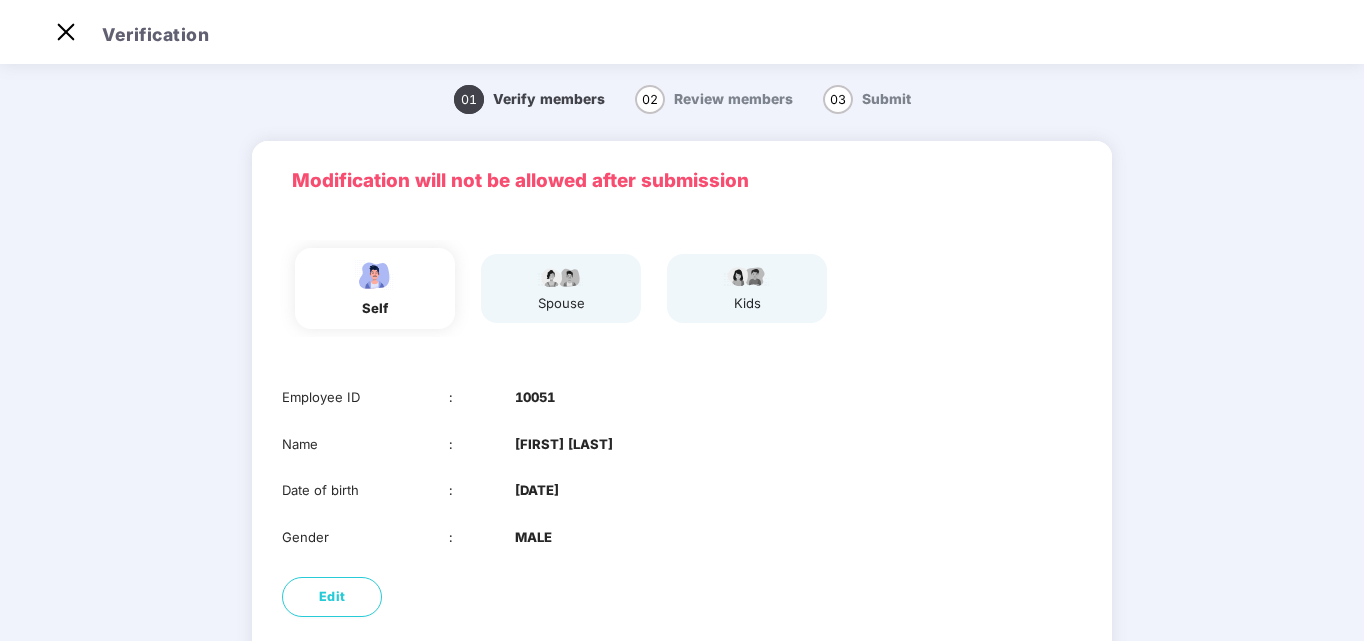 scroll, scrollTop: 0, scrollLeft: 0, axis: both 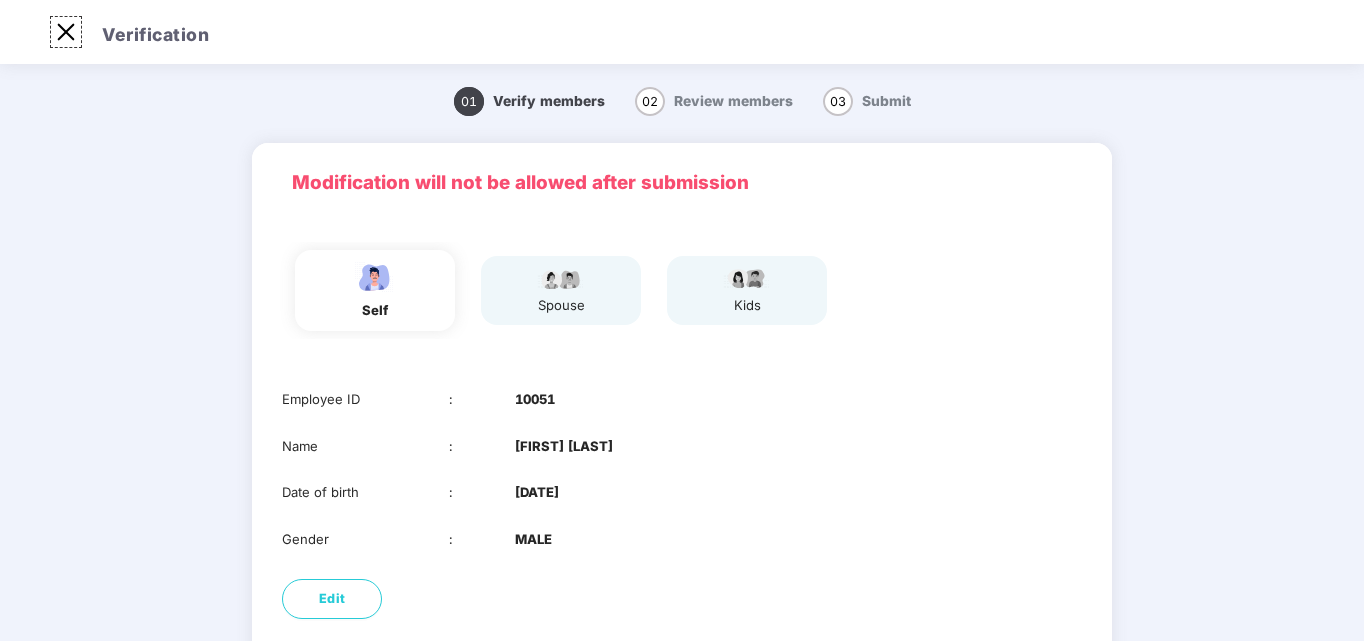 click at bounding box center (66, 32) 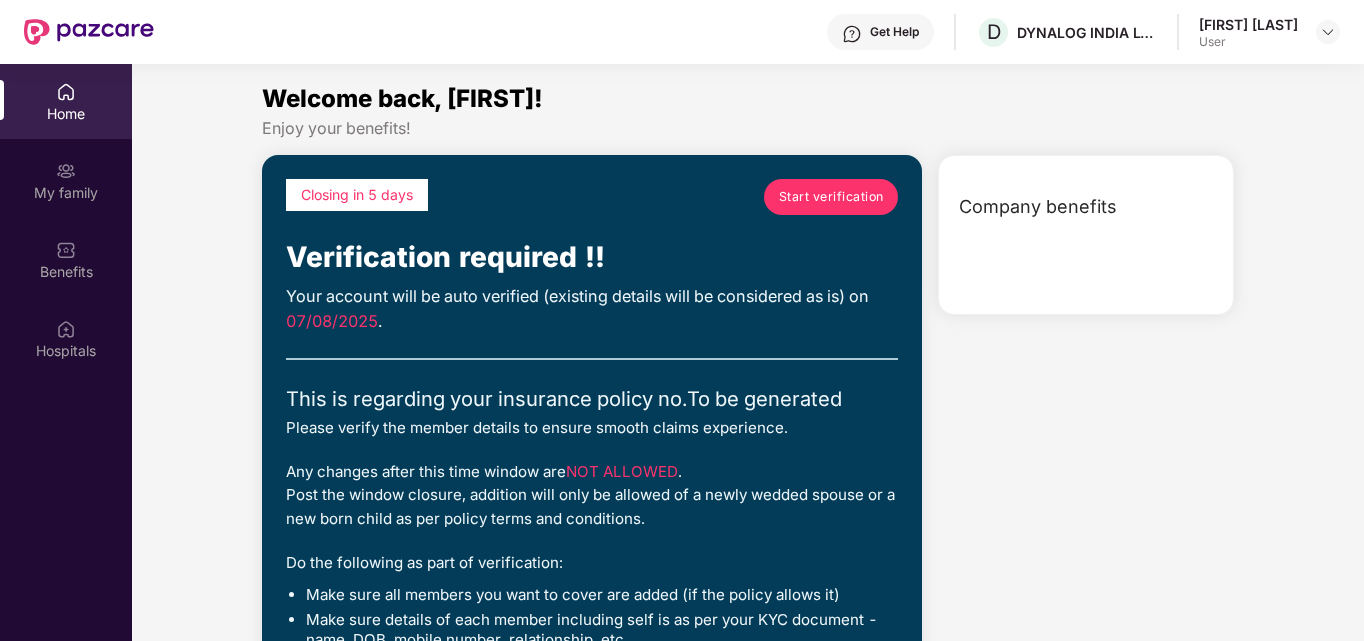 scroll, scrollTop: 112, scrollLeft: 0, axis: vertical 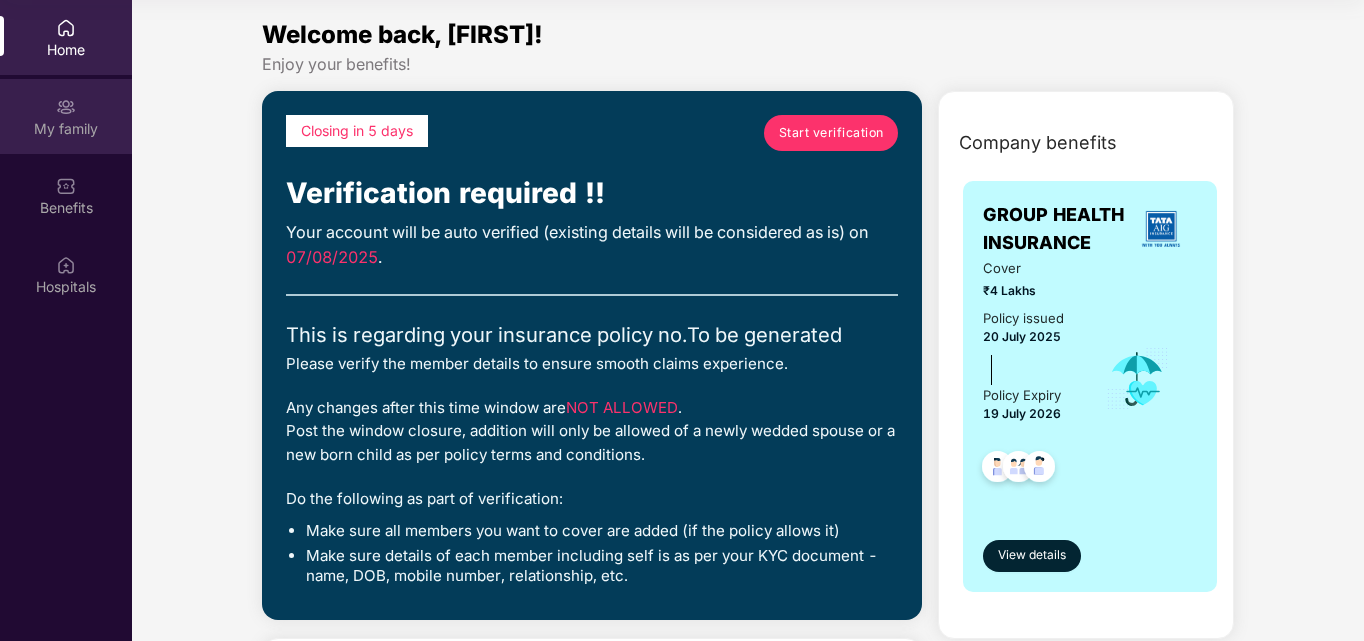 click at bounding box center [66, 107] 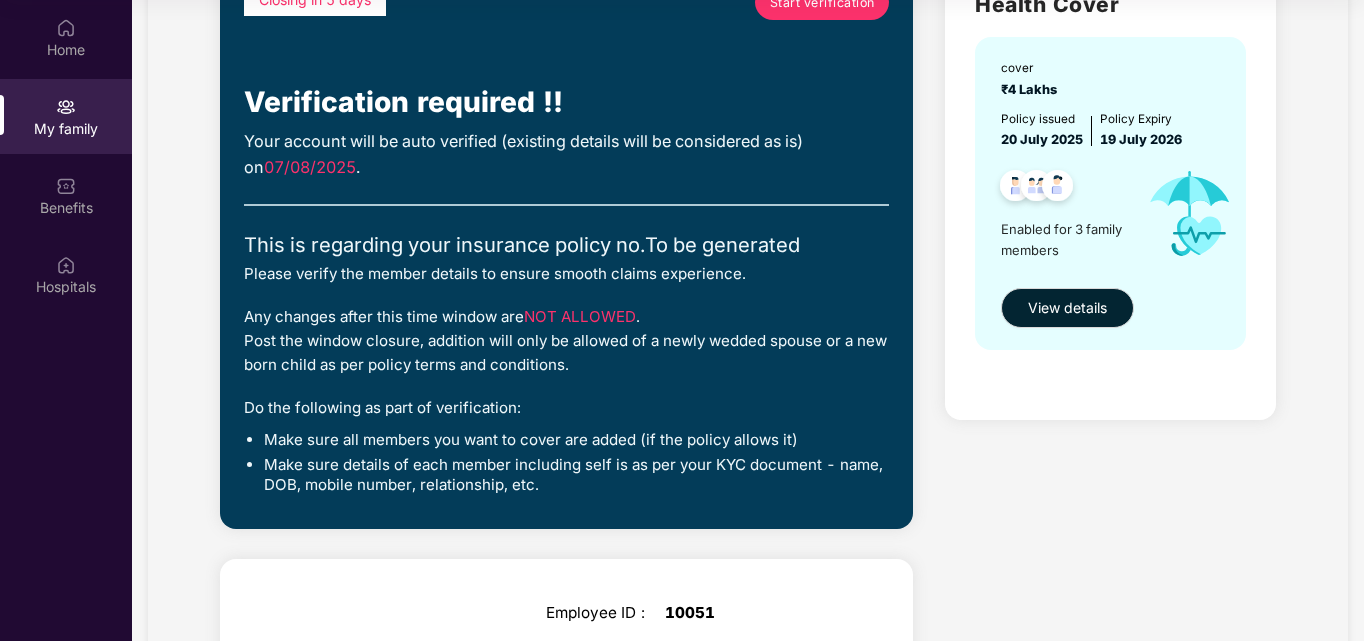 scroll, scrollTop: 0, scrollLeft: 0, axis: both 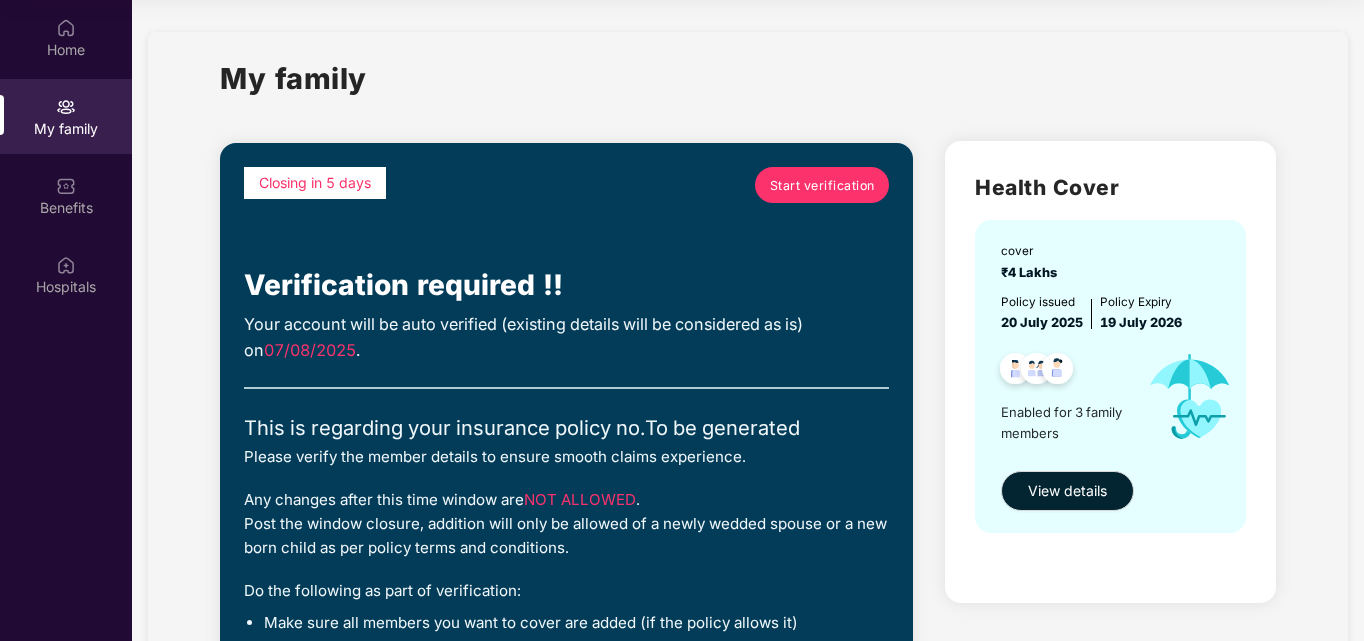 click on "Start verification" at bounding box center [822, 185] 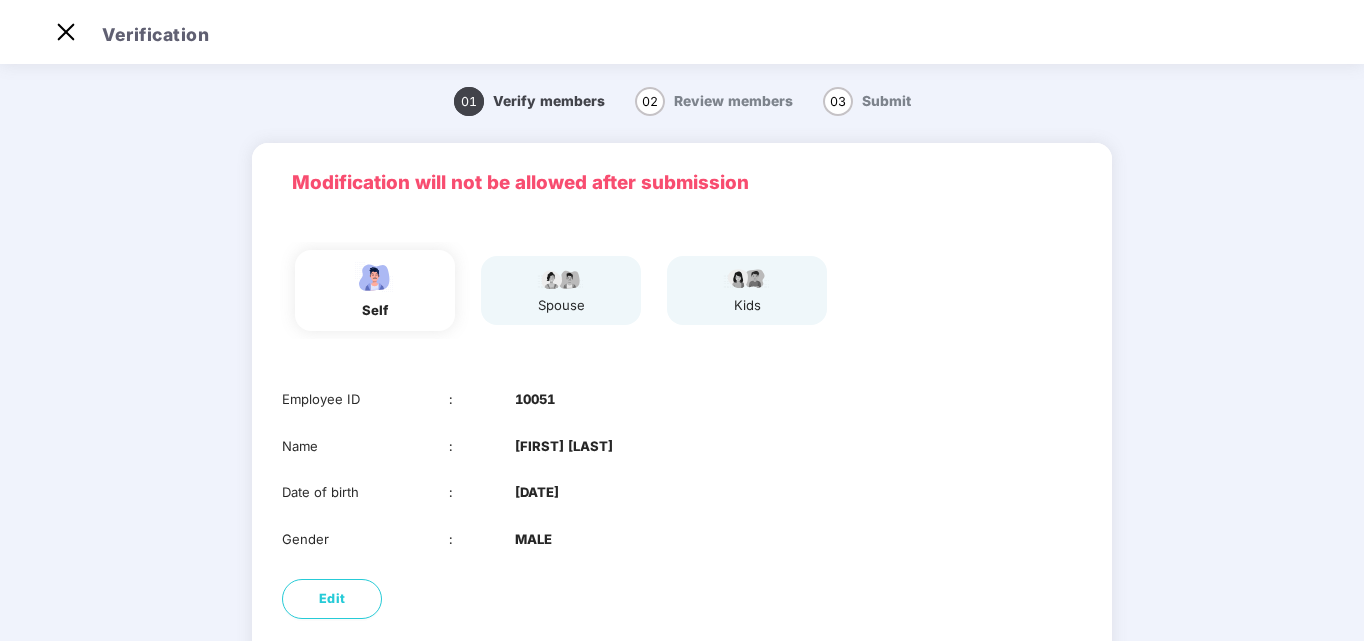 scroll, scrollTop: 48, scrollLeft: 0, axis: vertical 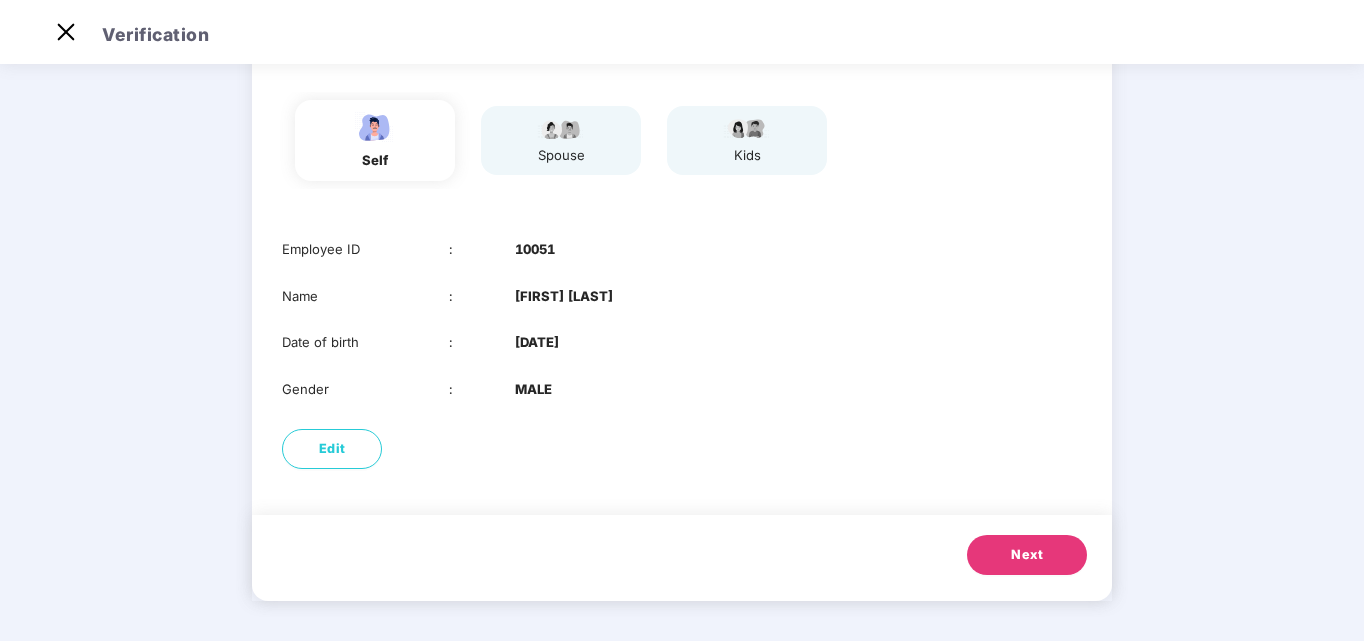click on "Next" at bounding box center (1027, 555) 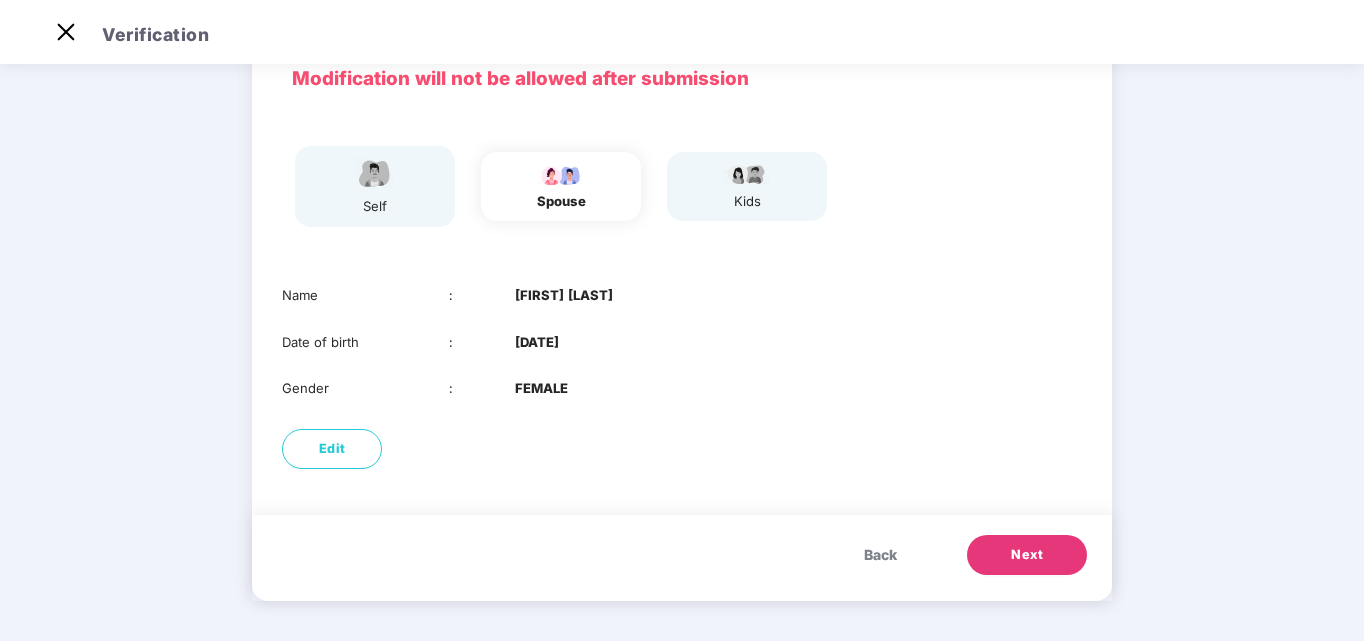 click on "Next" at bounding box center [1027, 555] 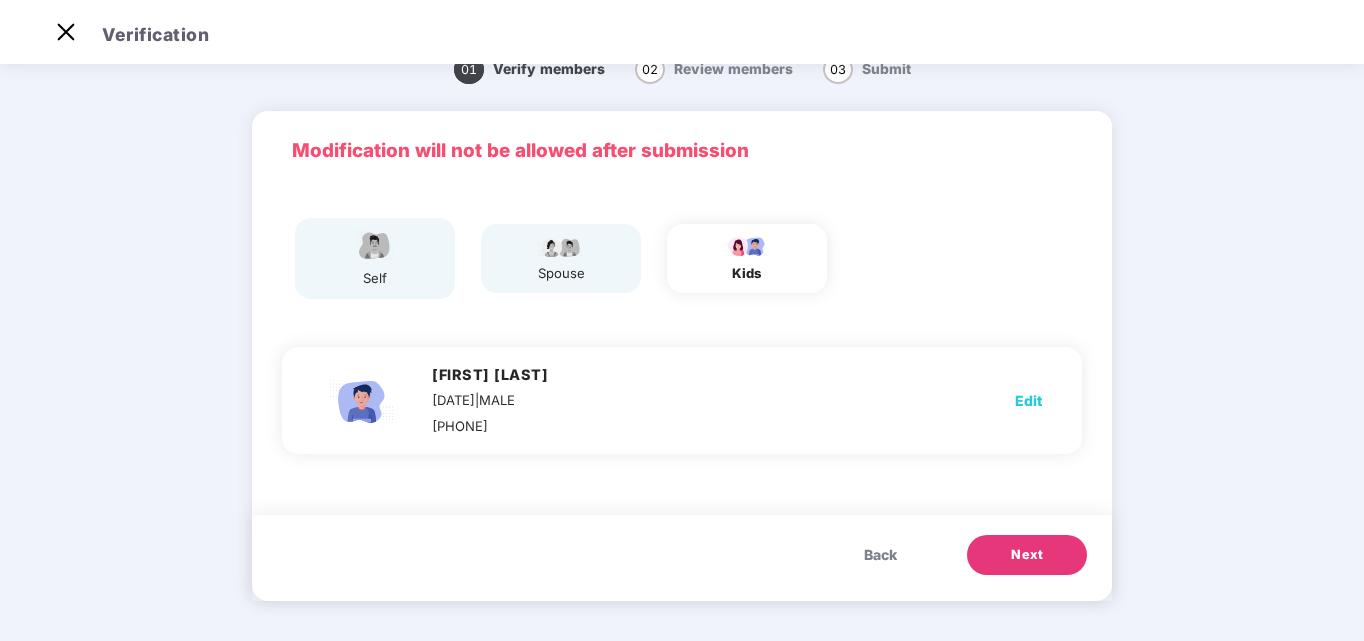 click on "Next" at bounding box center (1027, 555) 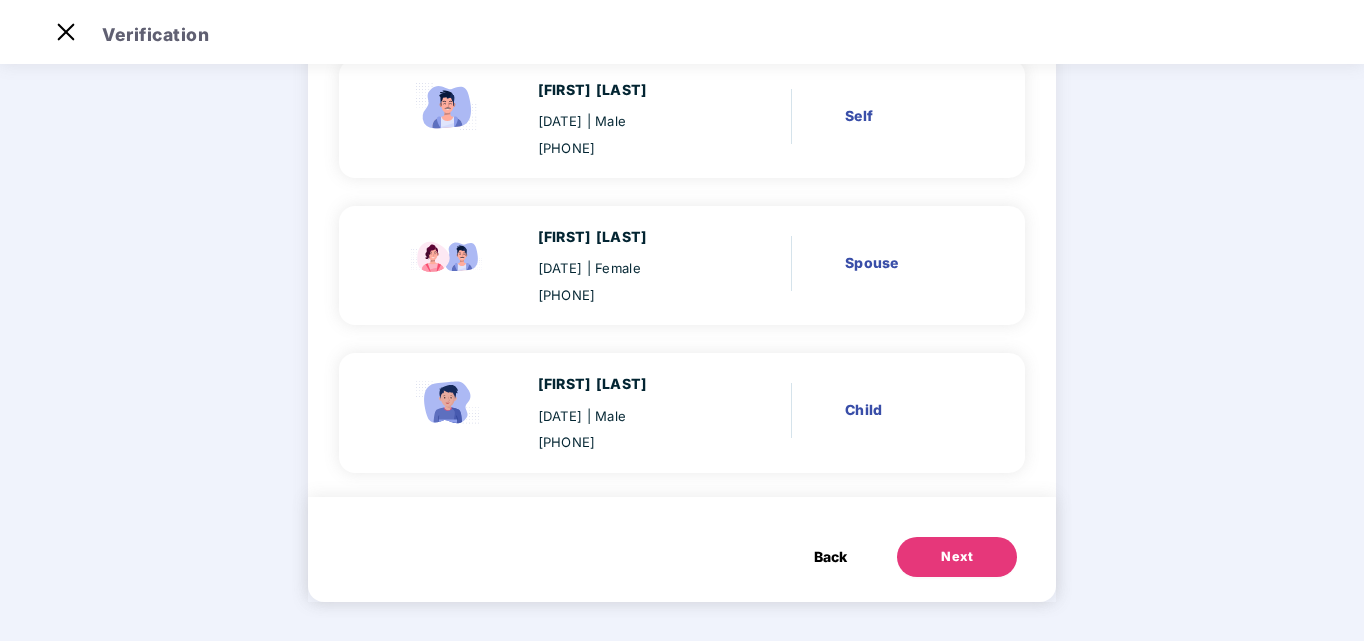 scroll, scrollTop: 206, scrollLeft: 0, axis: vertical 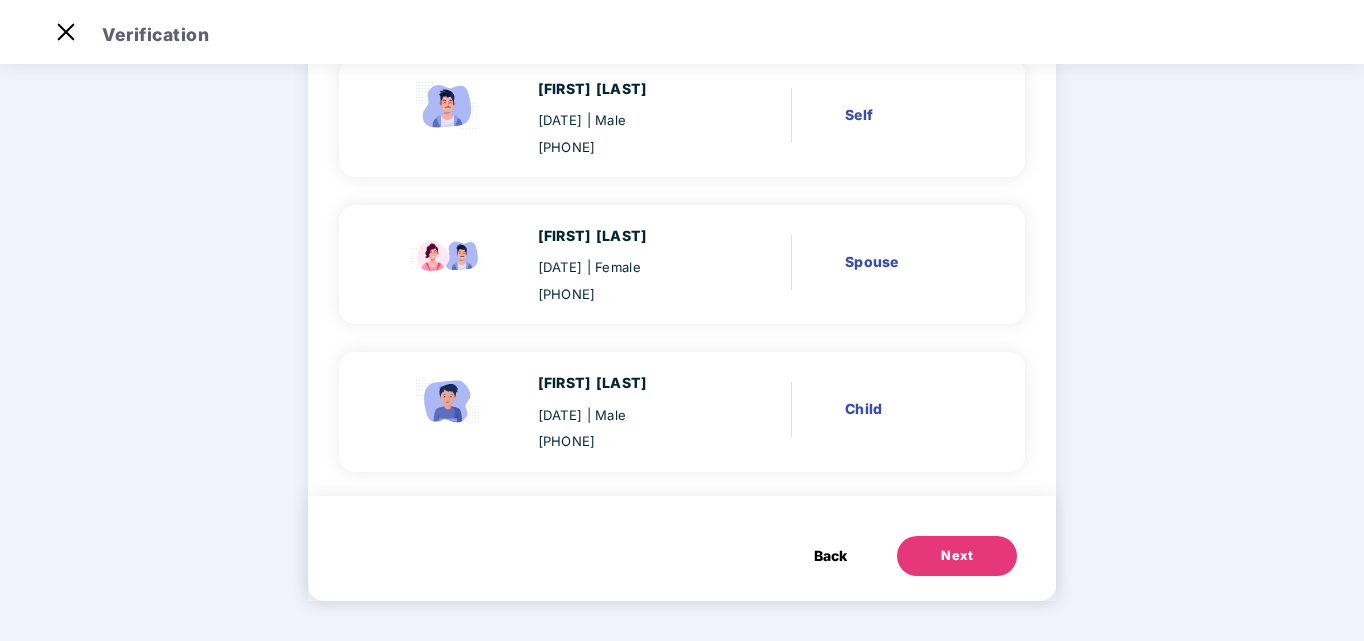 click on "Next" at bounding box center [957, 556] 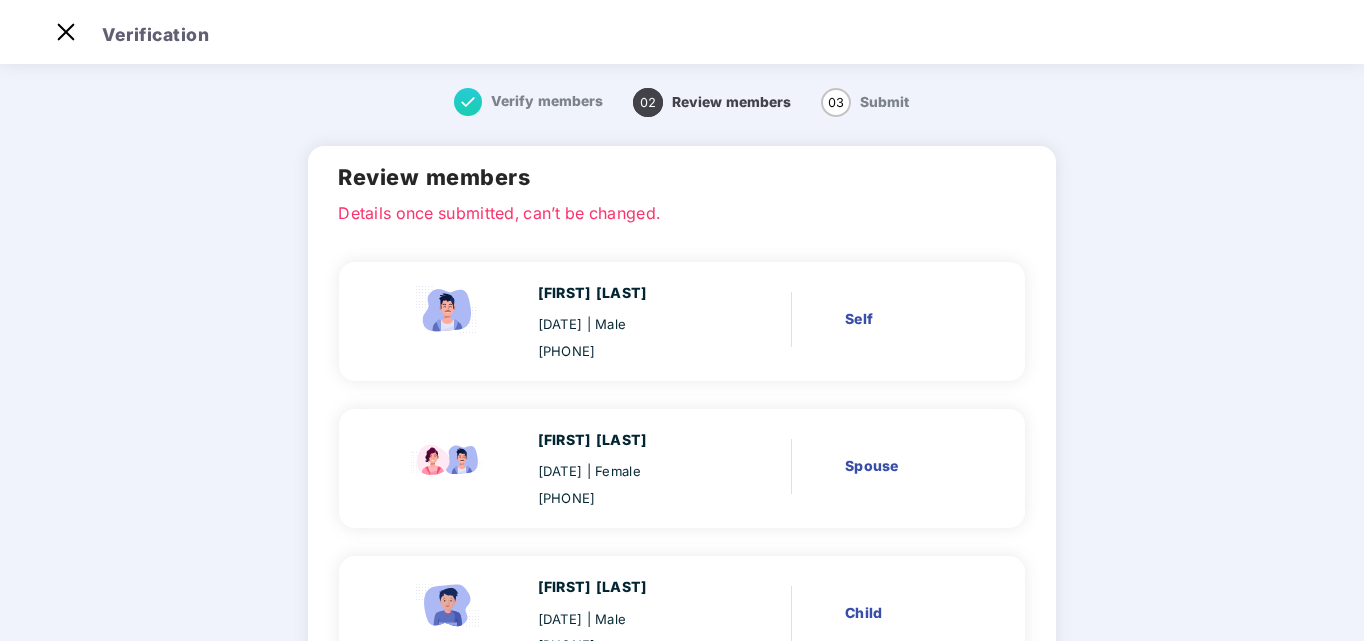 scroll, scrollTop: 0, scrollLeft: 0, axis: both 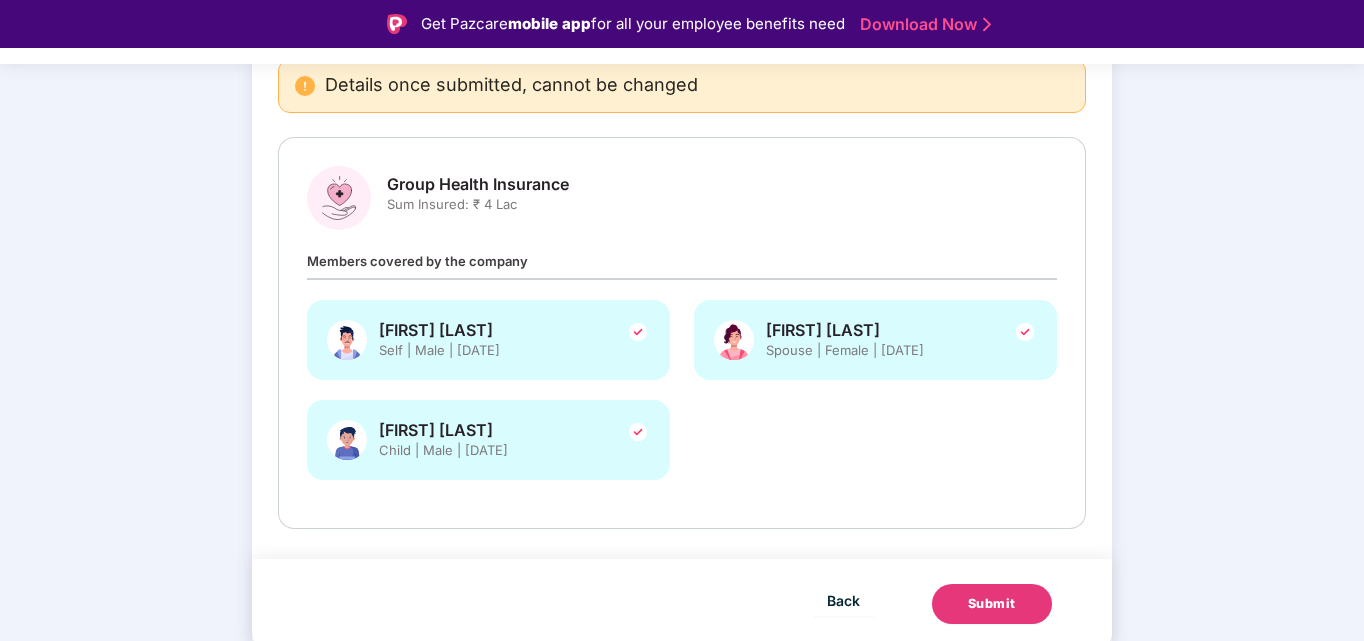 click on "Submit" at bounding box center [992, 604] 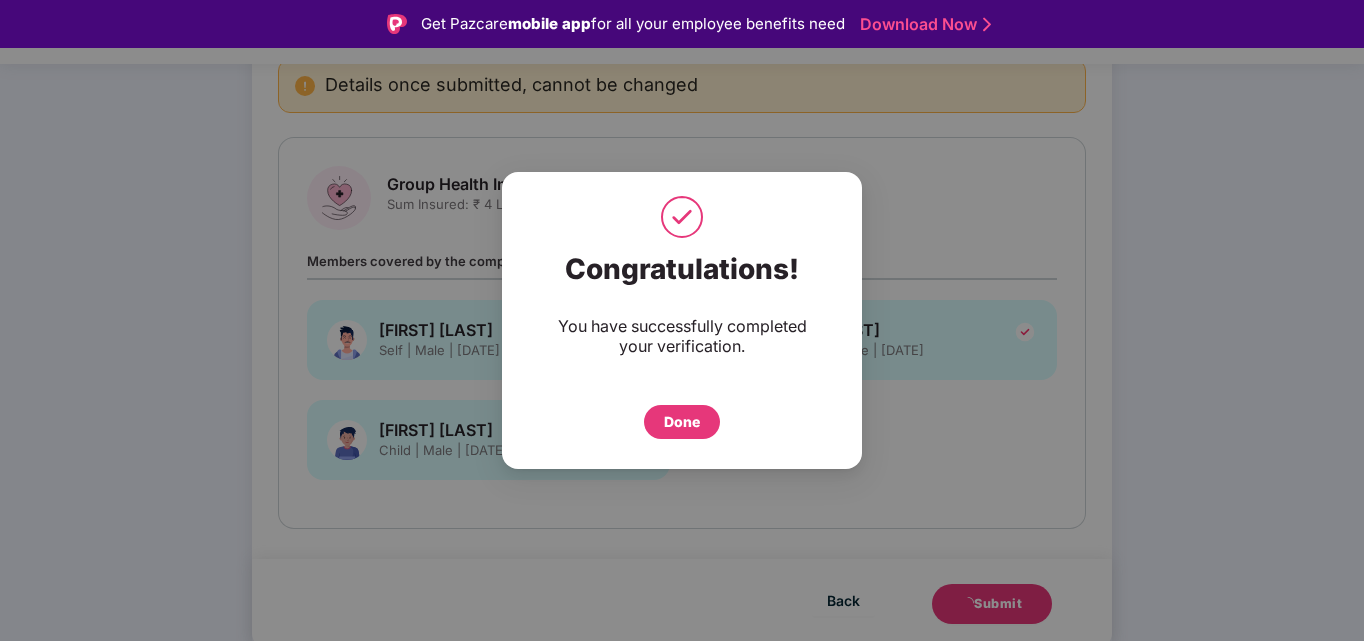 click on "Done" at bounding box center (682, 422) 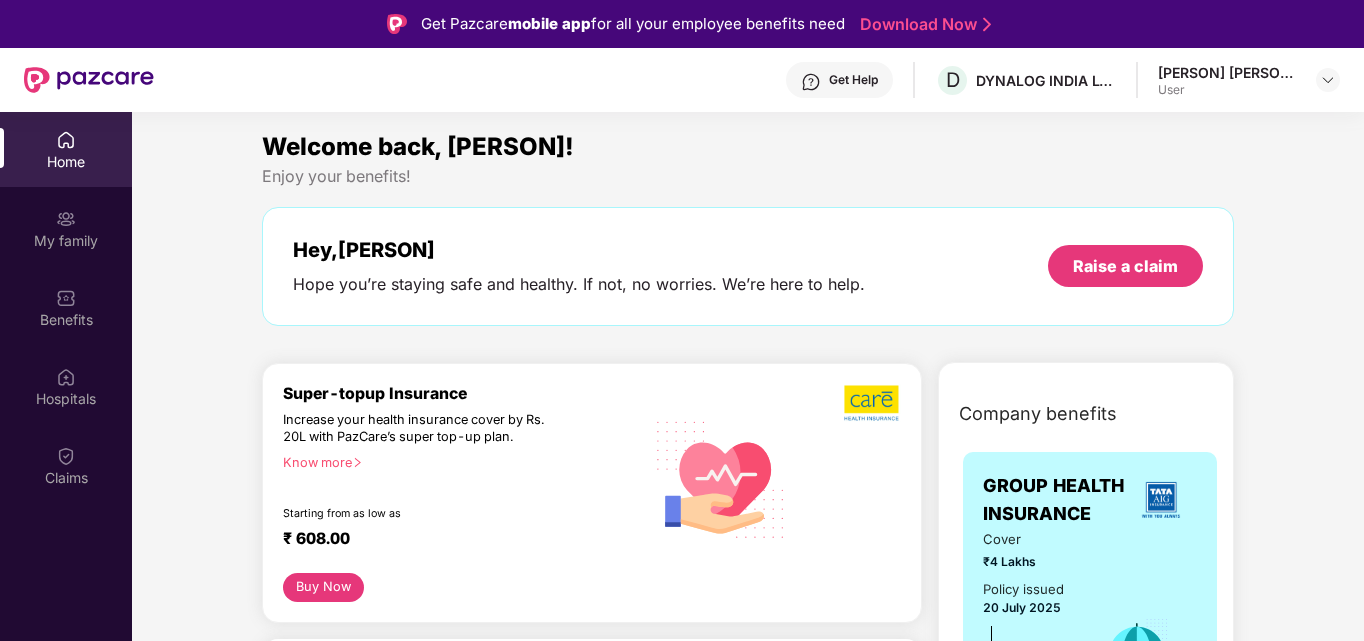 scroll, scrollTop: 0, scrollLeft: 0, axis: both 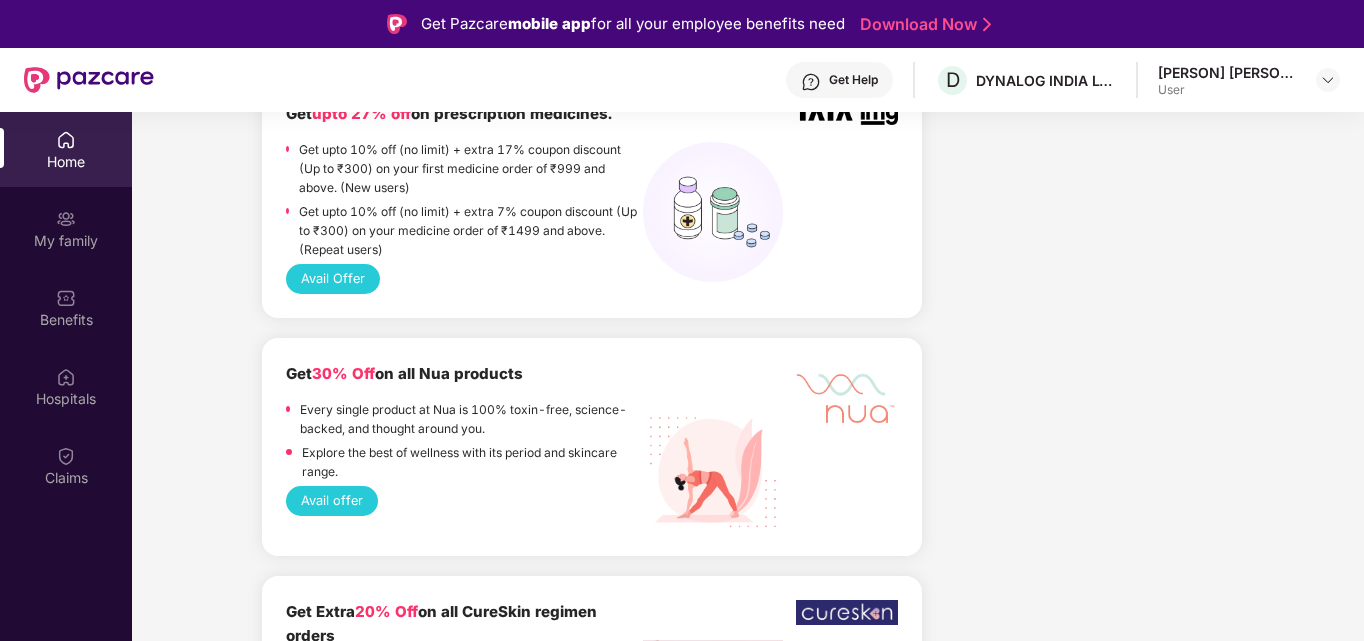 click on "Home" at bounding box center (66, 162) 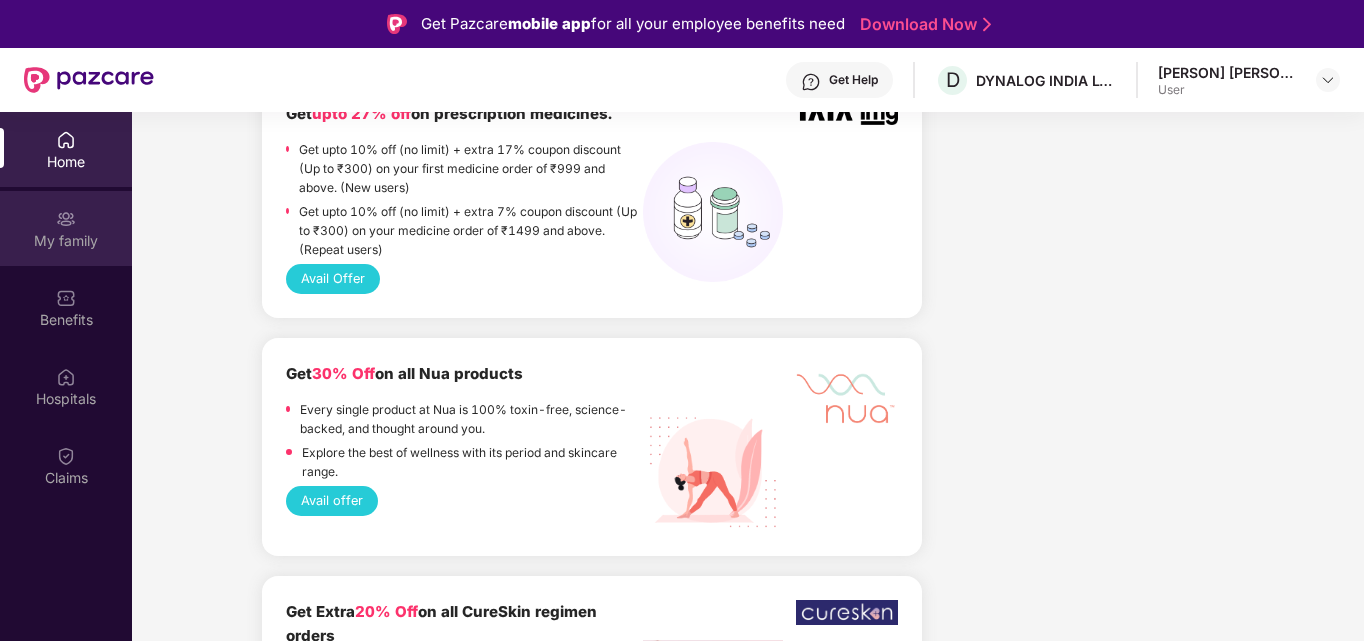 click on "My family" at bounding box center (66, 241) 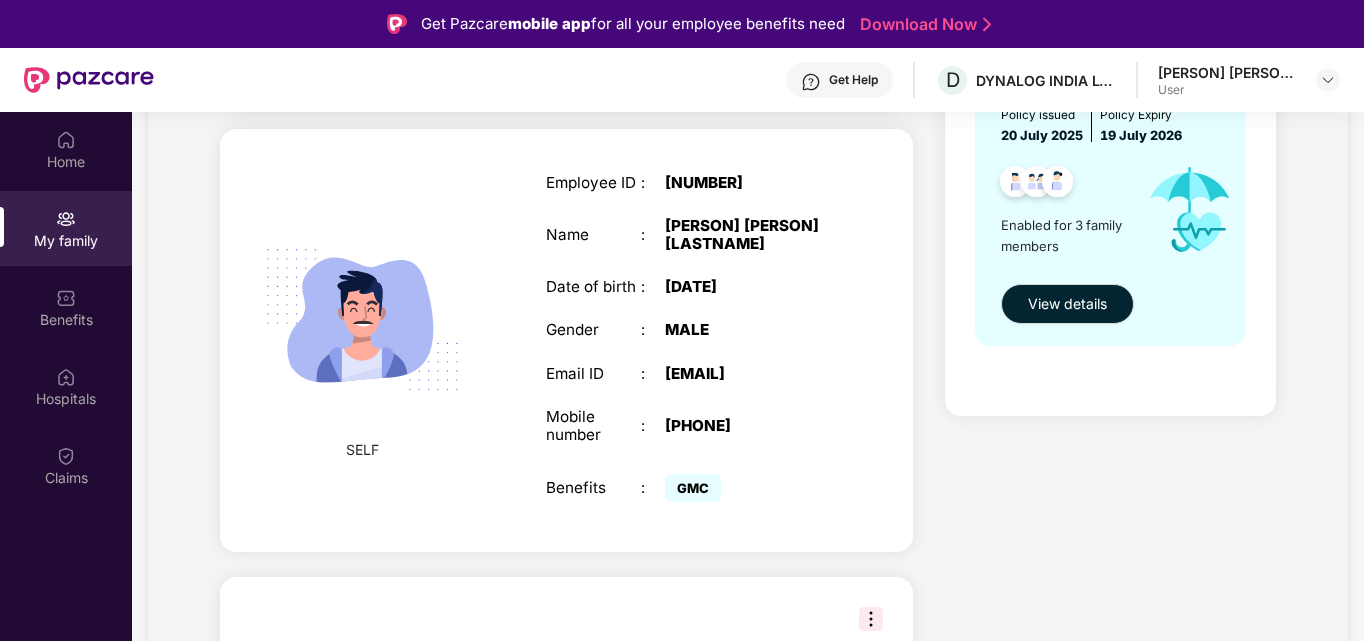 scroll, scrollTop: 300, scrollLeft: 0, axis: vertical 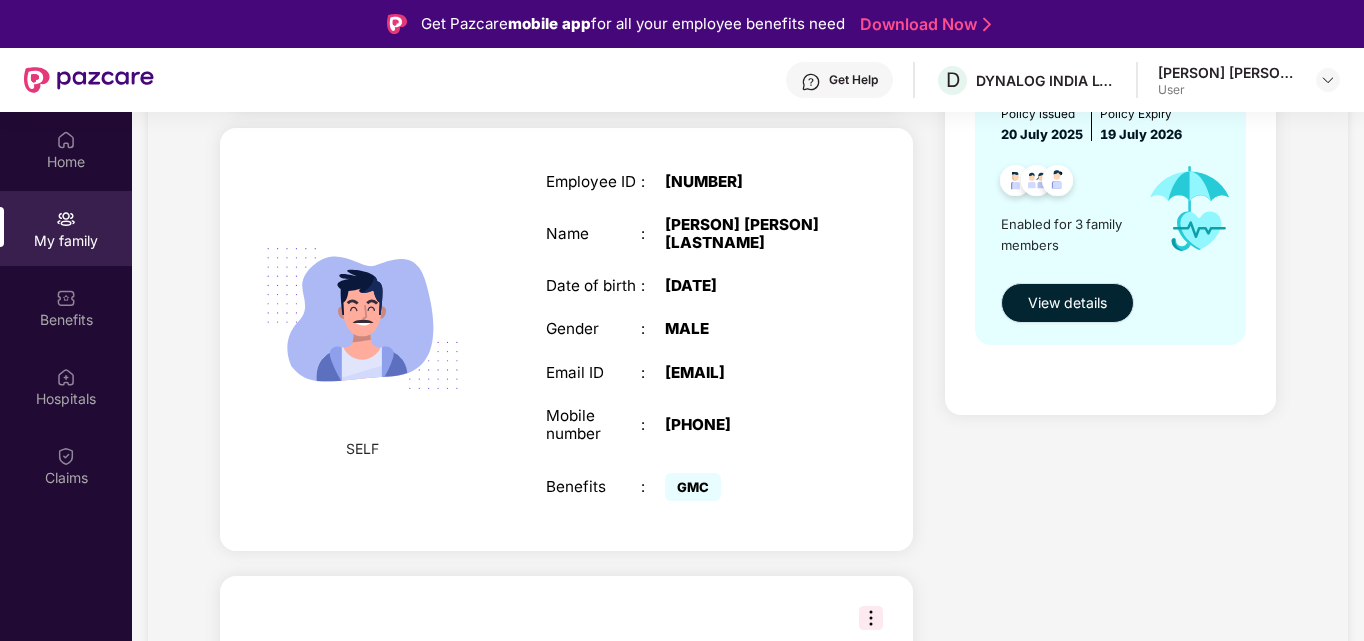 click on "View details" at bounding box center [1067, 303] 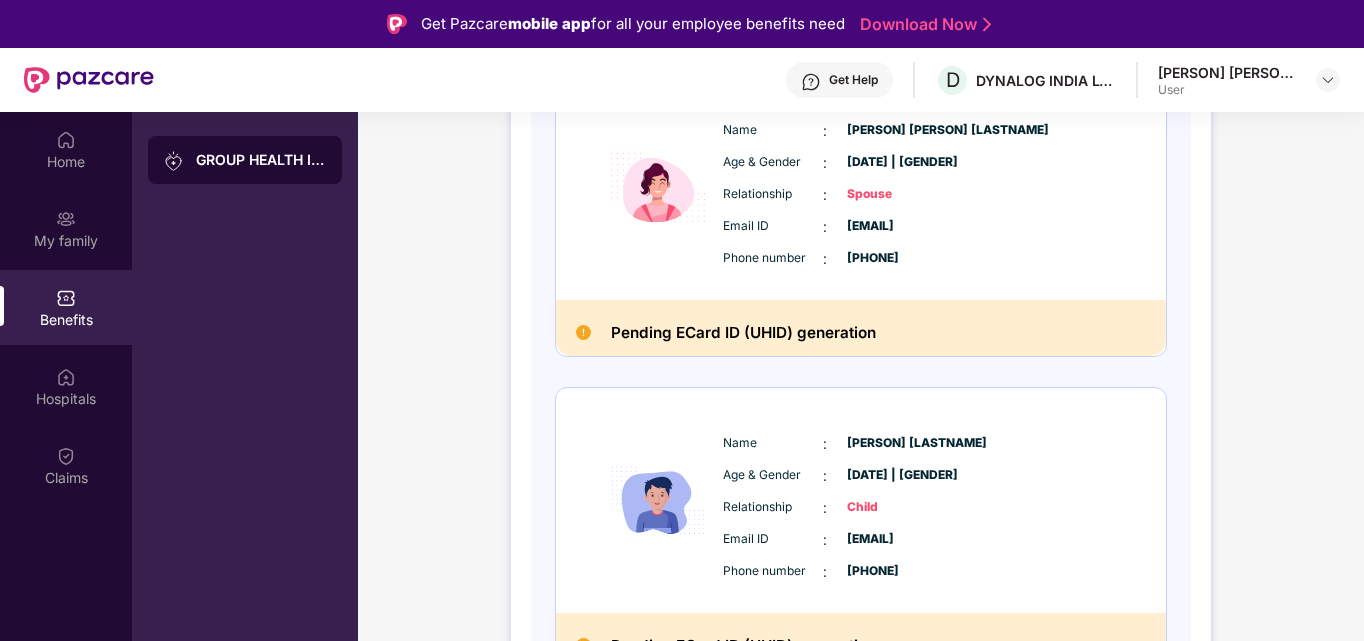 scroll, scrollTop: 685, scrollLeft: 0, axis: vertical 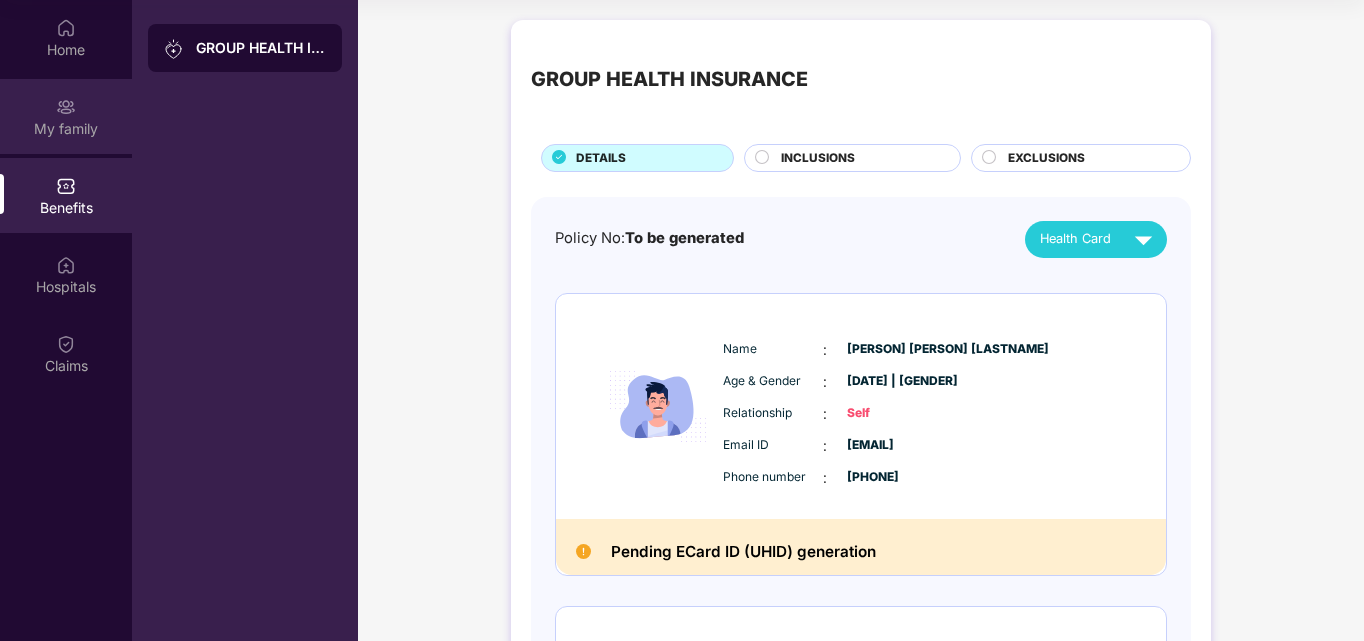 click on "My family" at bounding box center (66, 129) 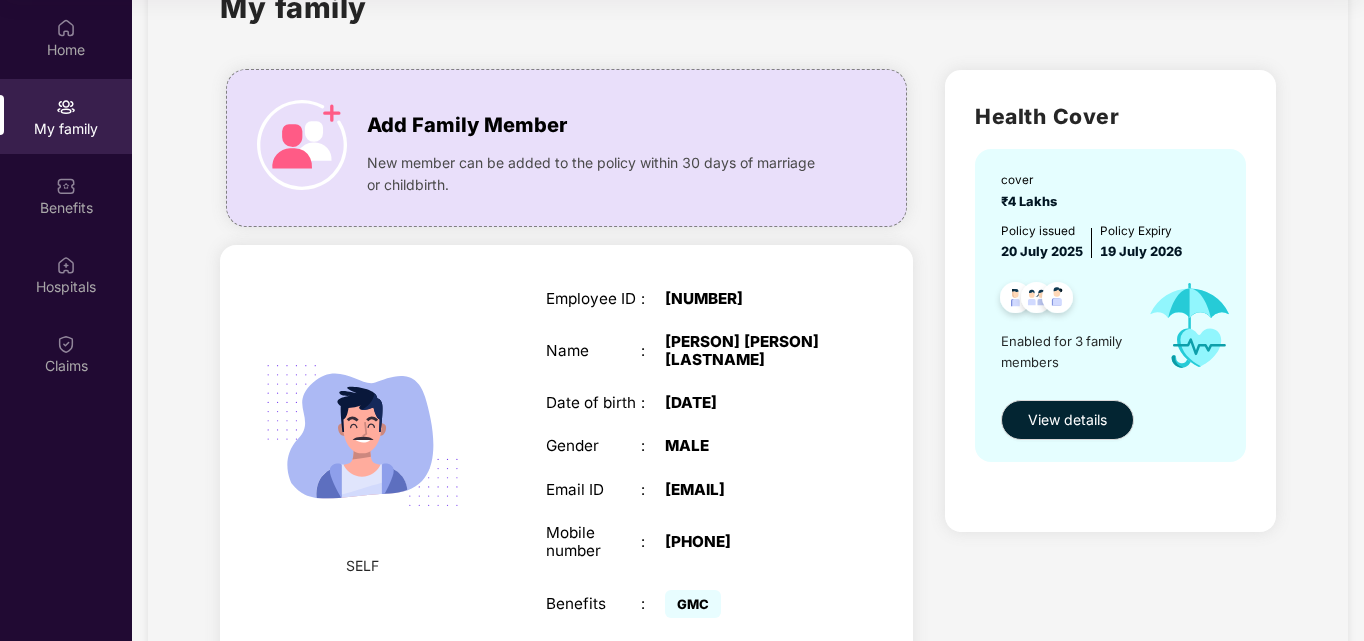 scroll, scrollTop: 0, scrollLeft: 0, axis: both 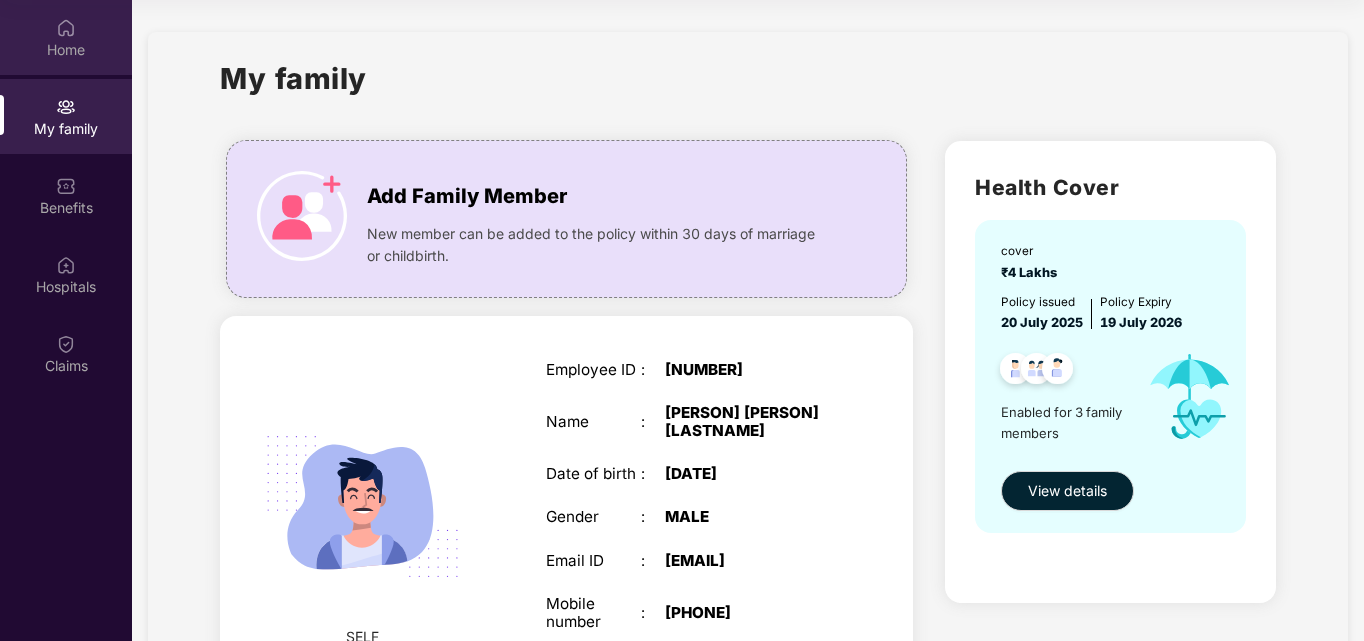 click on "Home" at bounding box center [66, 50] 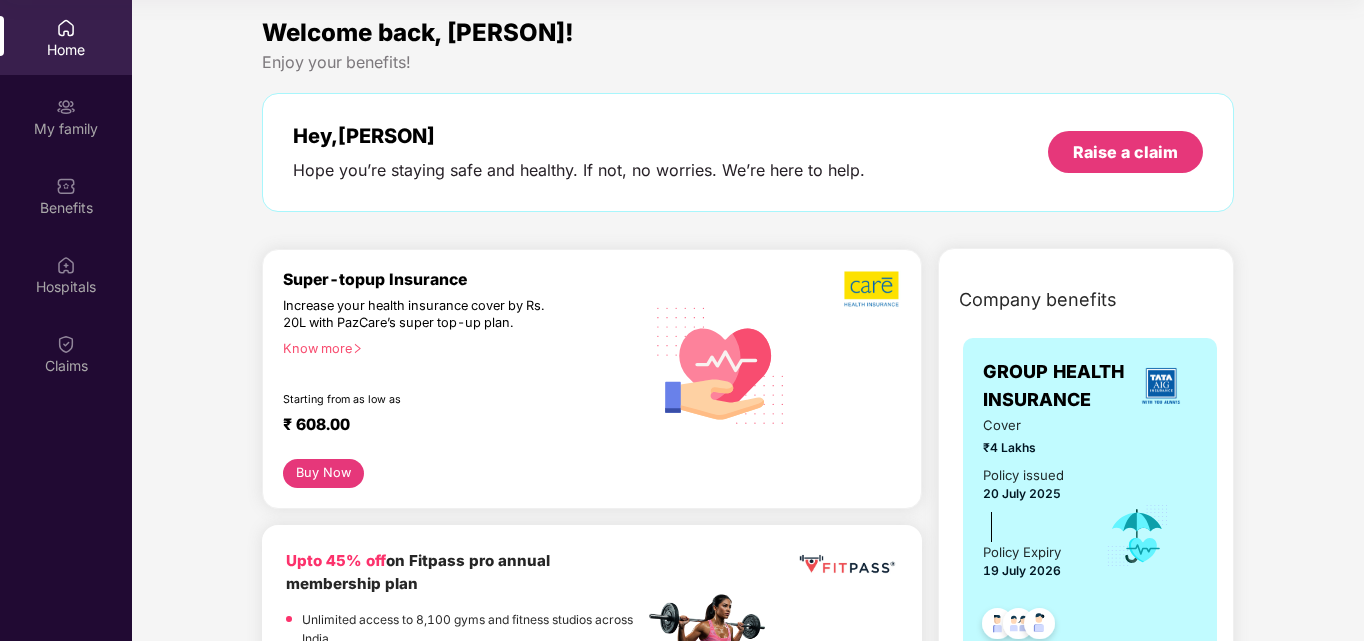 scroll, scrollTop: 0, scrollLeft: 0, axis: both 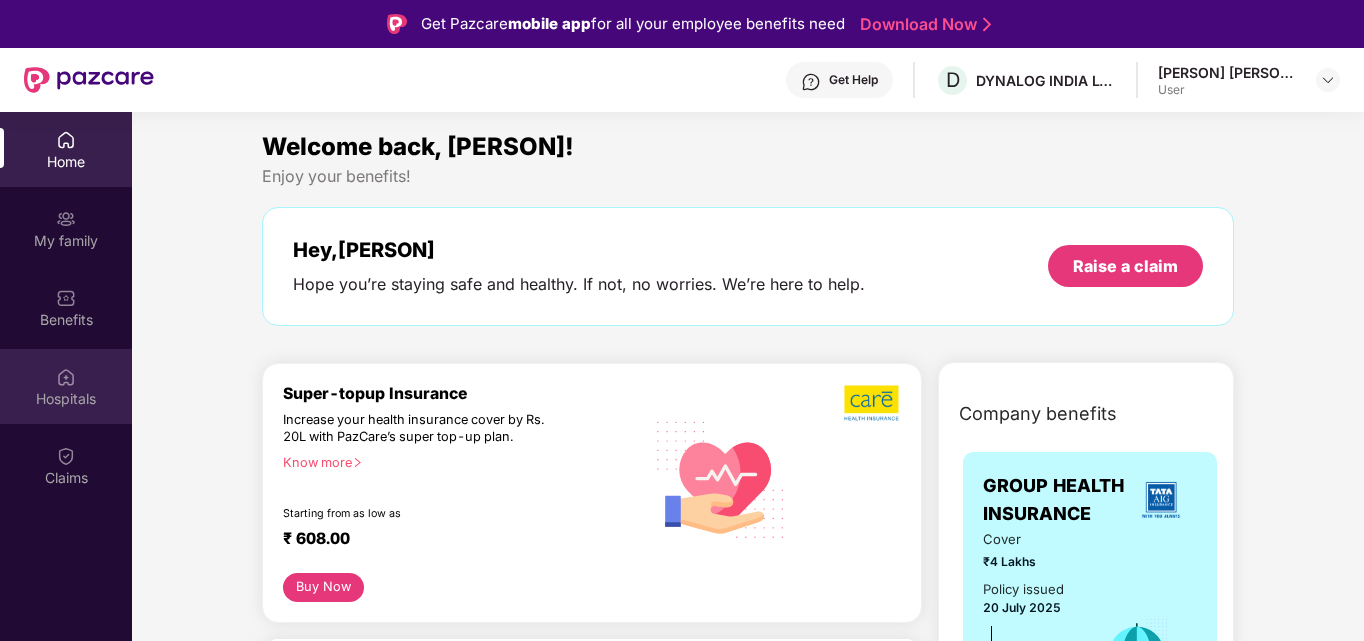 click on "Hospitals" at bounding box center (66, 399) 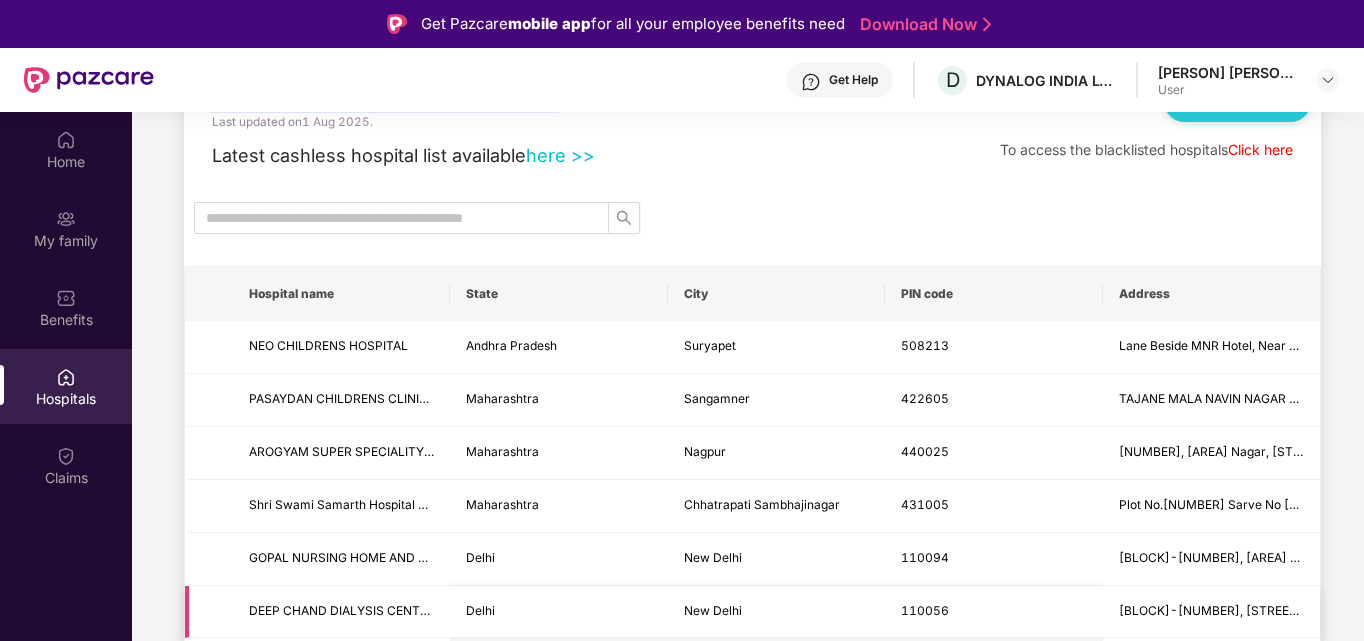 scroll, scrollTop: 0, scrollLeft: 0, axis: both 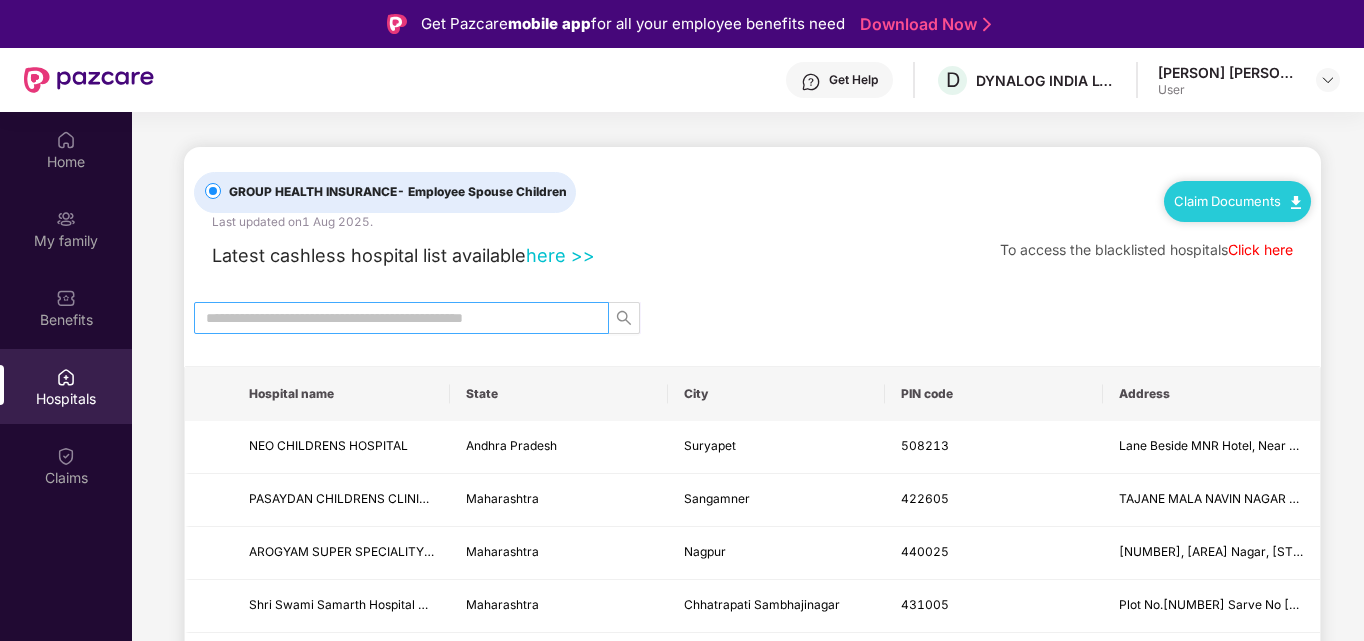 click at bounding box center (393, 318) 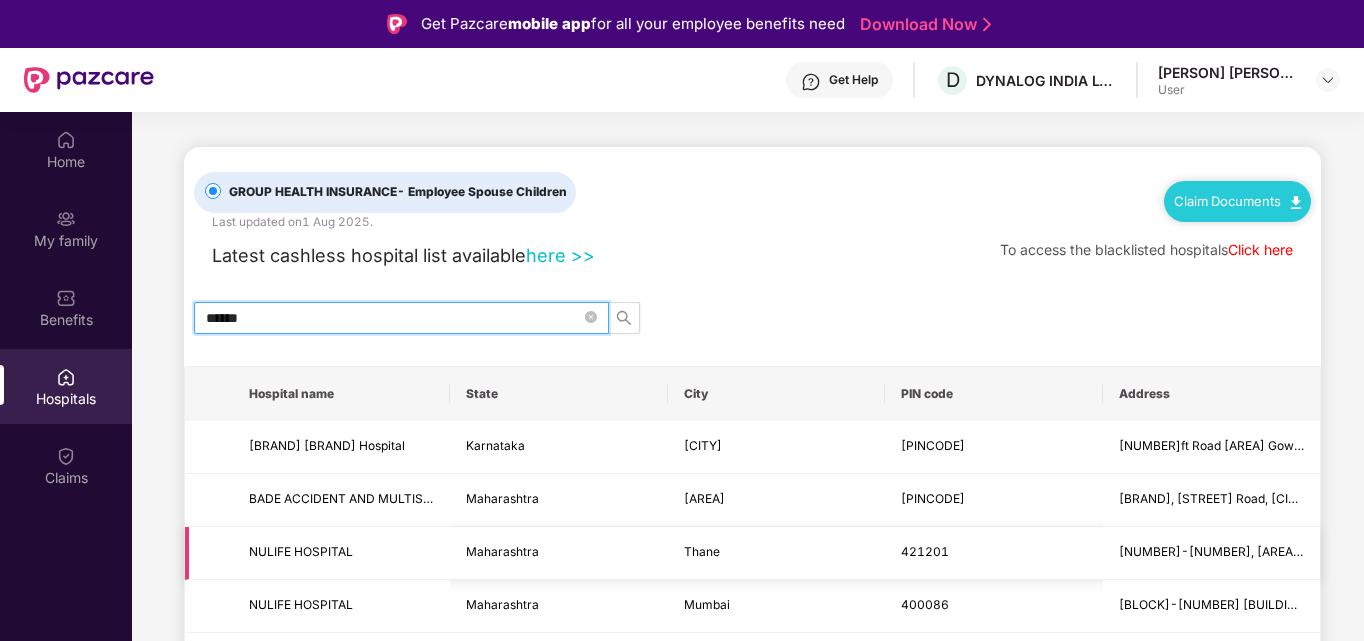 scroll, scrollTop: 60, scrollLeft: 0, axis: vertical 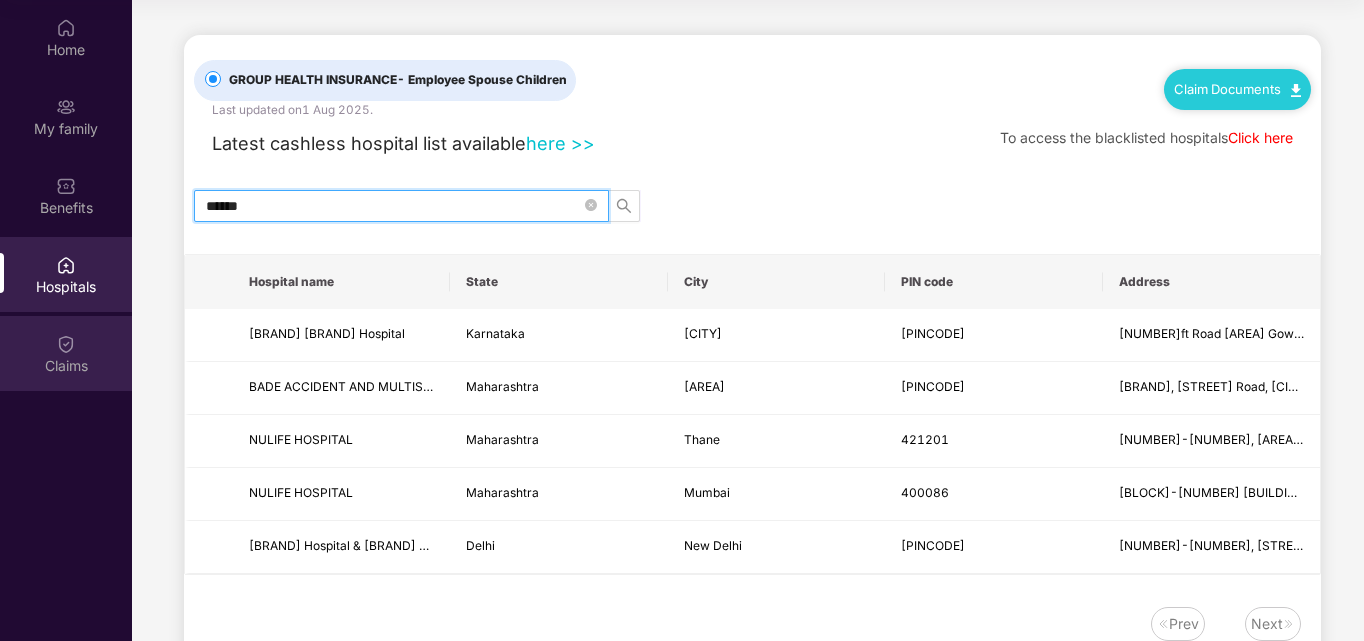 type on "******" 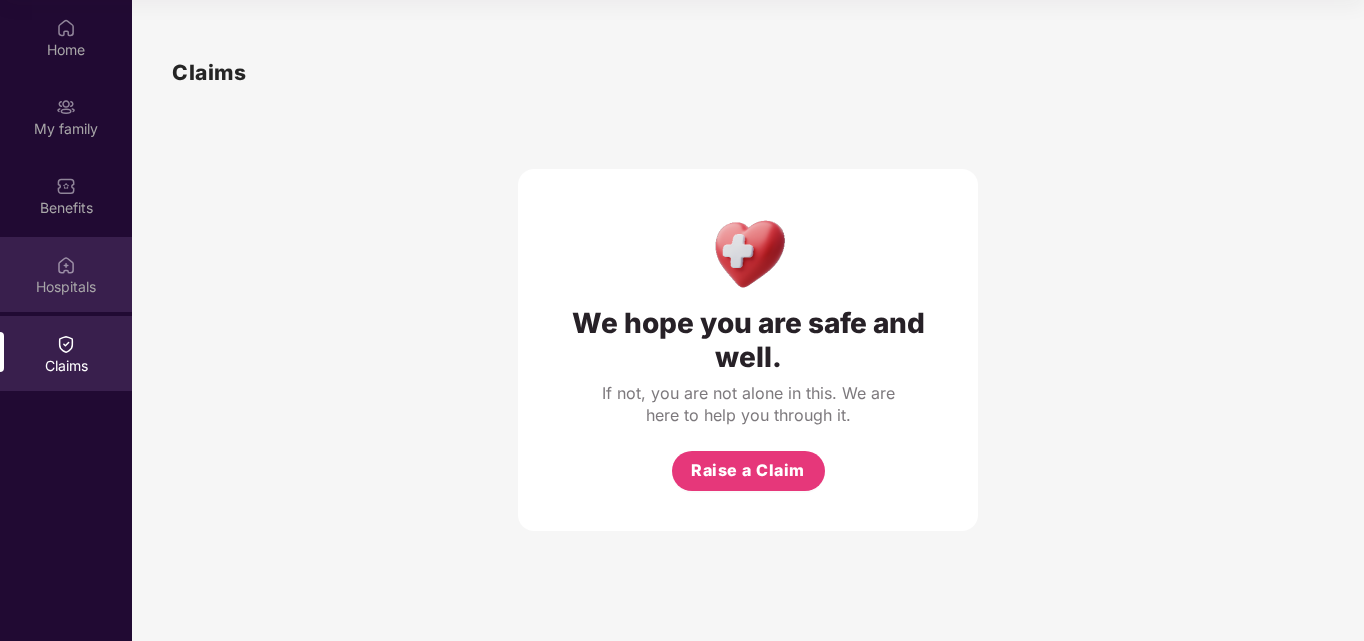 click on "Hospitals" at bounding box center (66, 287) 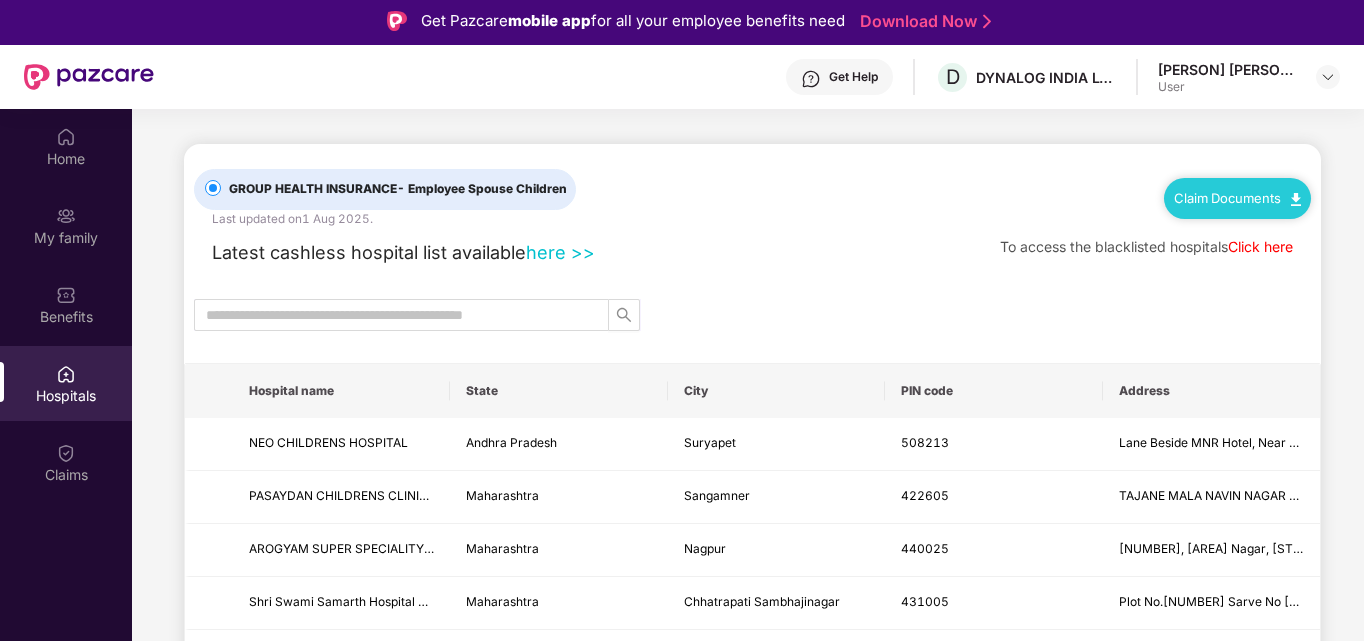 scroll, scrollTop: 0, scrollLeft: 0, axis: both 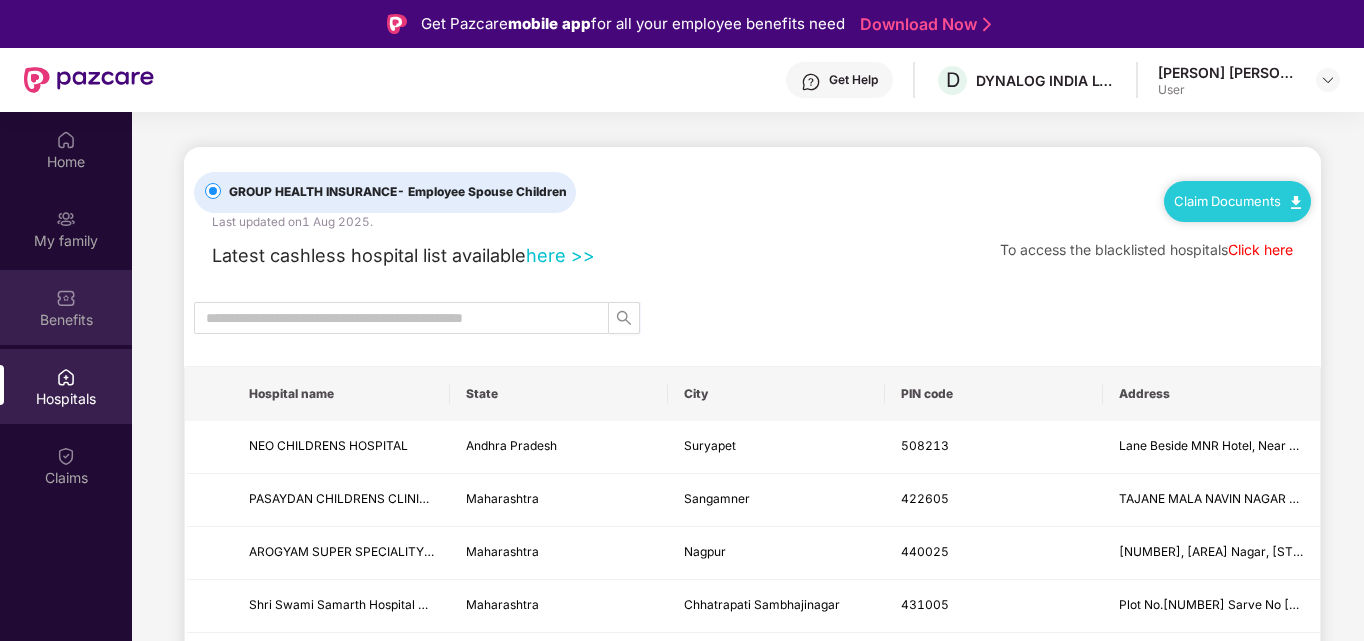 click on "Benefits" at bounding box center [66, 320] 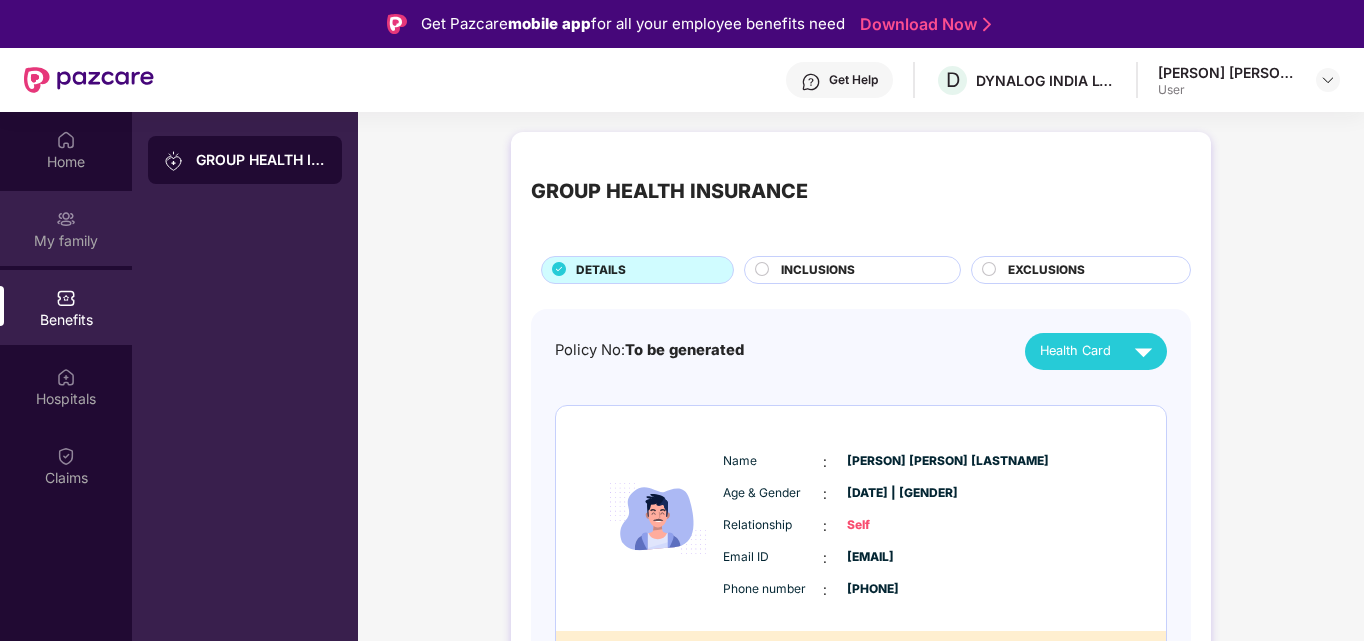 click on "My family" at bounding box center (66, 241) 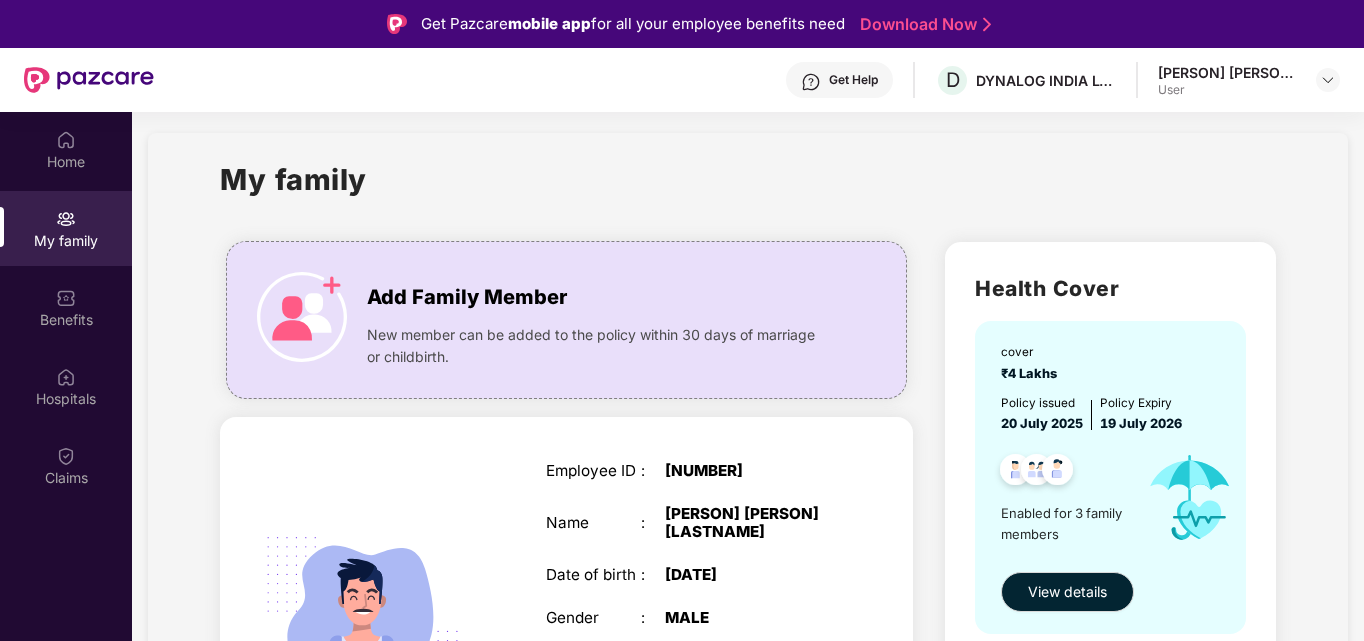 scroll, scrollTop: 0, scrollLeft: 0, axis: both 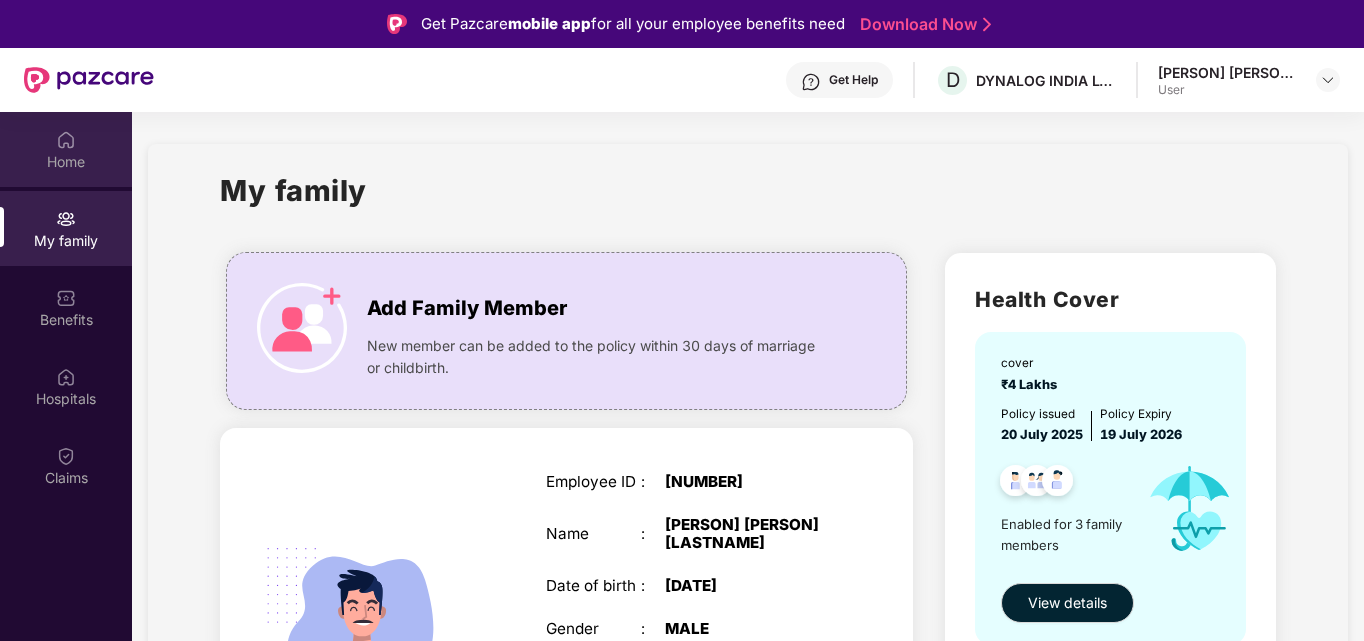 click on "Home" at bounding box center (66, 162) 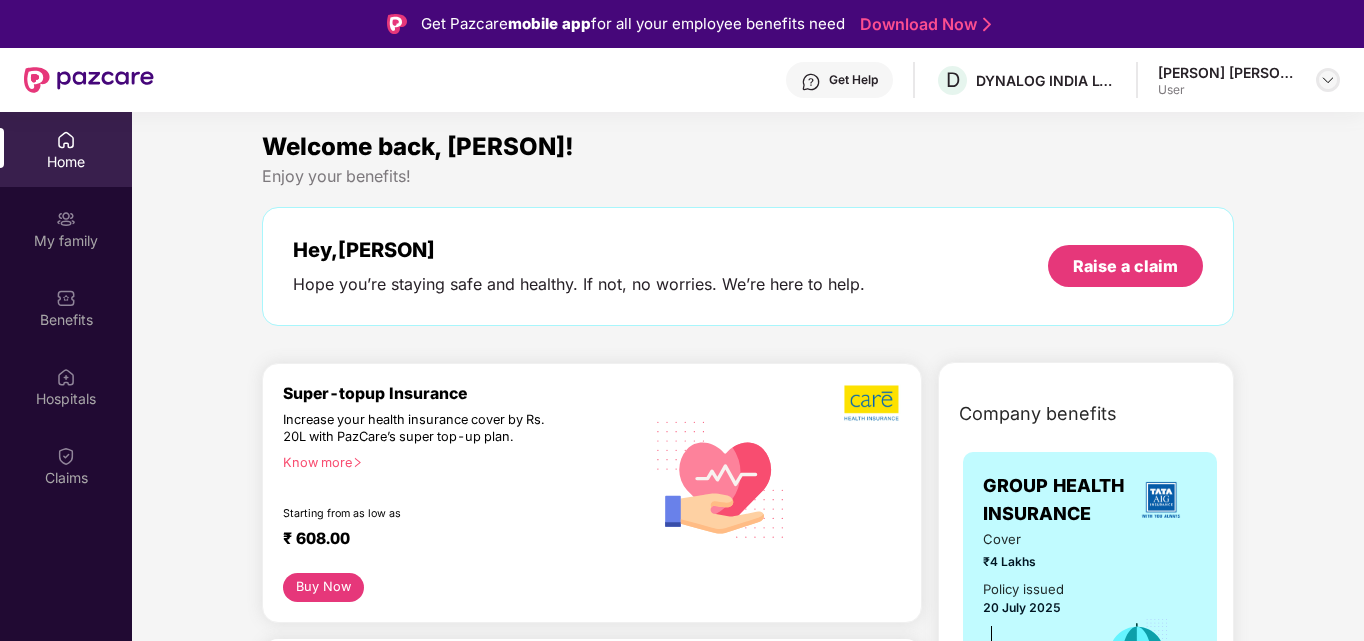 click at bounding box center [1328, 80] 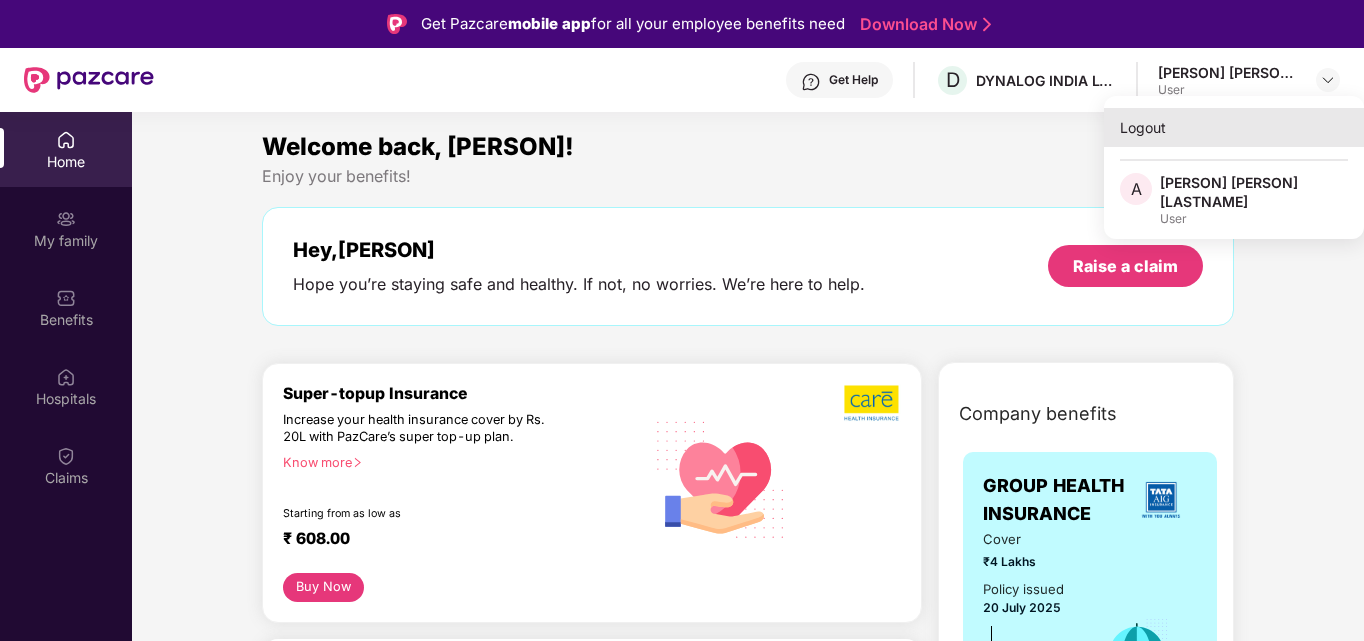 click on "Logout" at bounding box center [1234, 127] 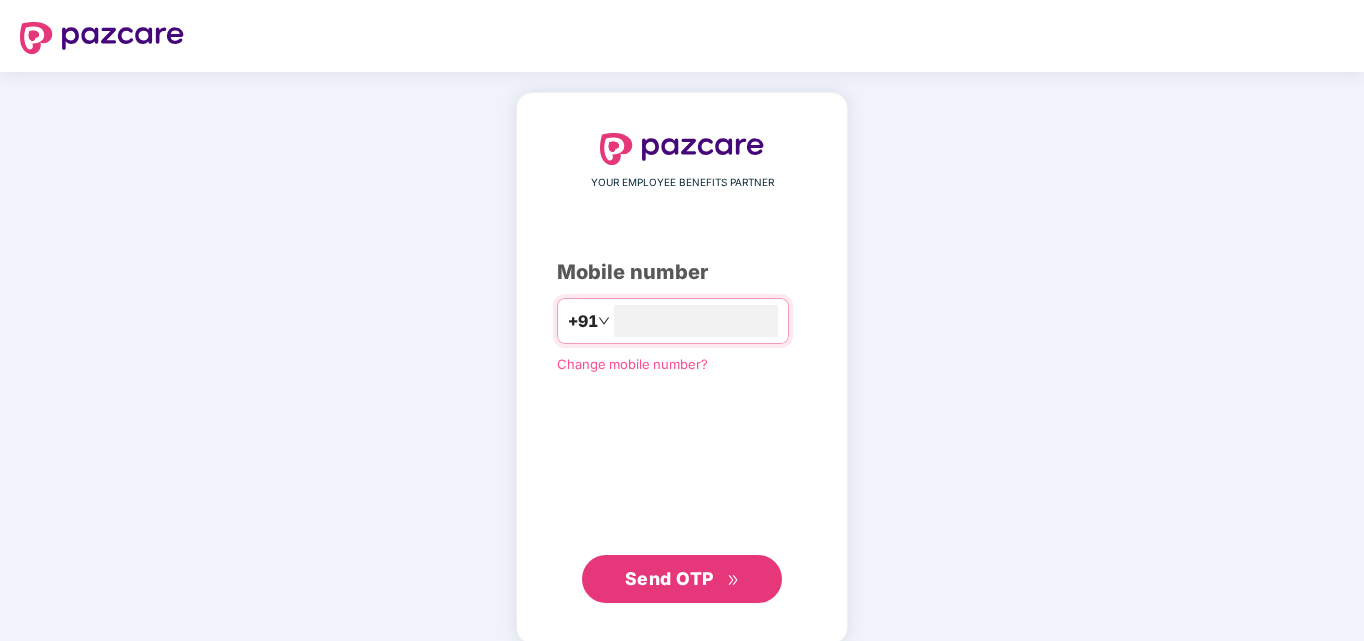 scroll, scrollTop: 0, scrollLeft: 0, axis: both 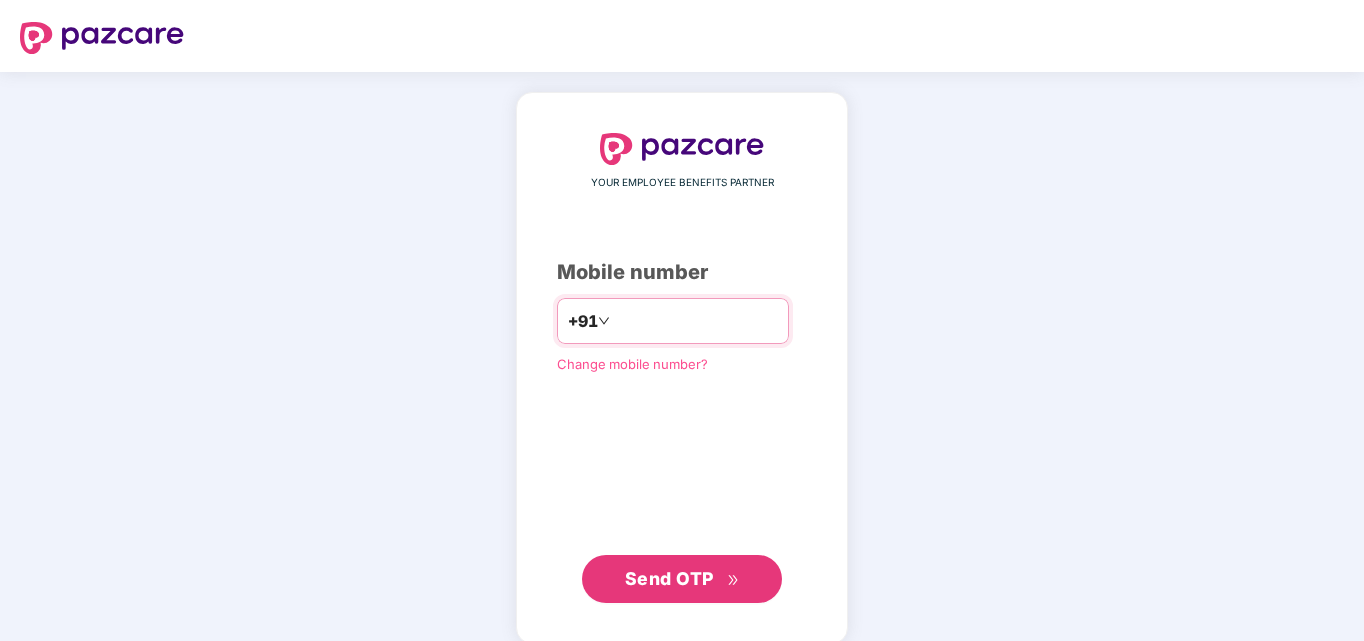 type on "**********" 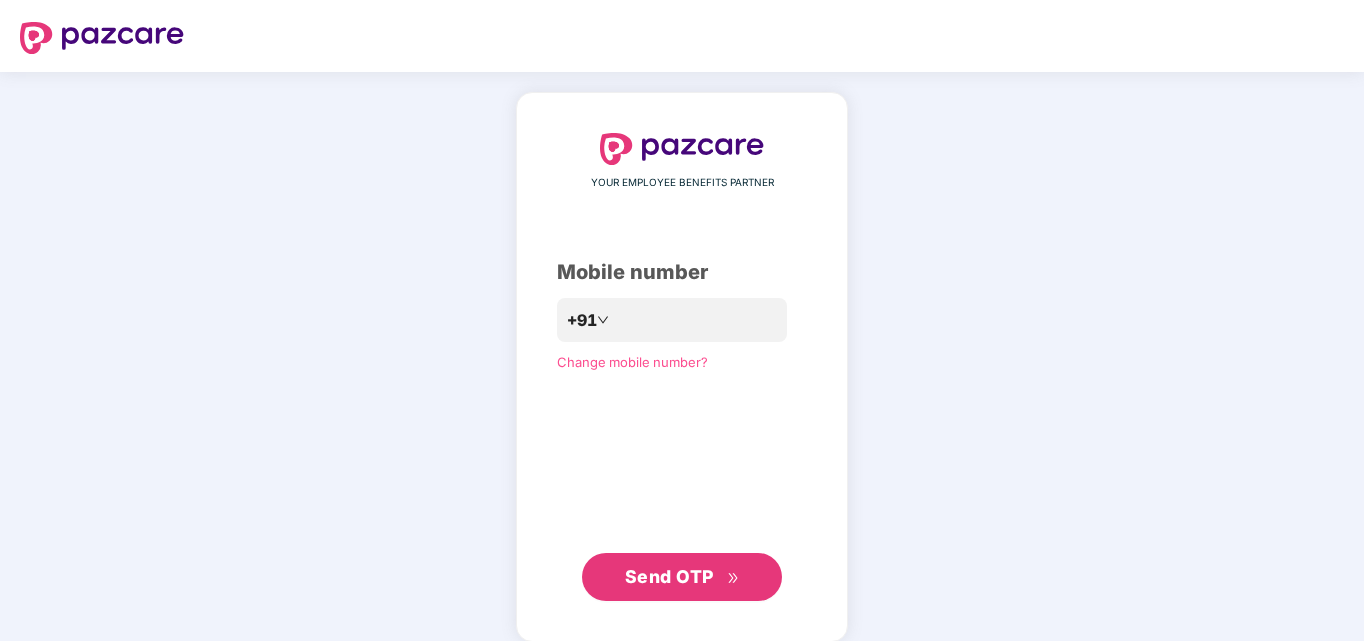 click on "Send OTP" at bounding box center (669, 576) 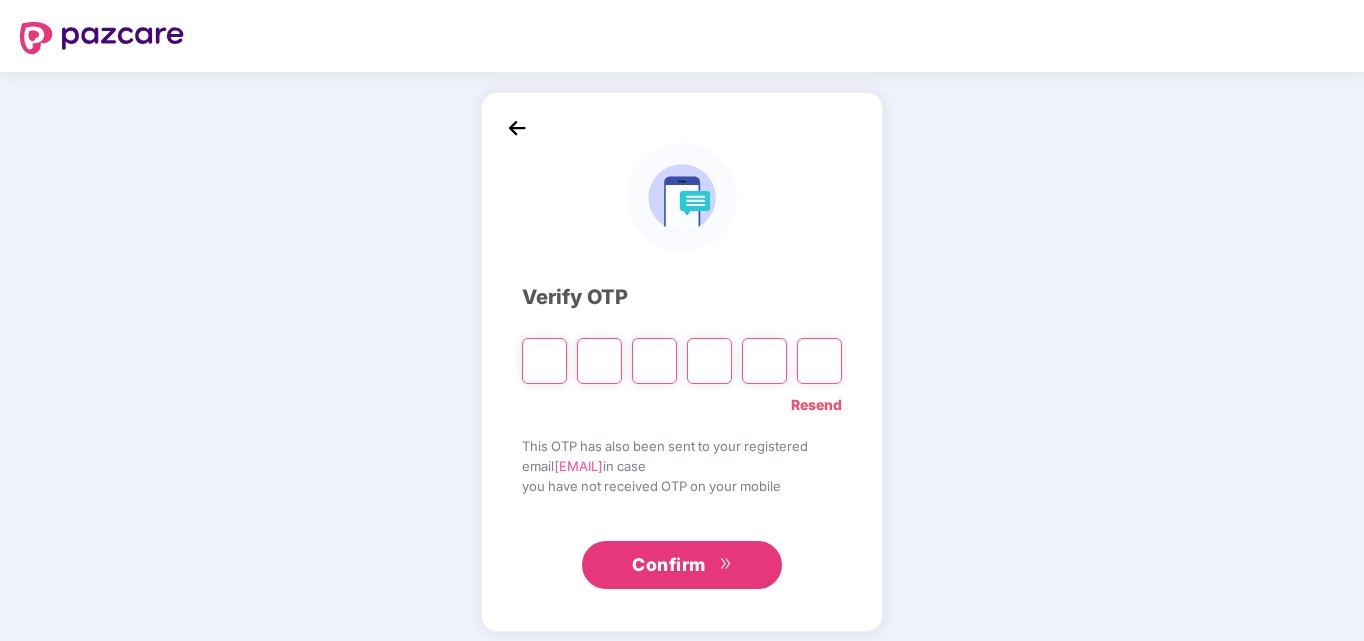 click on "Resend" at bounding box center (816, 405) 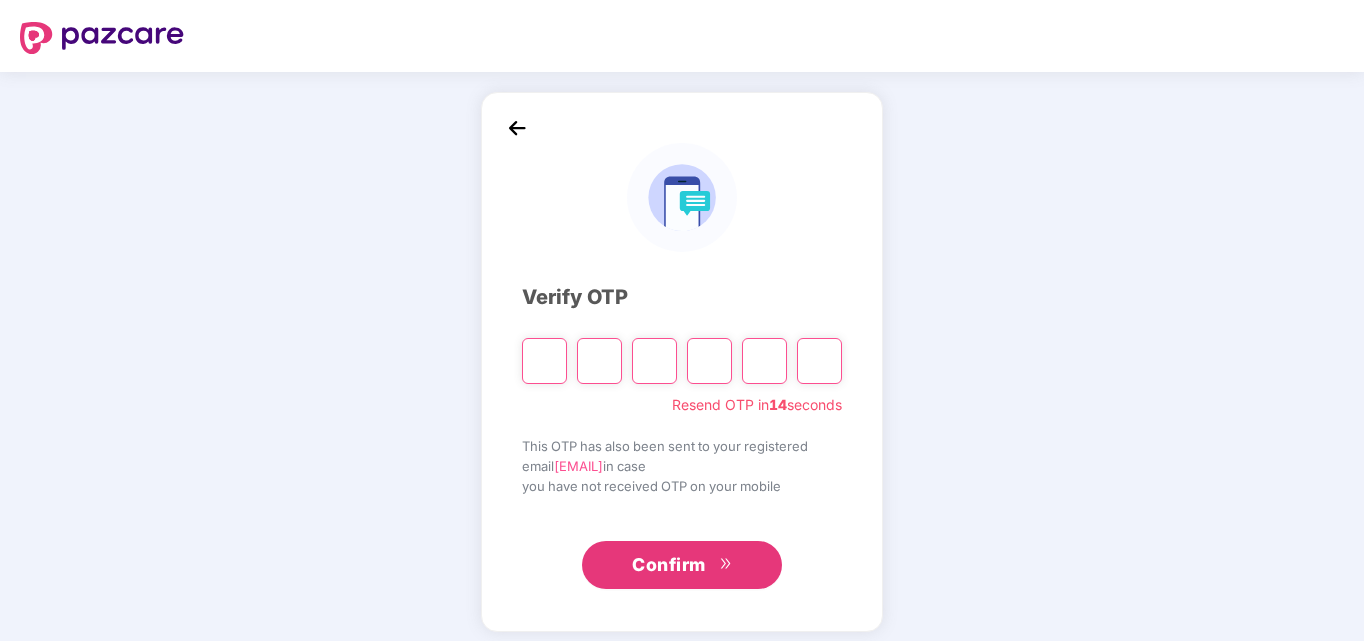 click at bounding box center [544, 361] 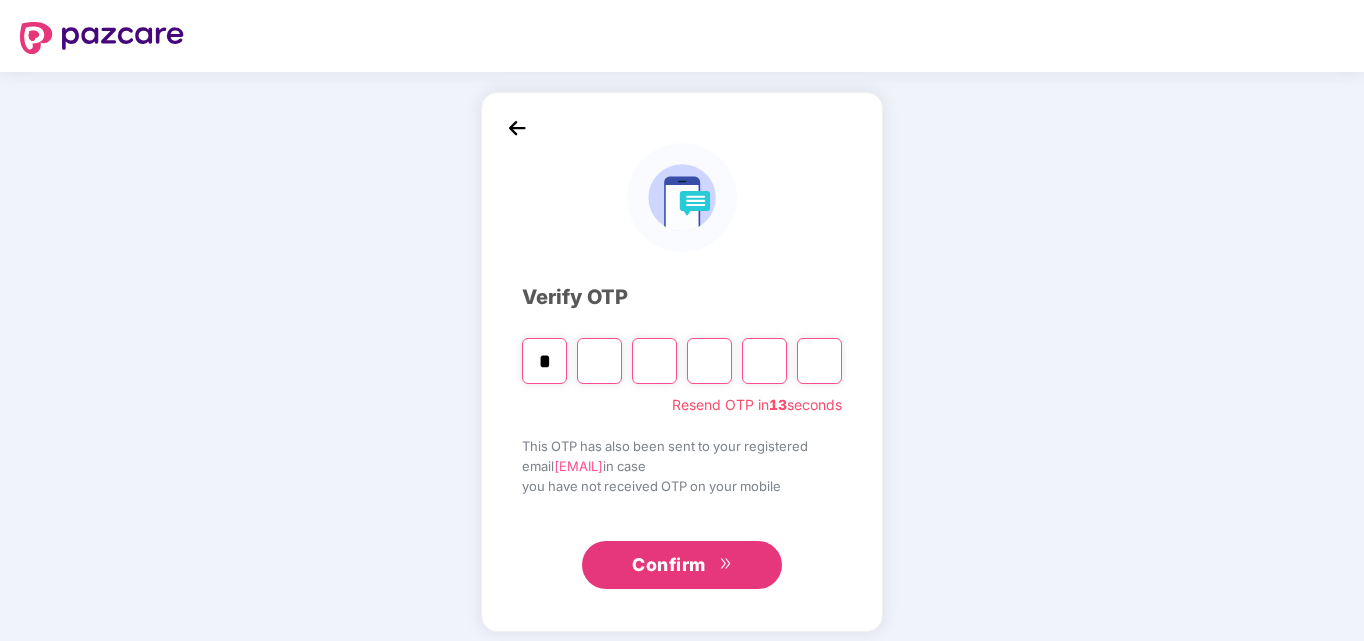 type on "*" 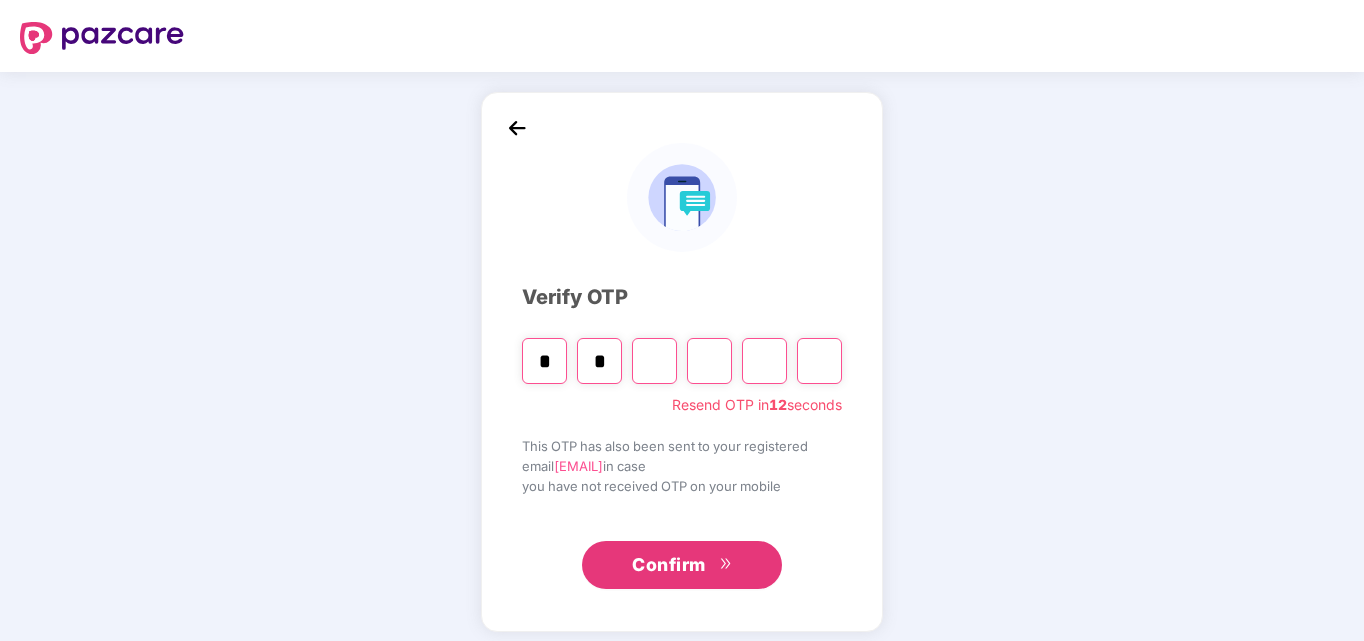 type on "*" 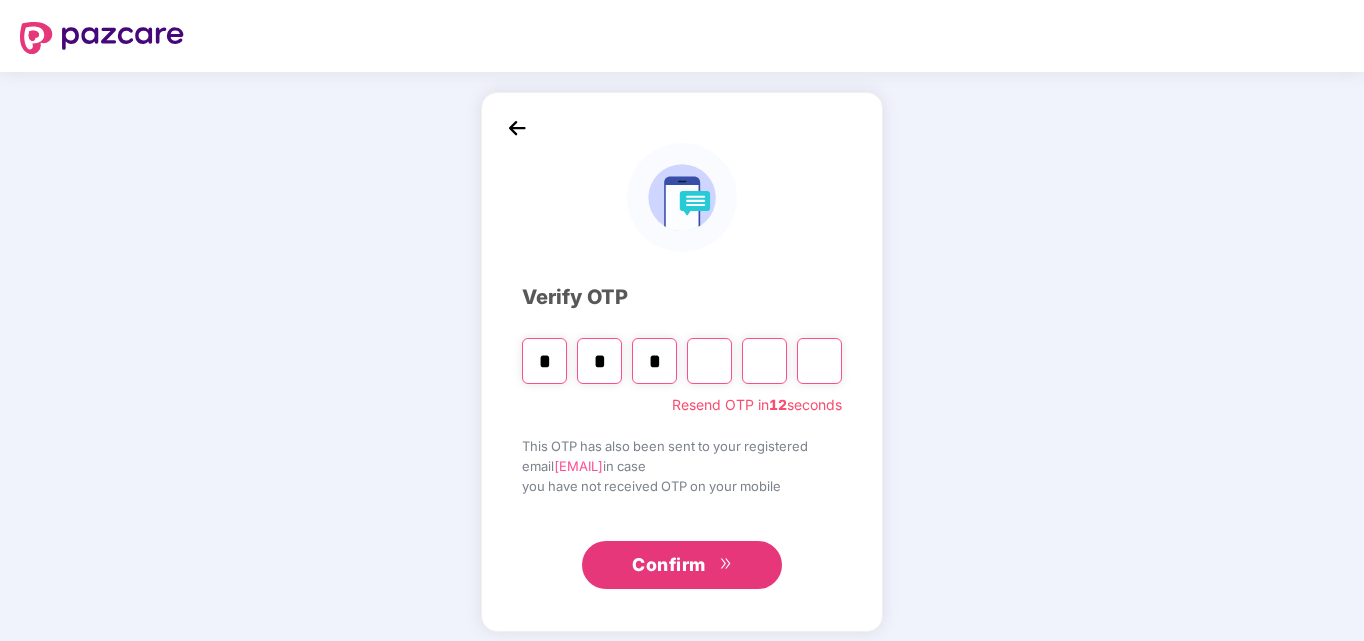 type on "*" 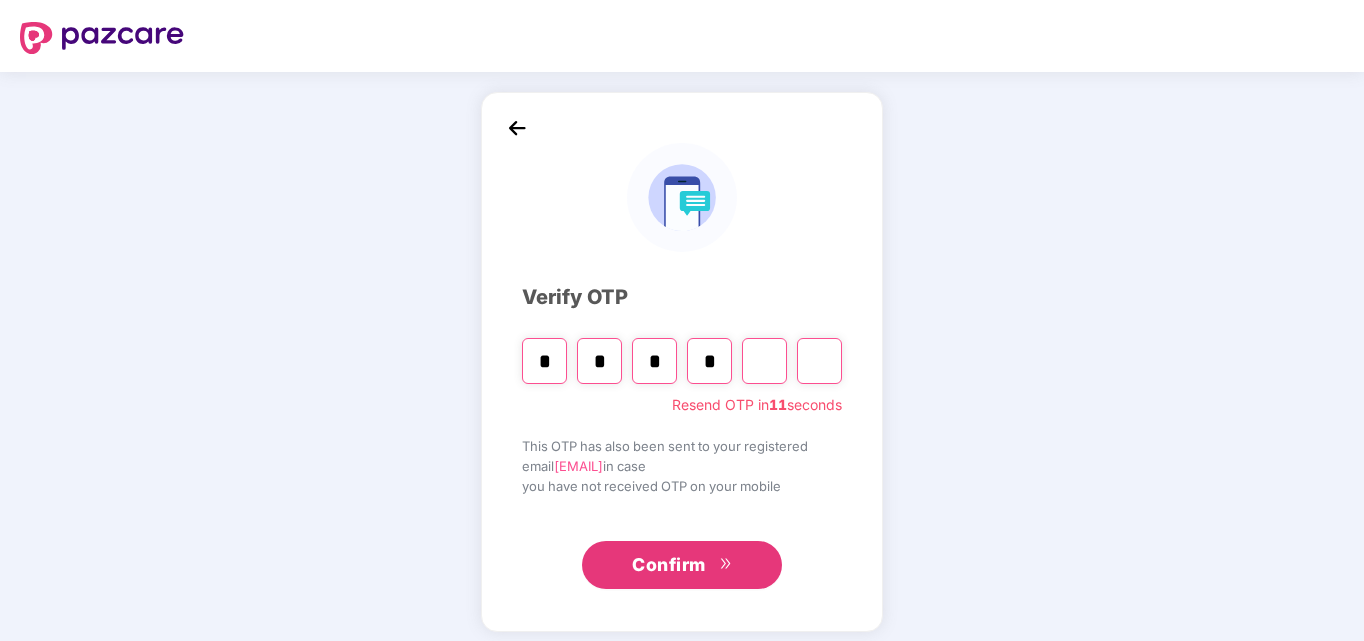 type on "*" 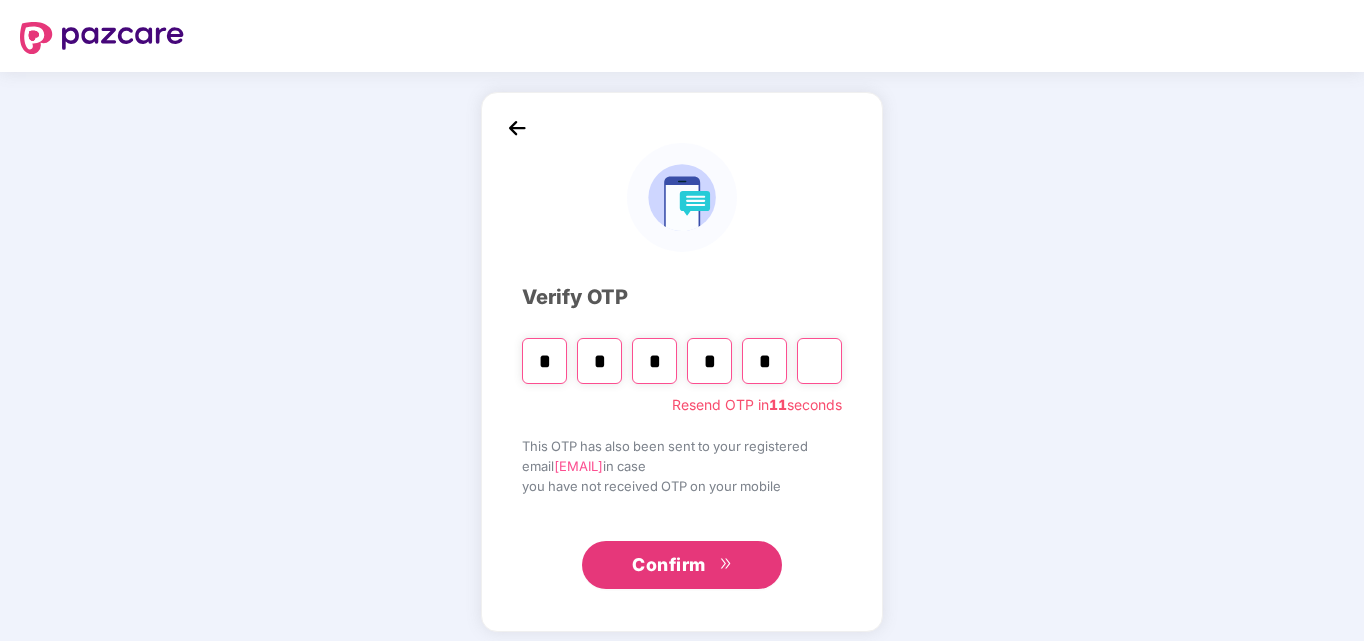type on "*" 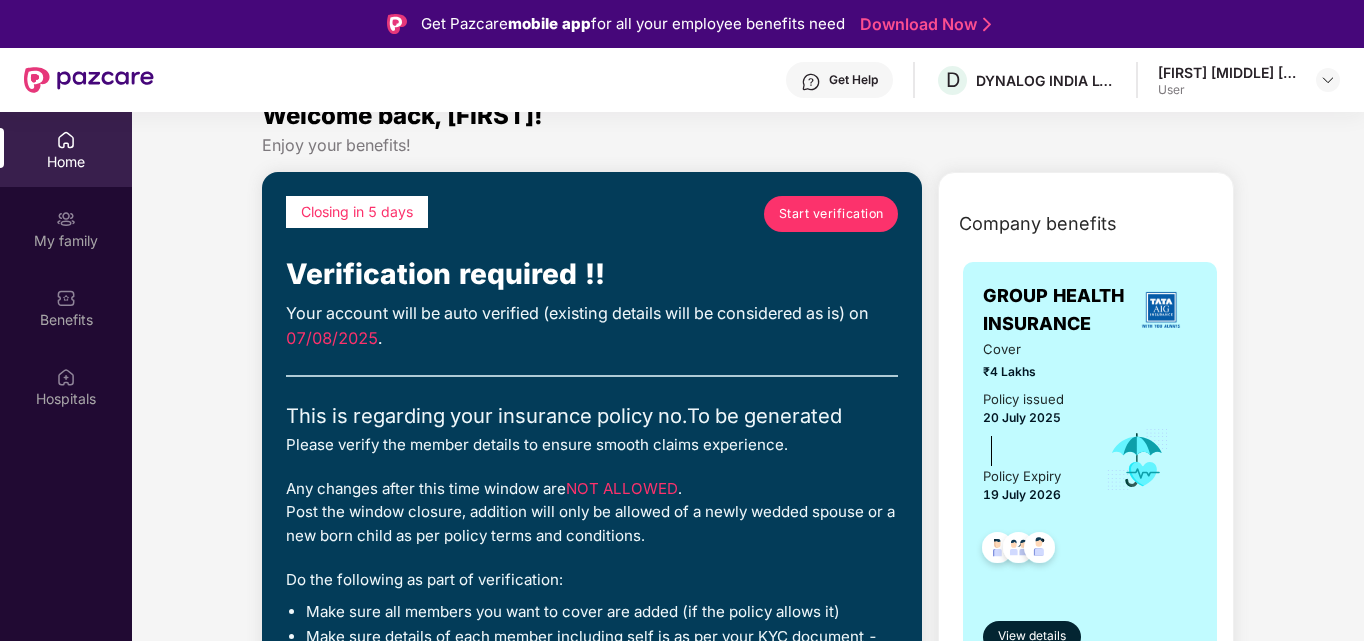 scroll, scrollTop: 0, scrollLeft: 0, axis: both 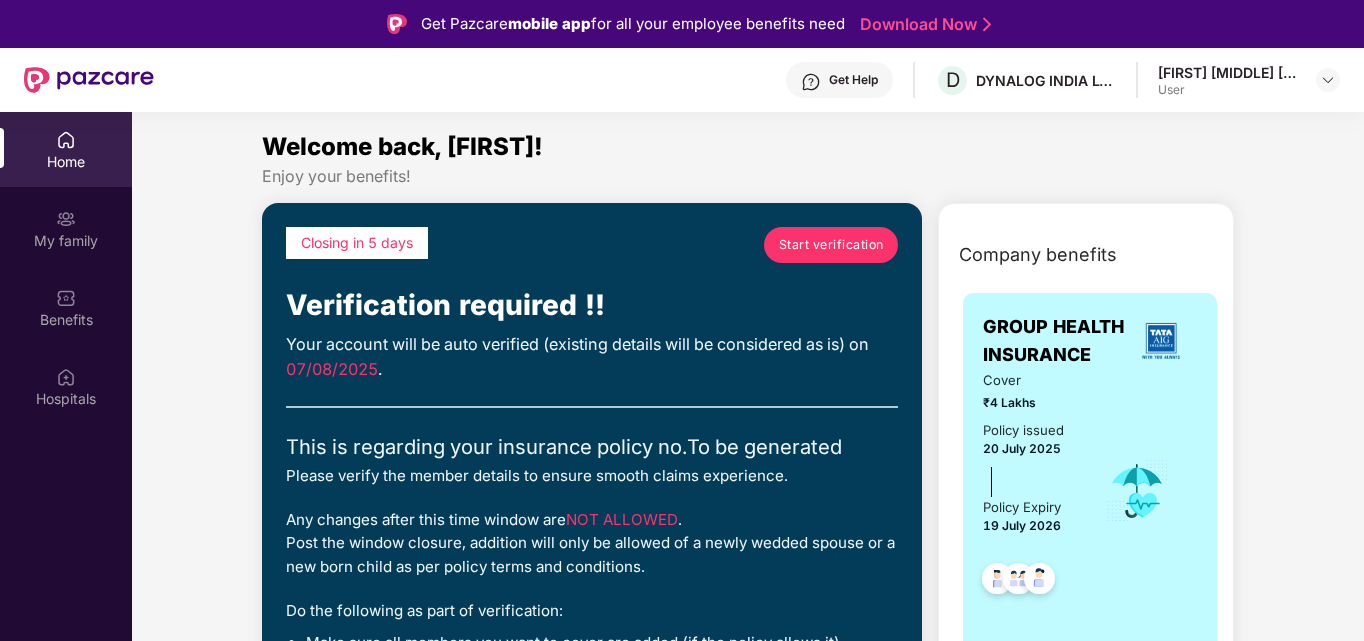 click on "Start verification" at bounding box center [831, 244] 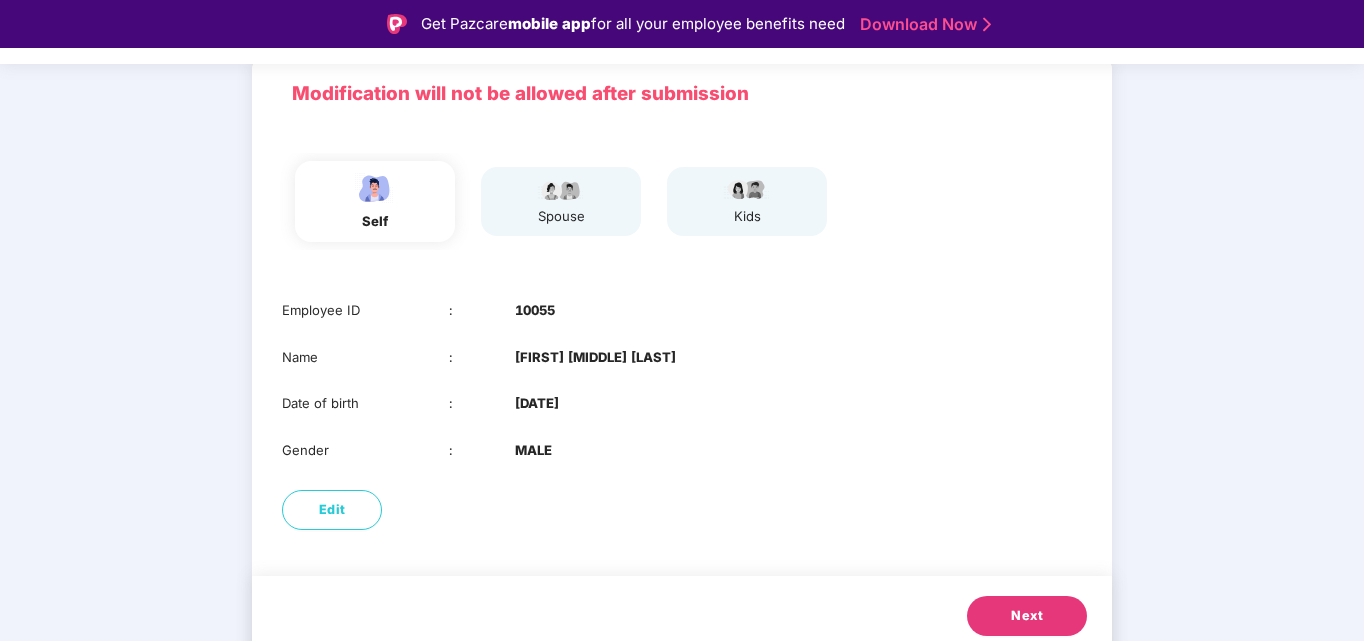 scroll, scrollTop: 150, scrollLeft: 0, axis: vertical 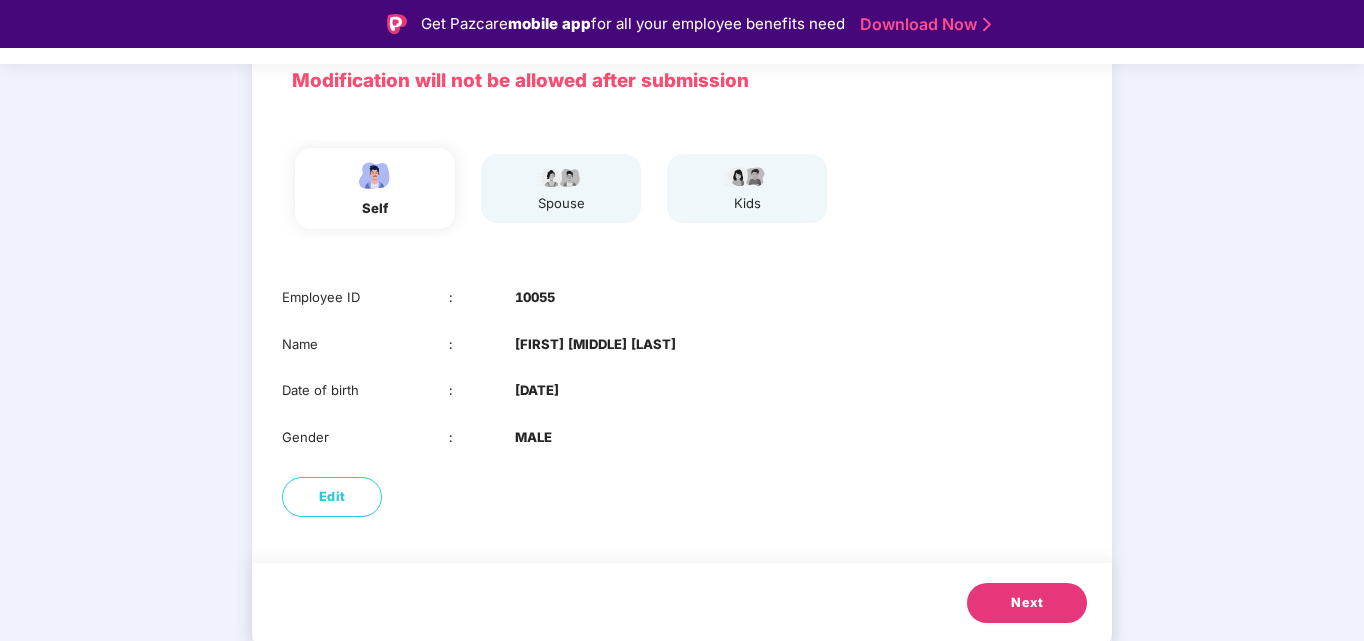 click on "Next" at bounding box center (1027, 603) 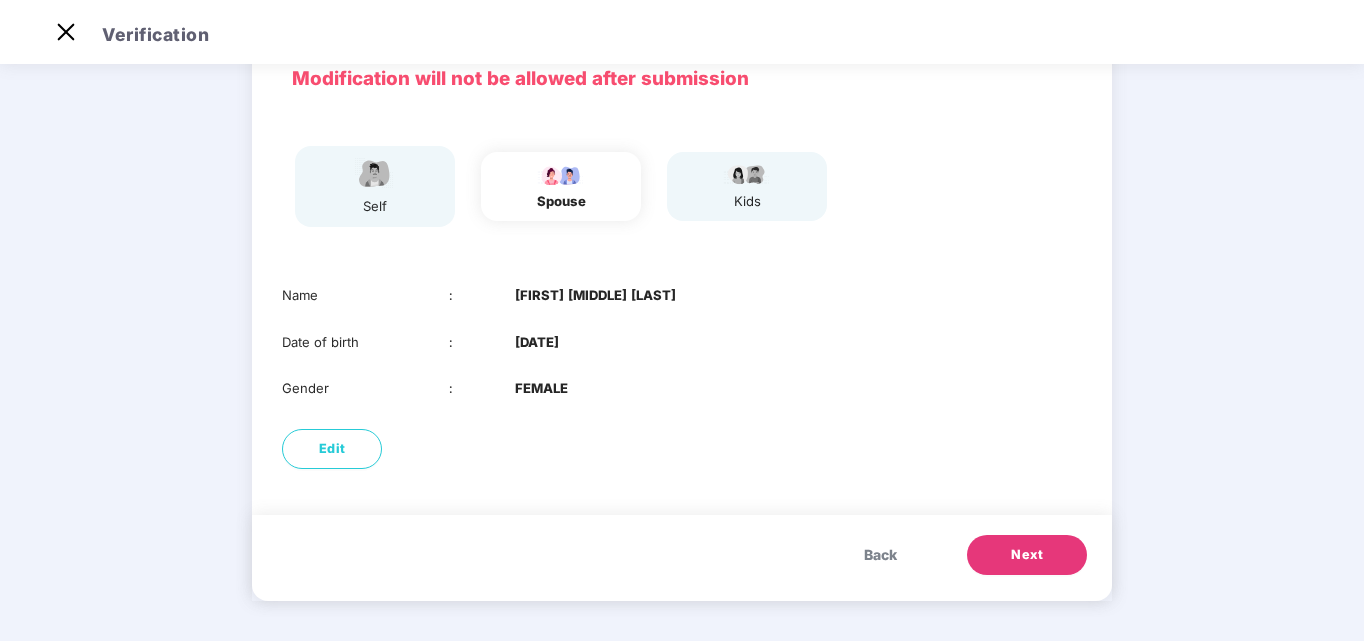 click on "Next" at bounding box center [1027, 555] 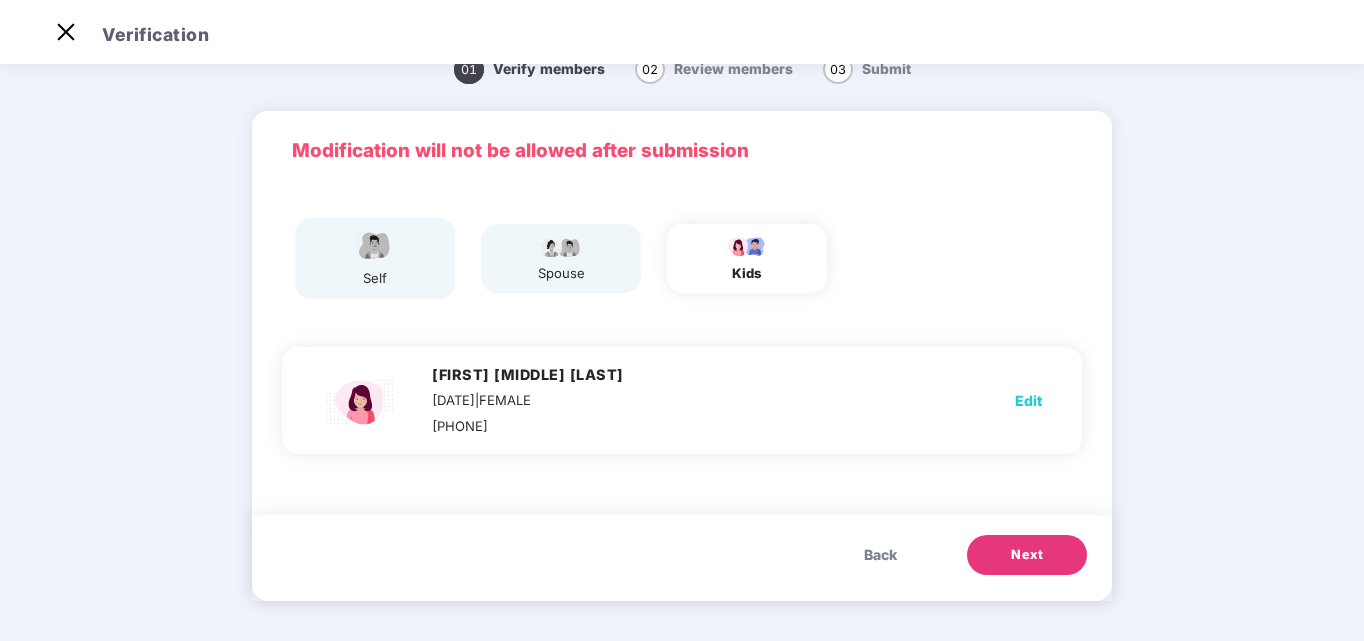 click on "Next" at bounding box center (1027, 555) 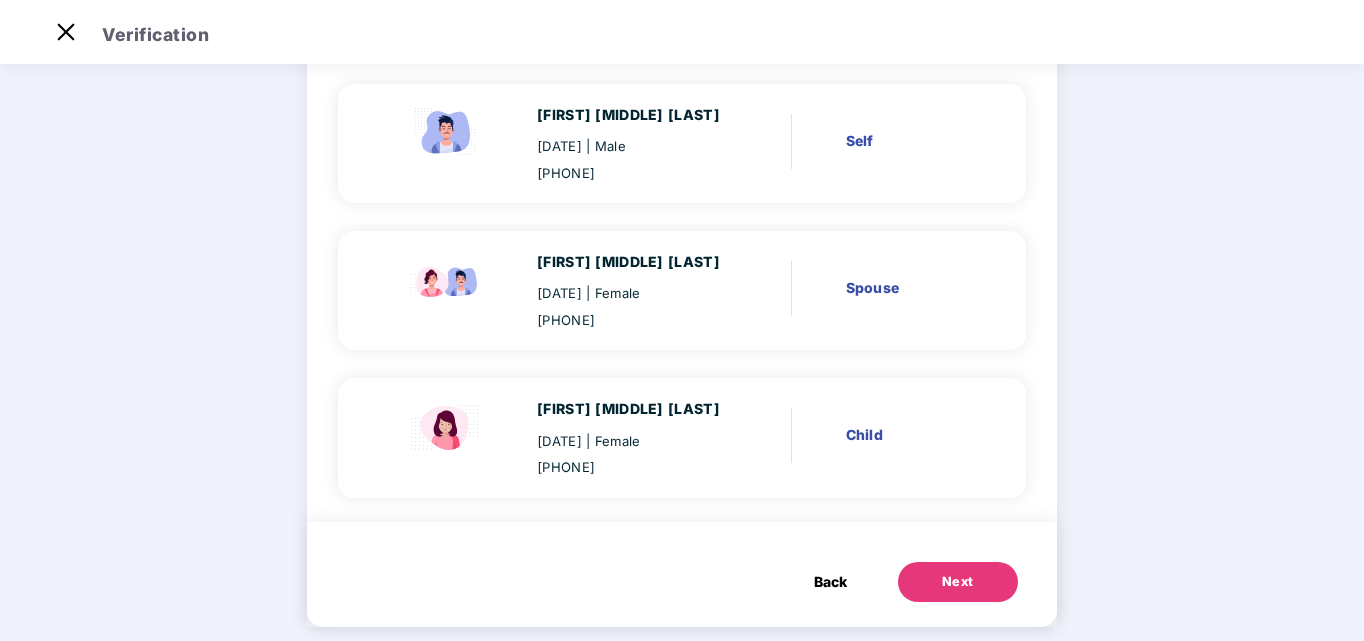 scroll, scrollTop: 206, scrollLeft: 0, axis: vertical 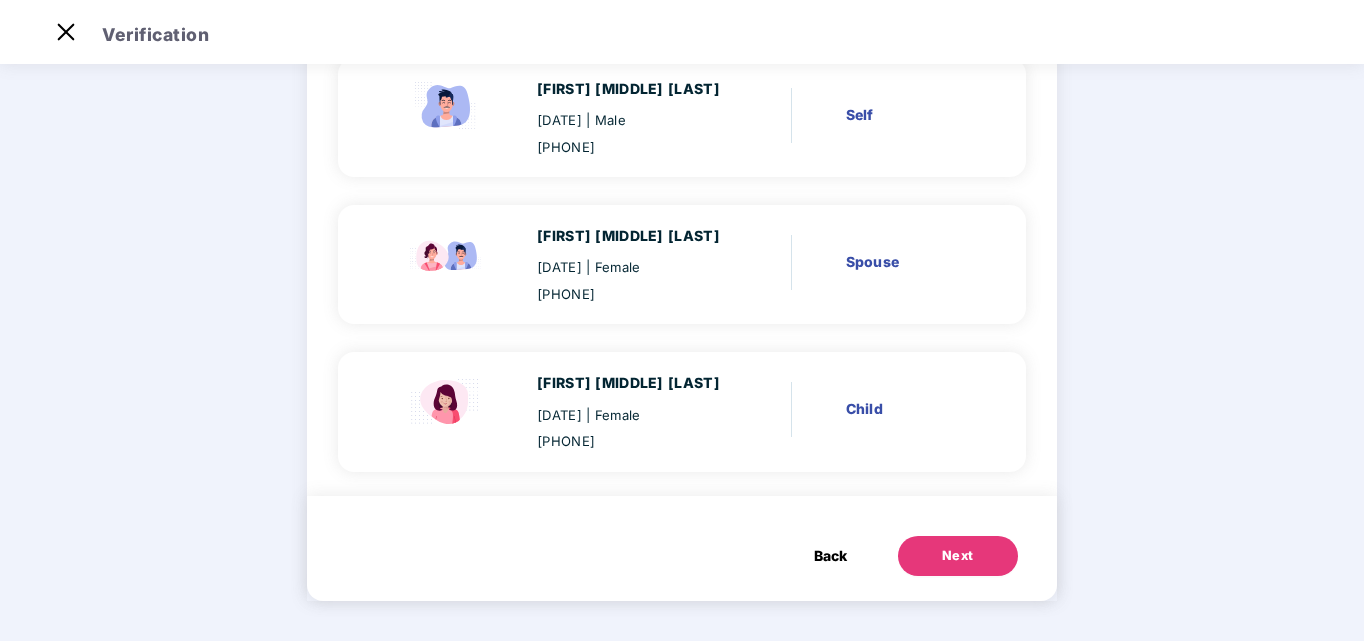 click on "Next" at bounding box center (958, 556) 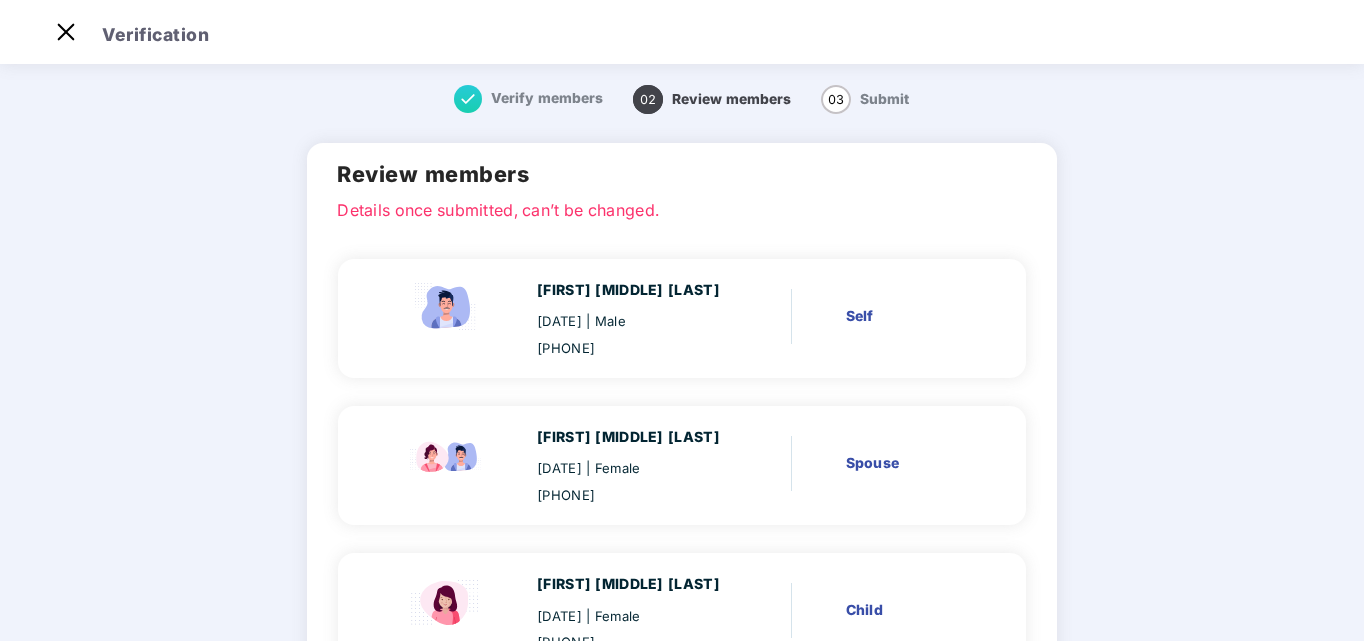 scroll, scrollTop: 0, scrollLeft: 0, axis: both 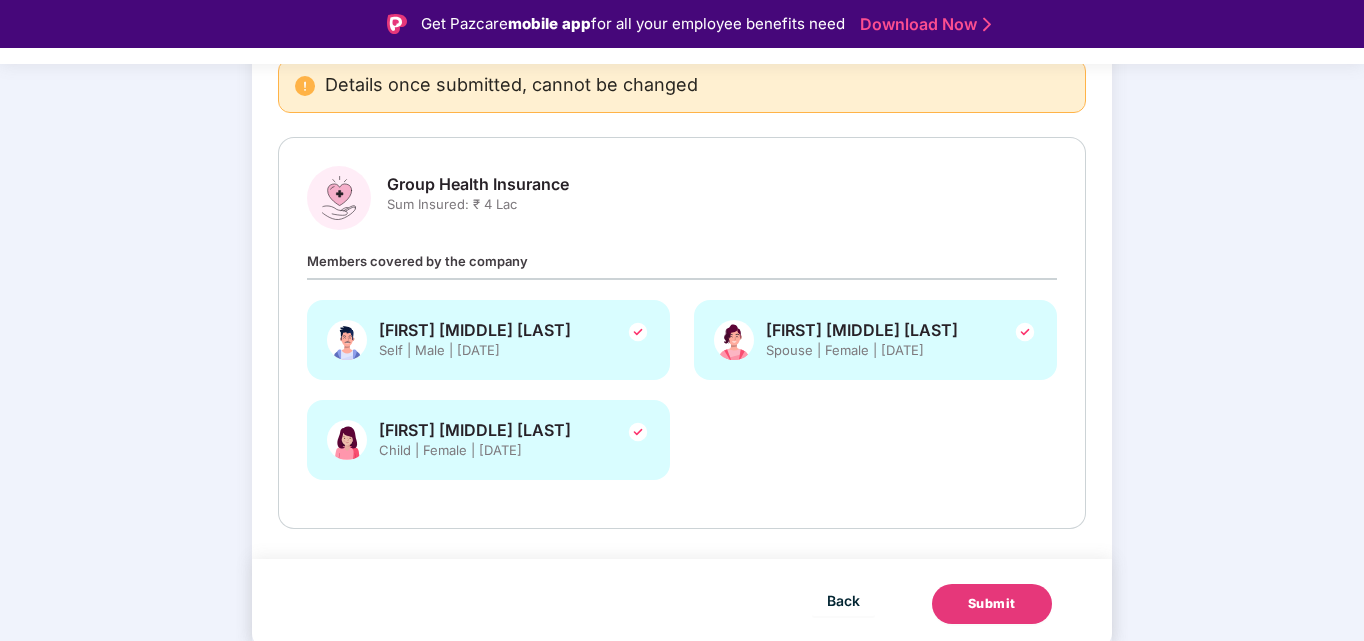click on "Submit" at bounding box center (992, 604) 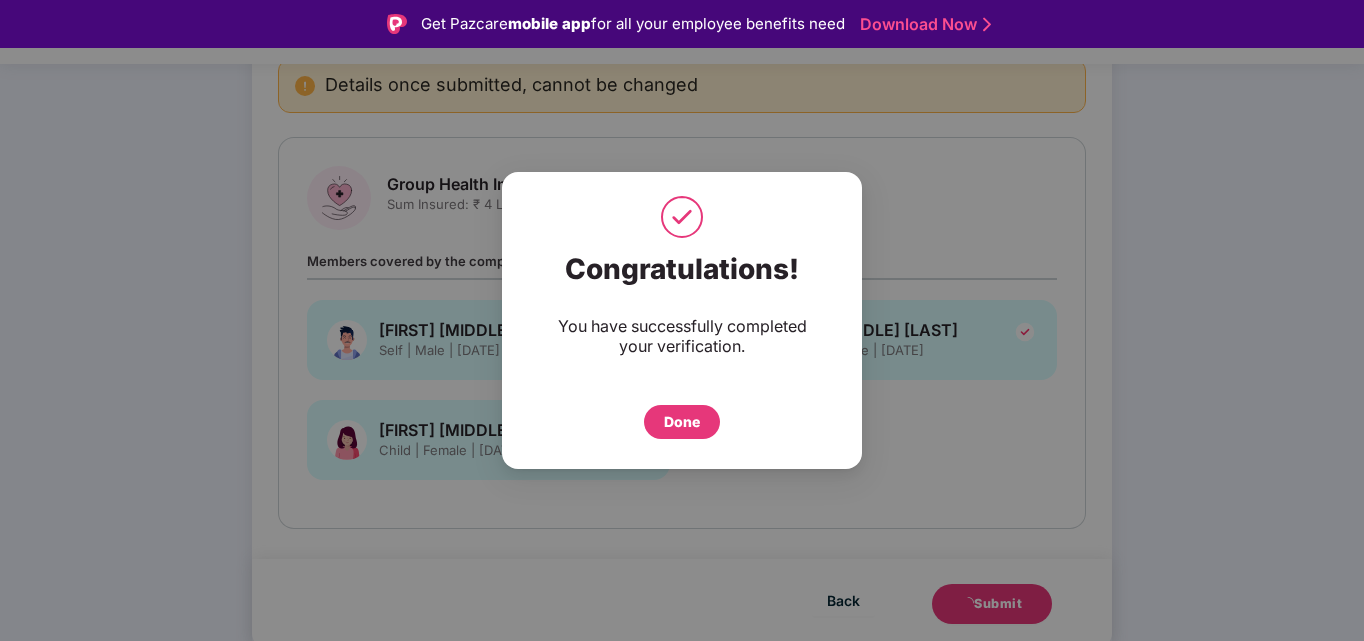 drag, startPoint x: 715, startPoint y: 425, endPoint x: 667, endPoint y: 423, distance: 48.04165 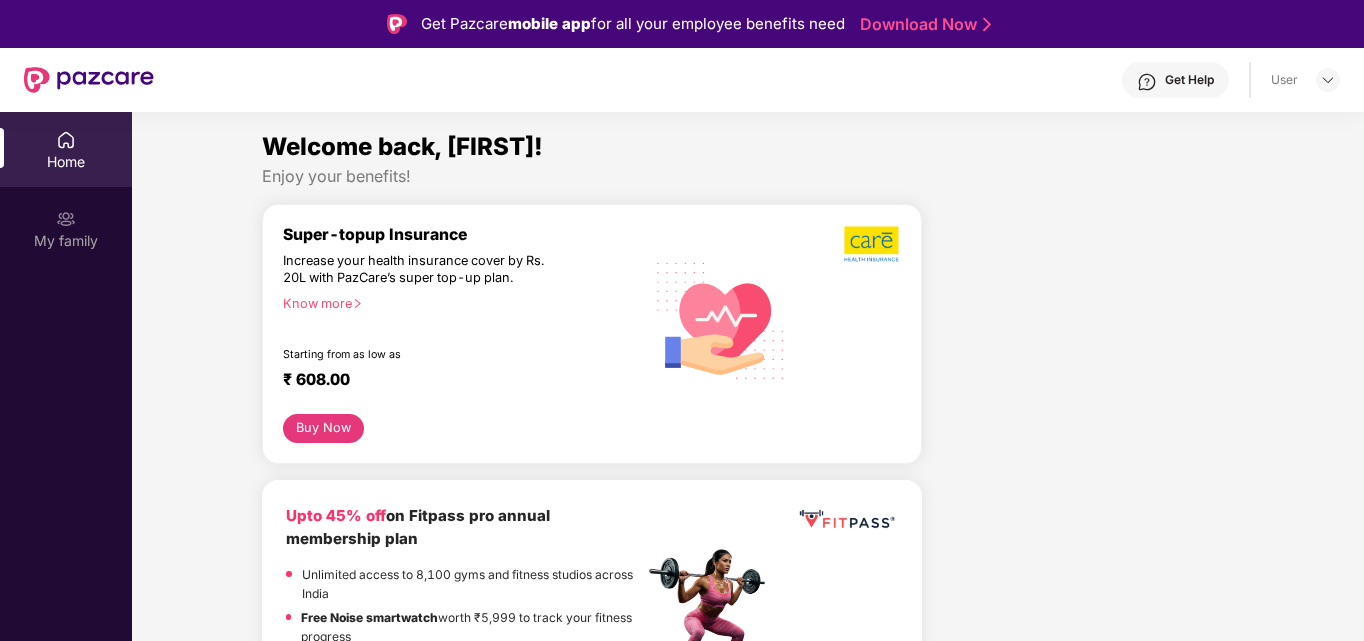 scroll, scrollTop: 0, scrollLeft: 0, axis: both 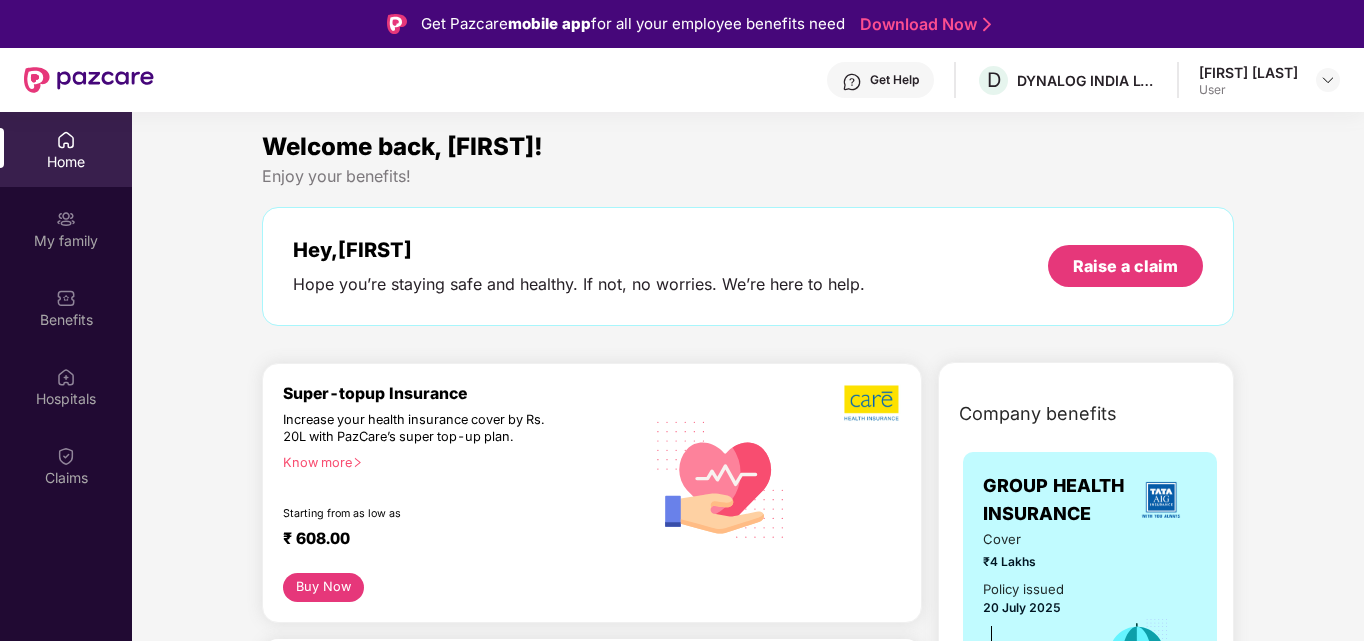 click on "Home" at bounding box center [66, 162] 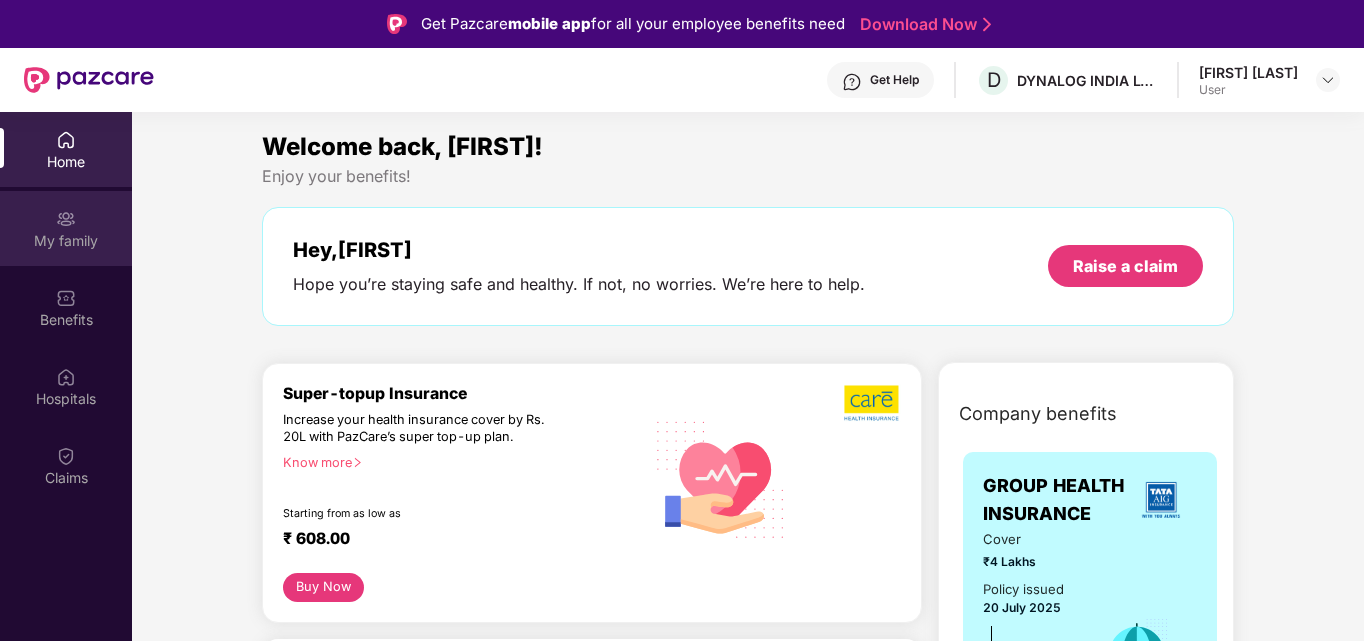 click at bounding box center [66, 219] 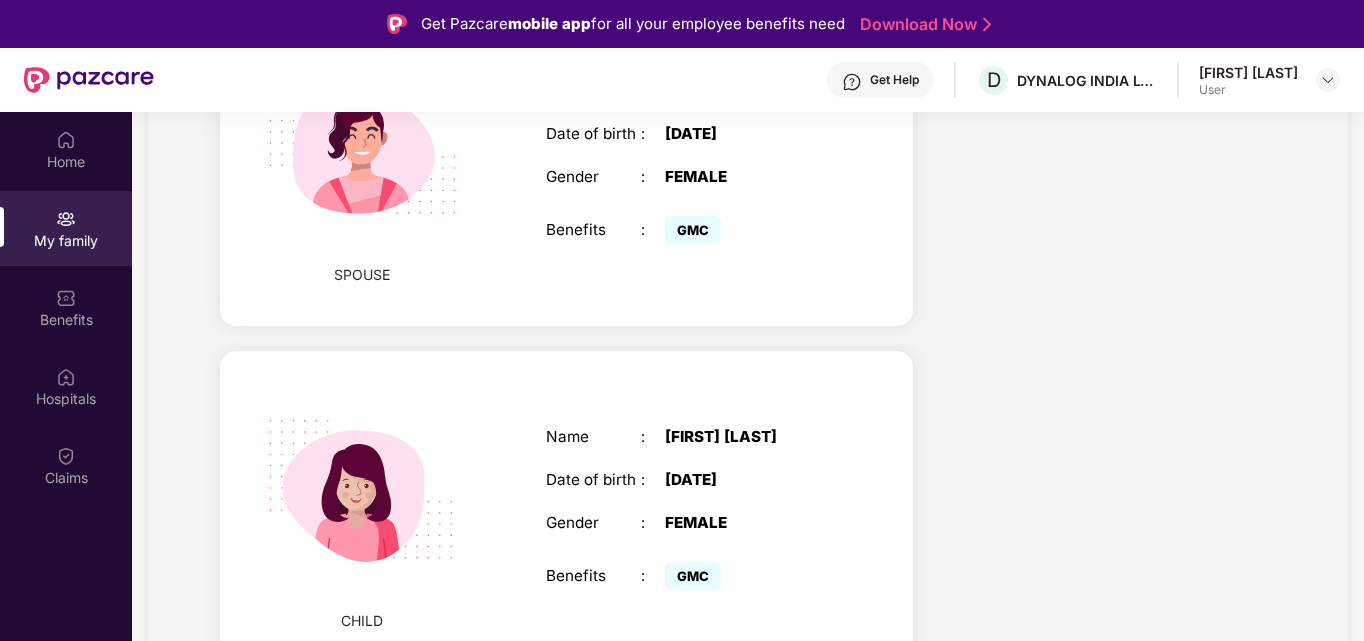 scroll, scrollTop: 871, scrollLeft: 0, axis: vertical 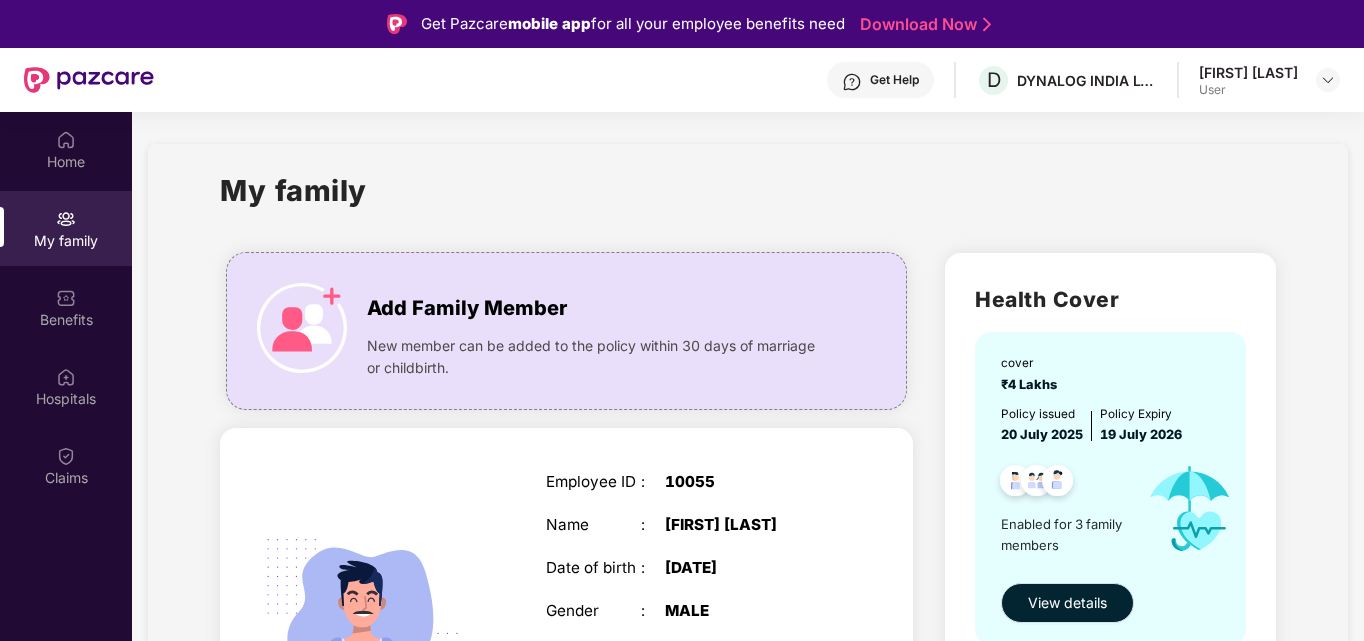 click on "View details" at bounding box center (1067, 603) 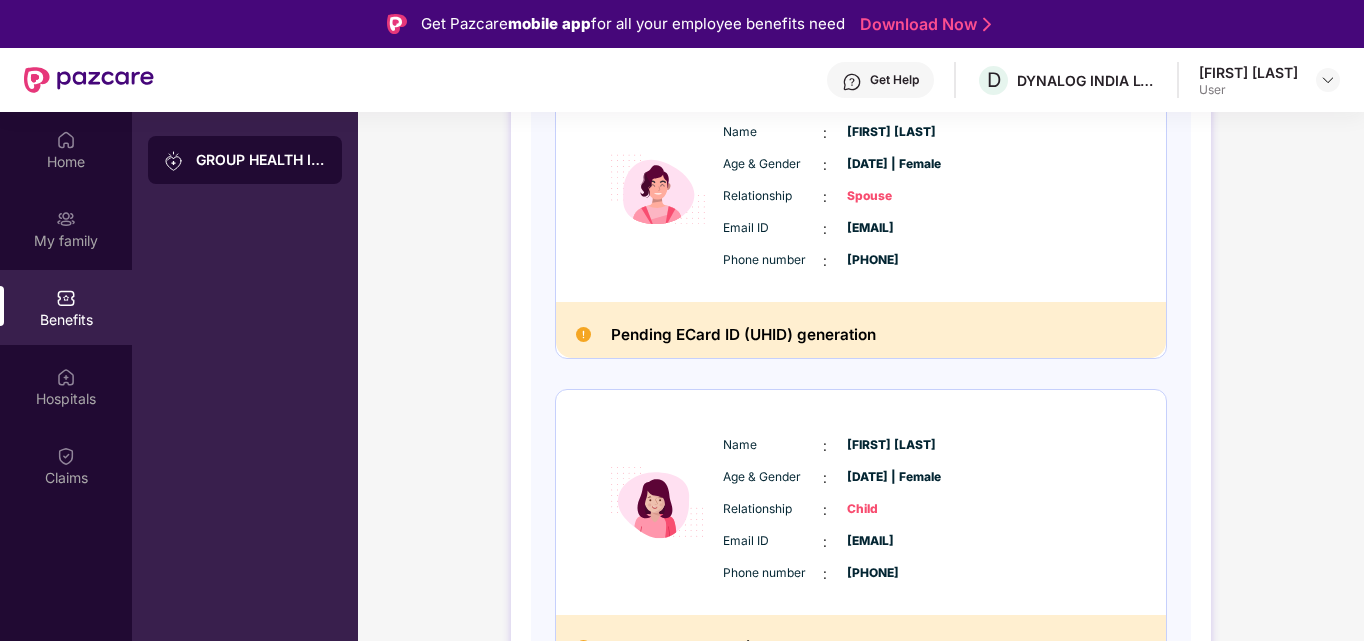 scroll, scrollTop: 685, scrollLeft: 0, axis: vertical 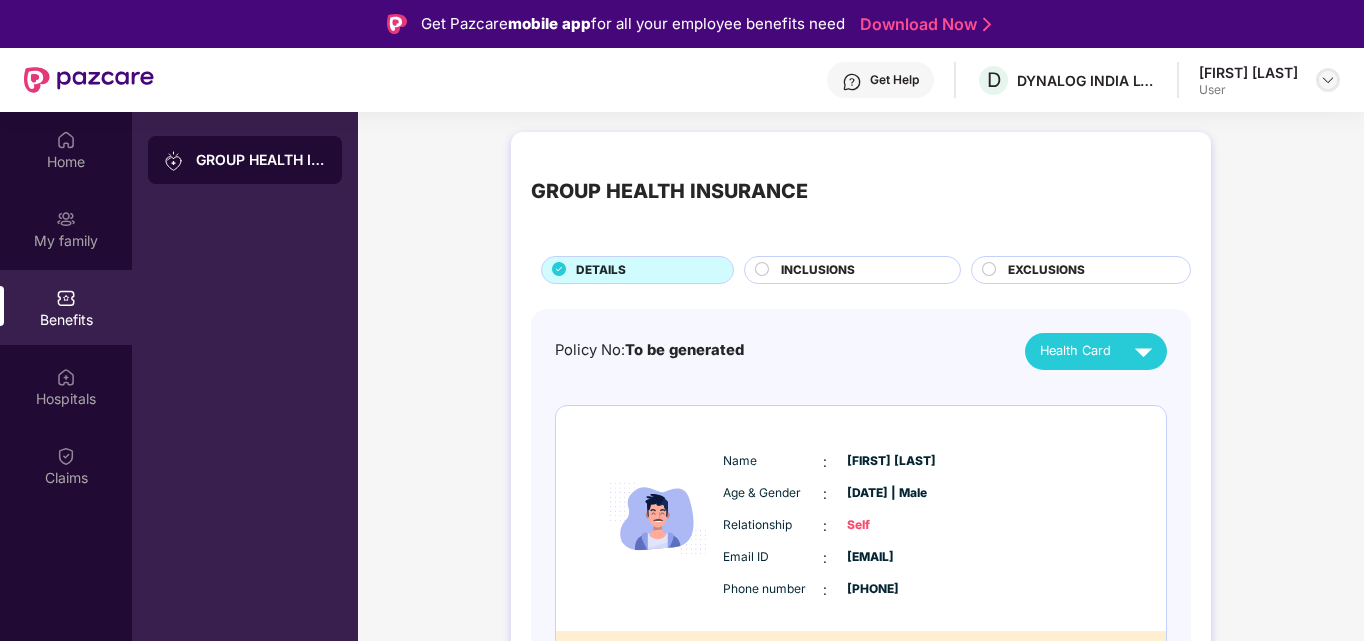 click at bounding box center [1328, 80] 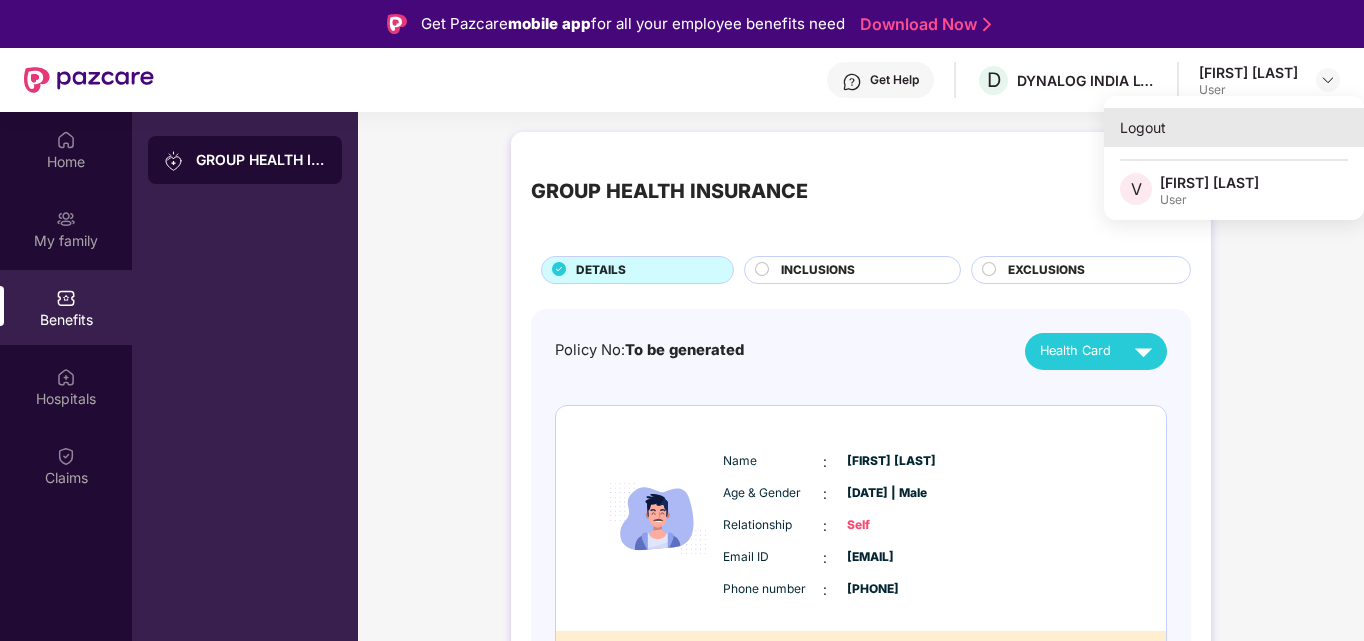 click on "Logout" at bounding box center [1234, 127] 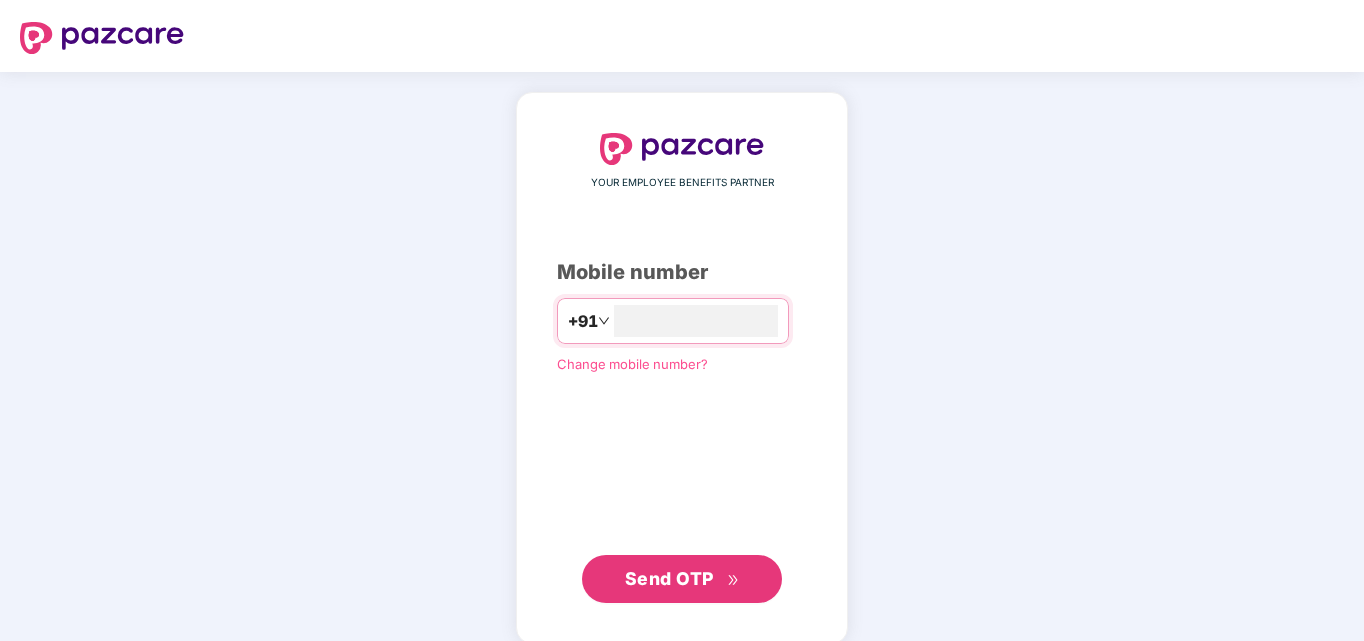 type on "**********" 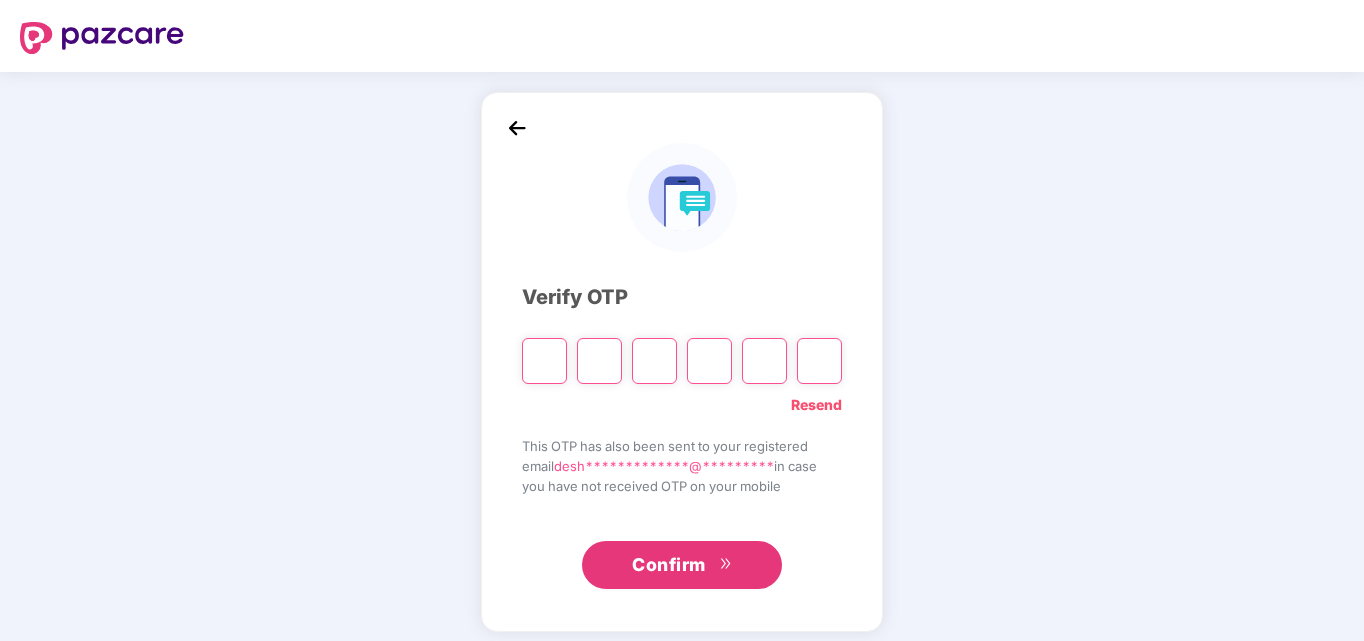 type on "*" 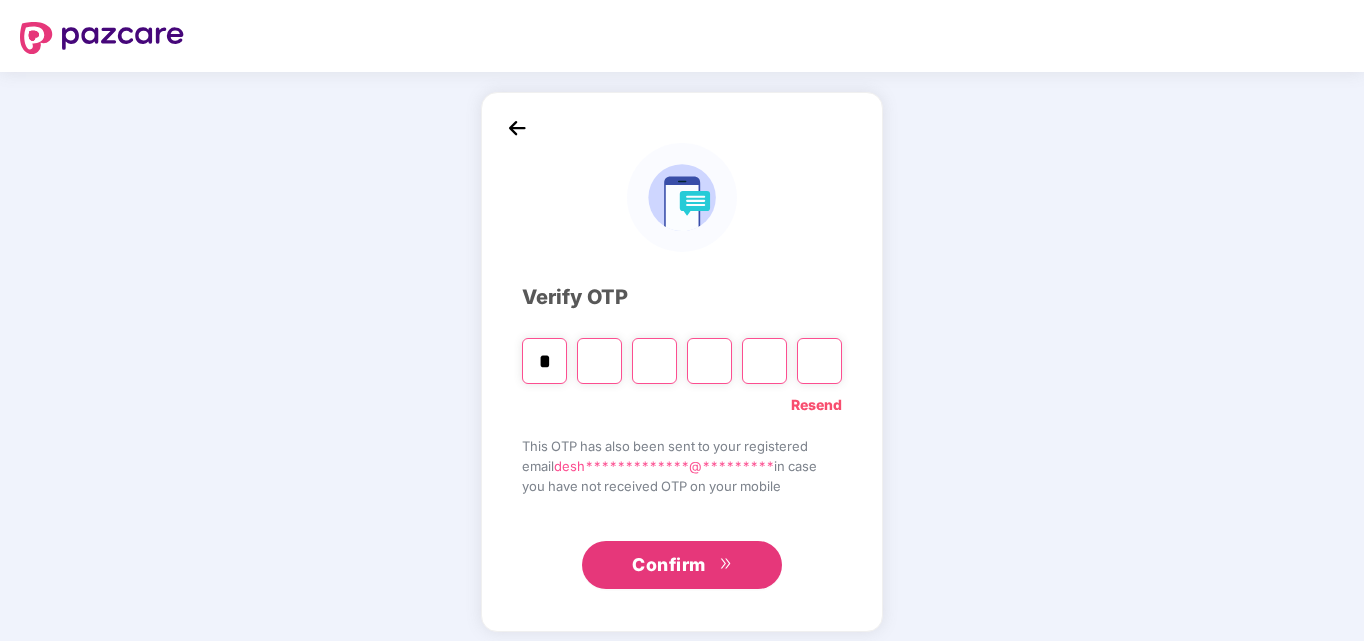 type on "*" 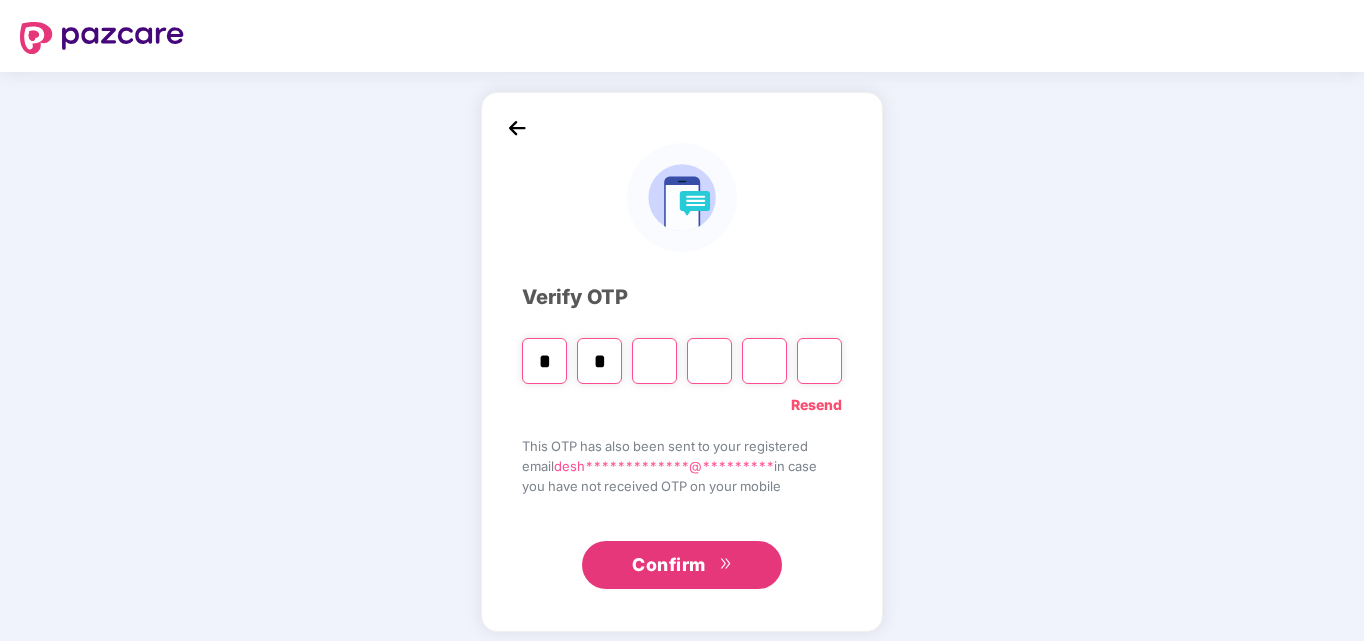type on "*" 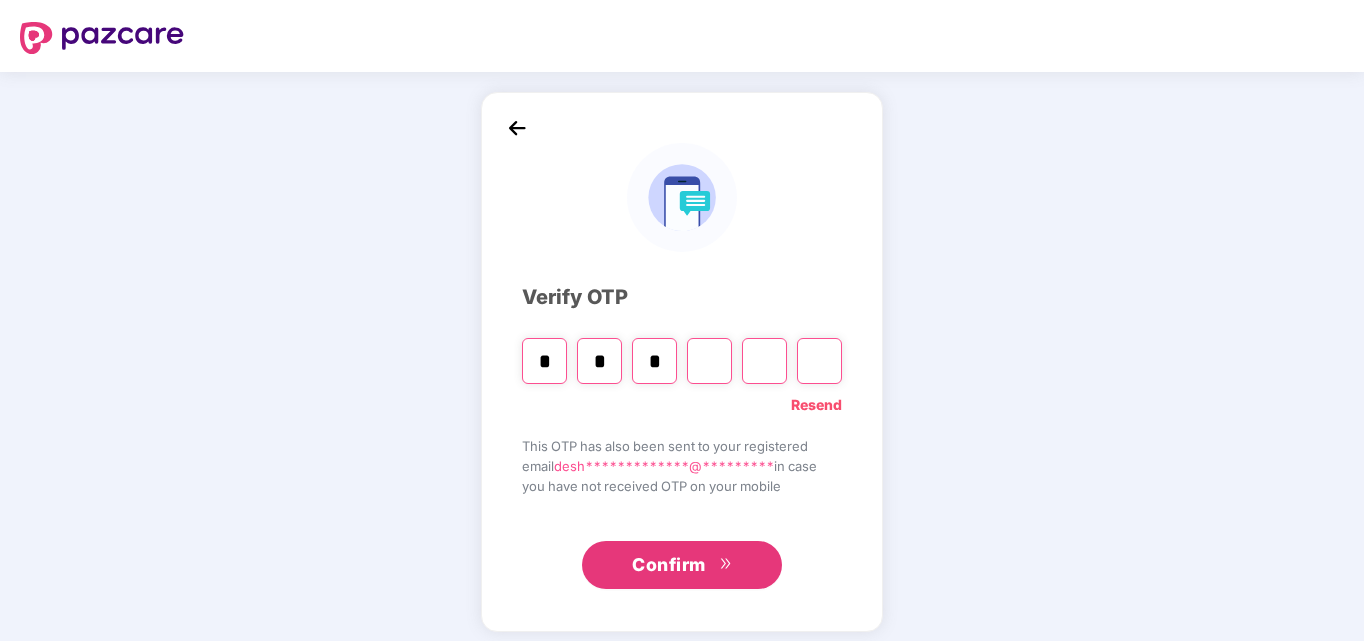 type on "*" 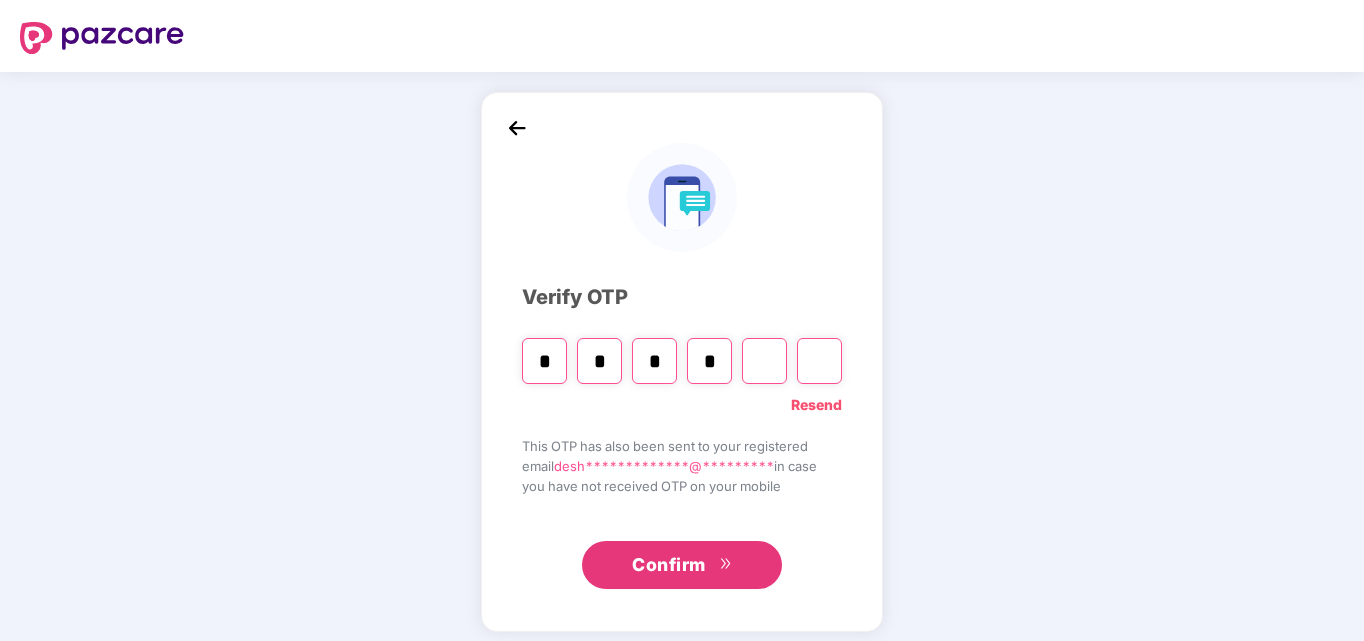 type on "*" 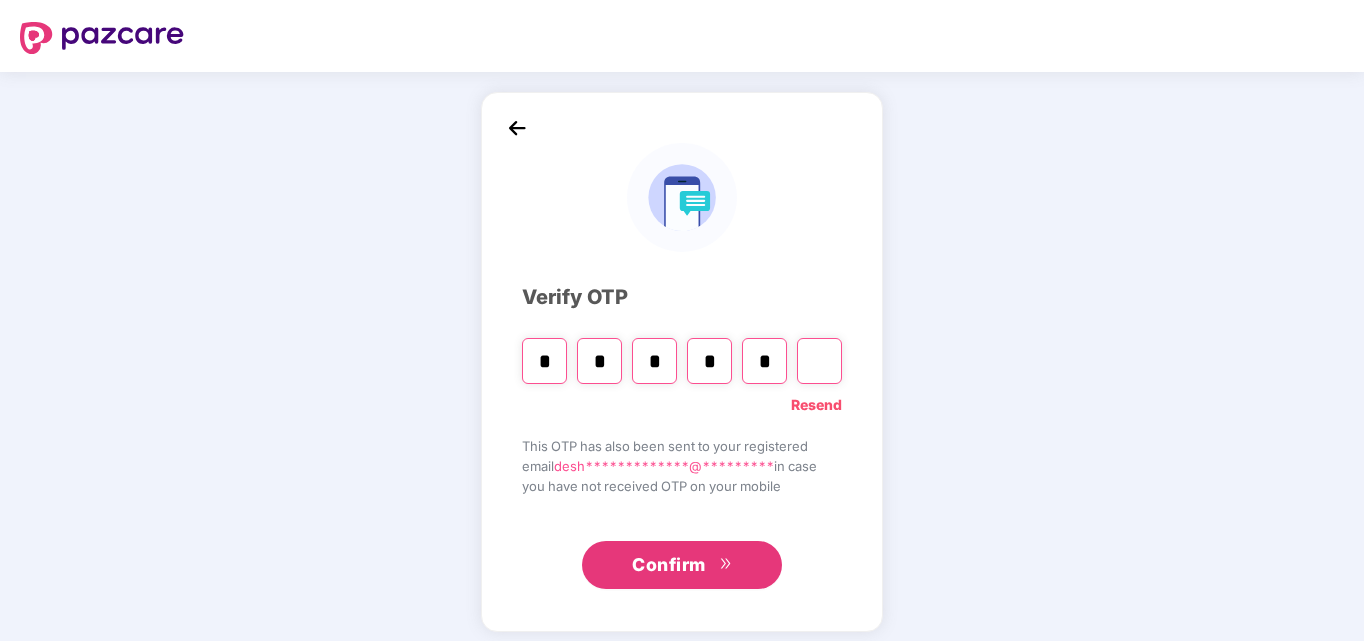 type on "*" 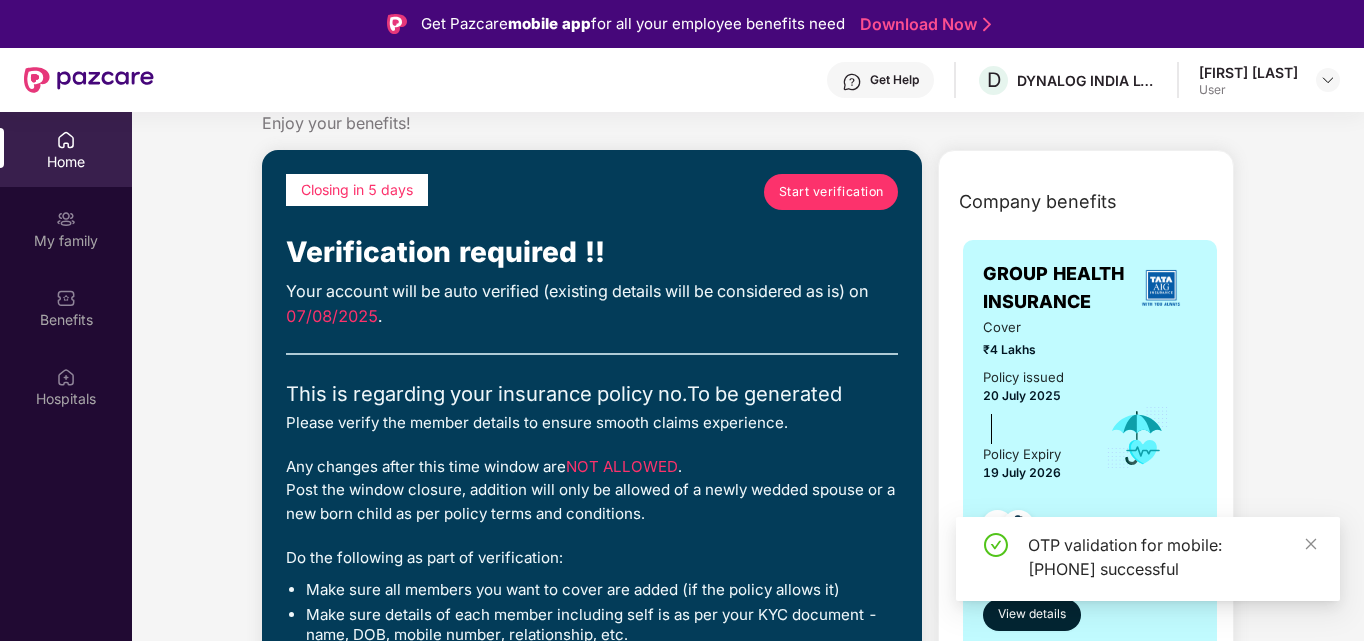 scroll, scrollTop: 100, scrollLeft: 0, axis: vertical 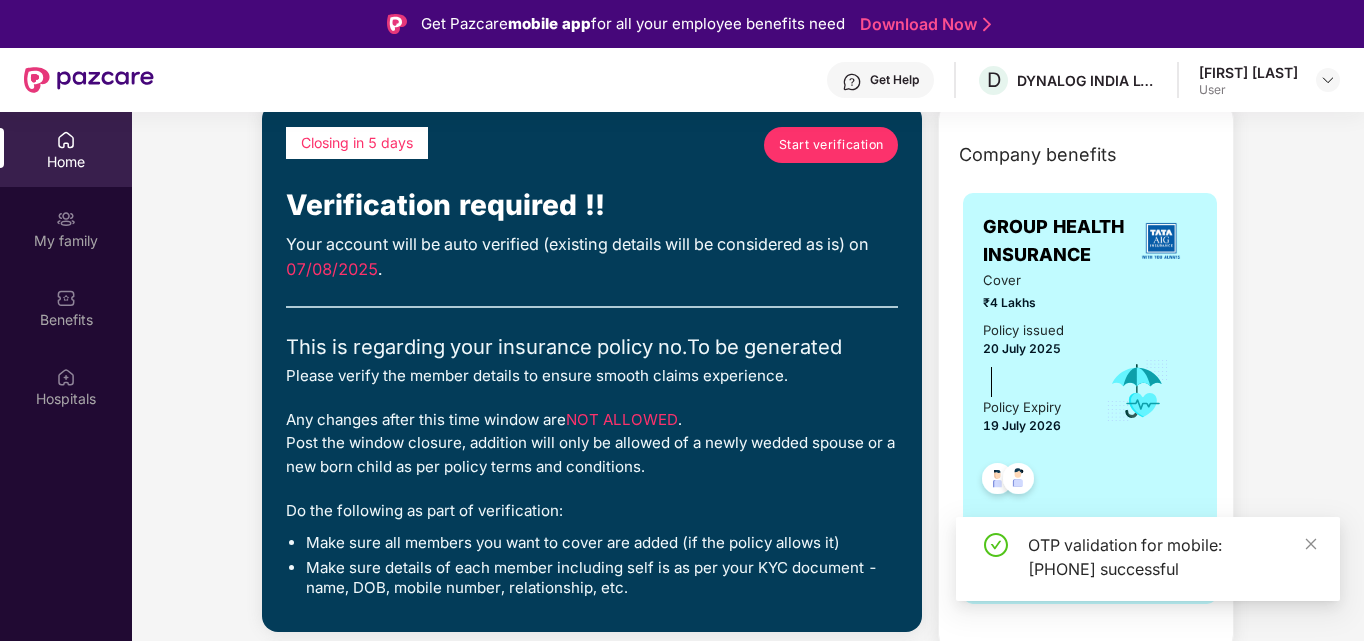 click on "User" at bounding box center (1248, 90) 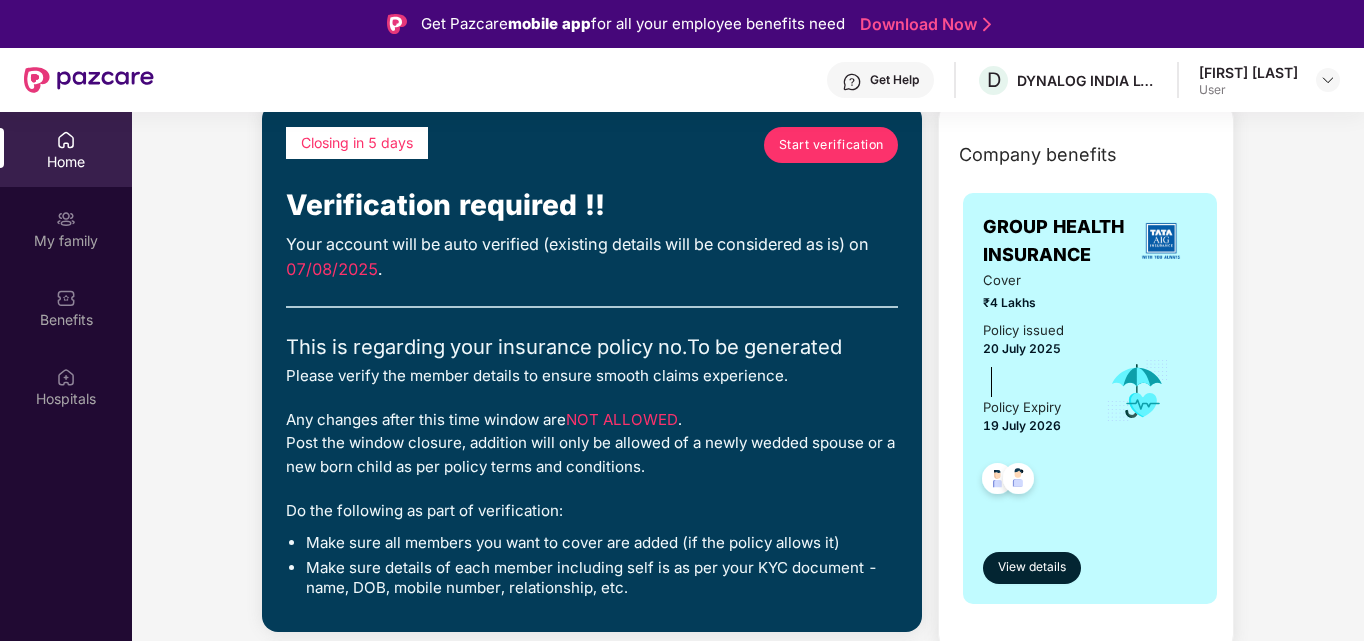click on "Welcome back, Bhagyashree! Enjoy your benefits! Closing in  5 days Start verification Verification required !!  Your account will be auto verified (existing details will be considered as is) on   07/08/2025 . This is regarding your insurance policy no.  To be generated Please verify the member details to ensure smooth claims experience. Any changes after this time window are  NOT ALLOWED .  Post the window closure, addition will only be allowed of a newly wedded spouse or a new born child as per policy terms and conditions. Do the following as part of verification: Make sure all members you want to cover are added (if the policy allows it) Make sure details of each member including self is as per your KYC document - name, DOB, mobile number, relationship, etc. Super-topup Insurance Increase your health insurance cover by Rs. 20L with PazCare’s super top-up plan. Know more  Starting from as low as ₹ 608.00 Buy Now Upto 45% off  on Fitpass pro annual membership plan Free Noise smartwatch          Buy Now" at bounding box center [748, 3020] 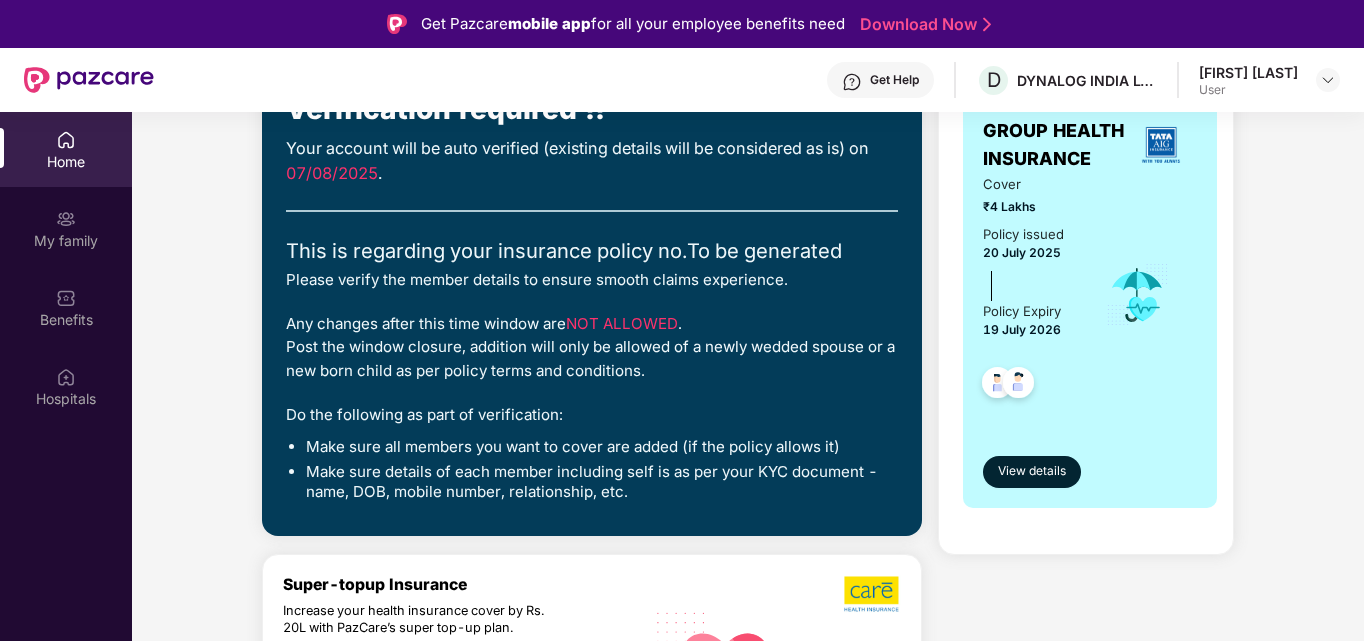 scroll, scrollTop: 0, scrollLeft: 0, axis: both 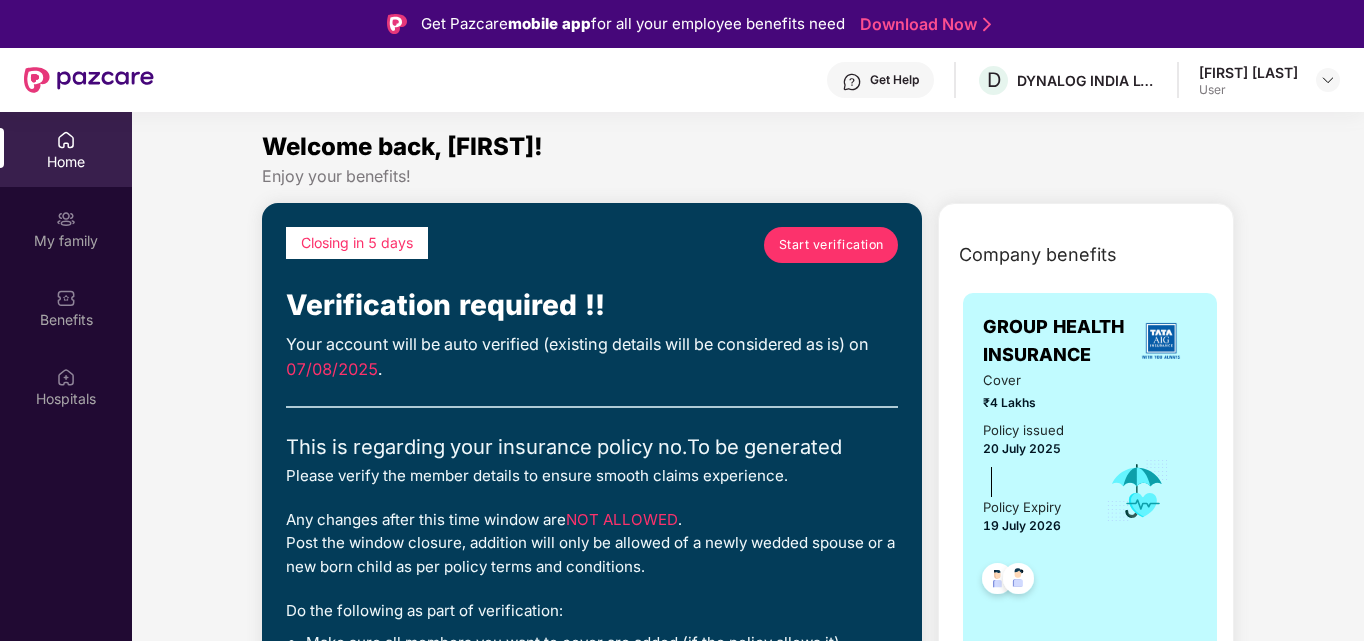 click on "Start verification" at bounding box center (831, 244) 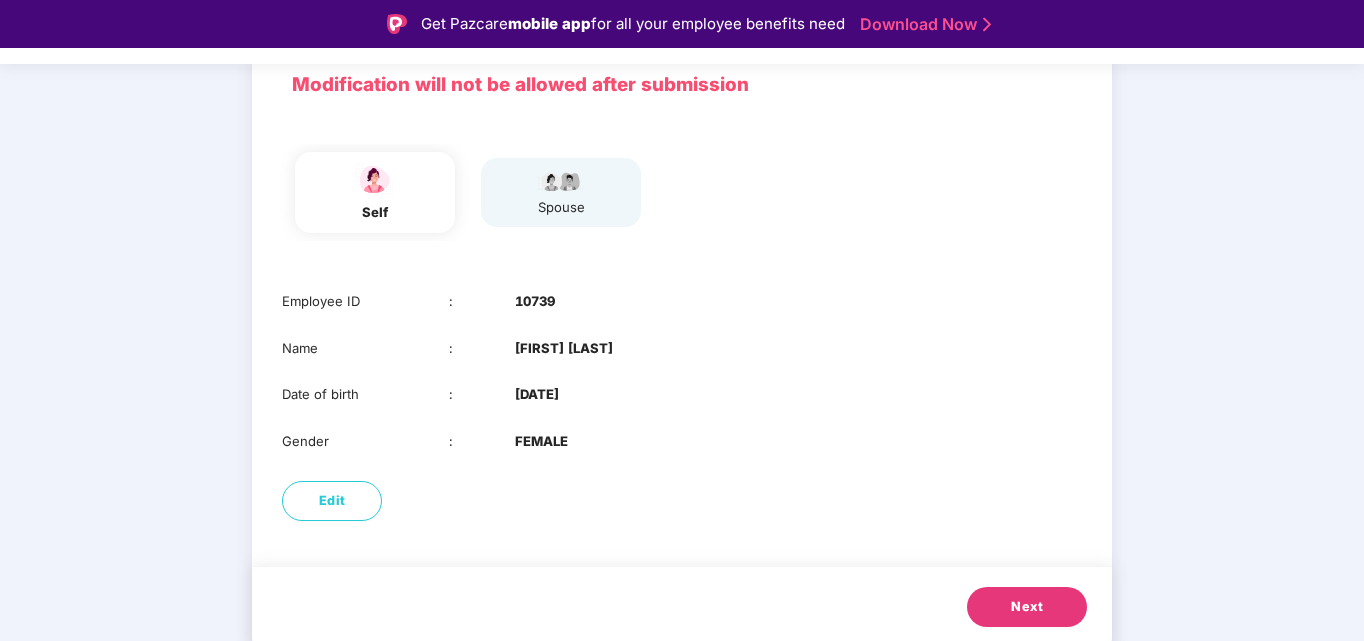 scroll, scrollTop: 150, scrollLeft: 0, axis: vertical 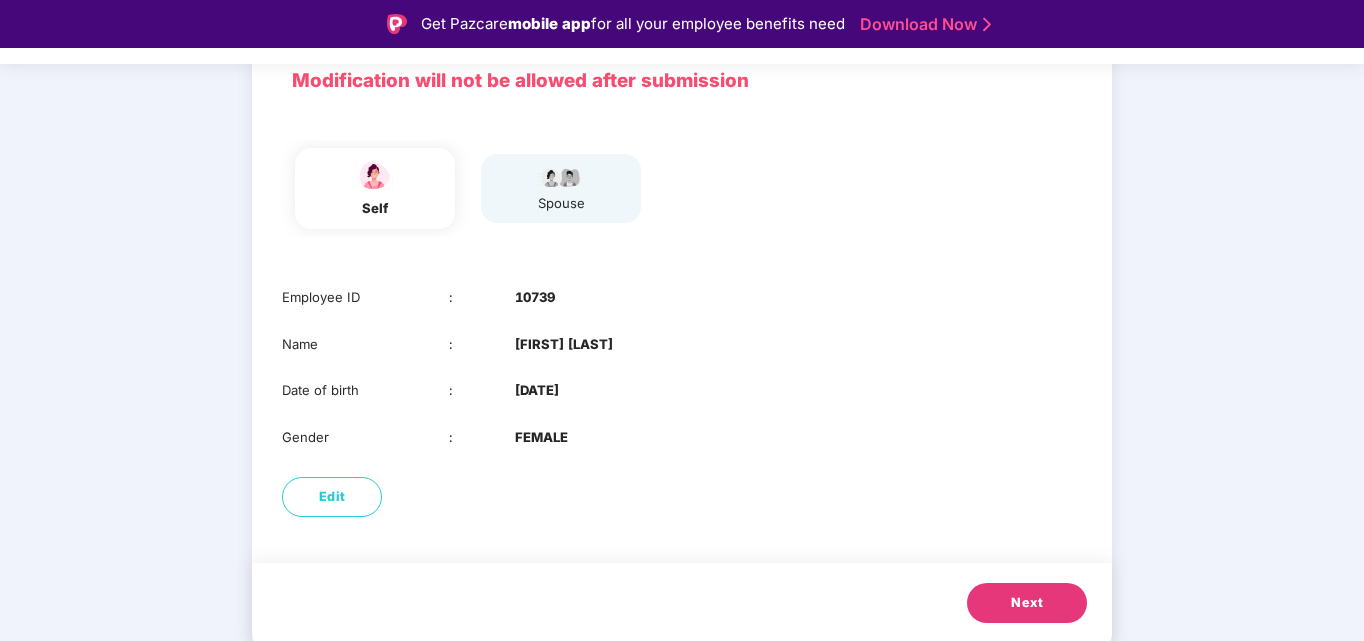 drag, startPoint x: 1039, startPoint y: 601, endPoint x: 1049, endPoint y: 582, distance: 21.470911 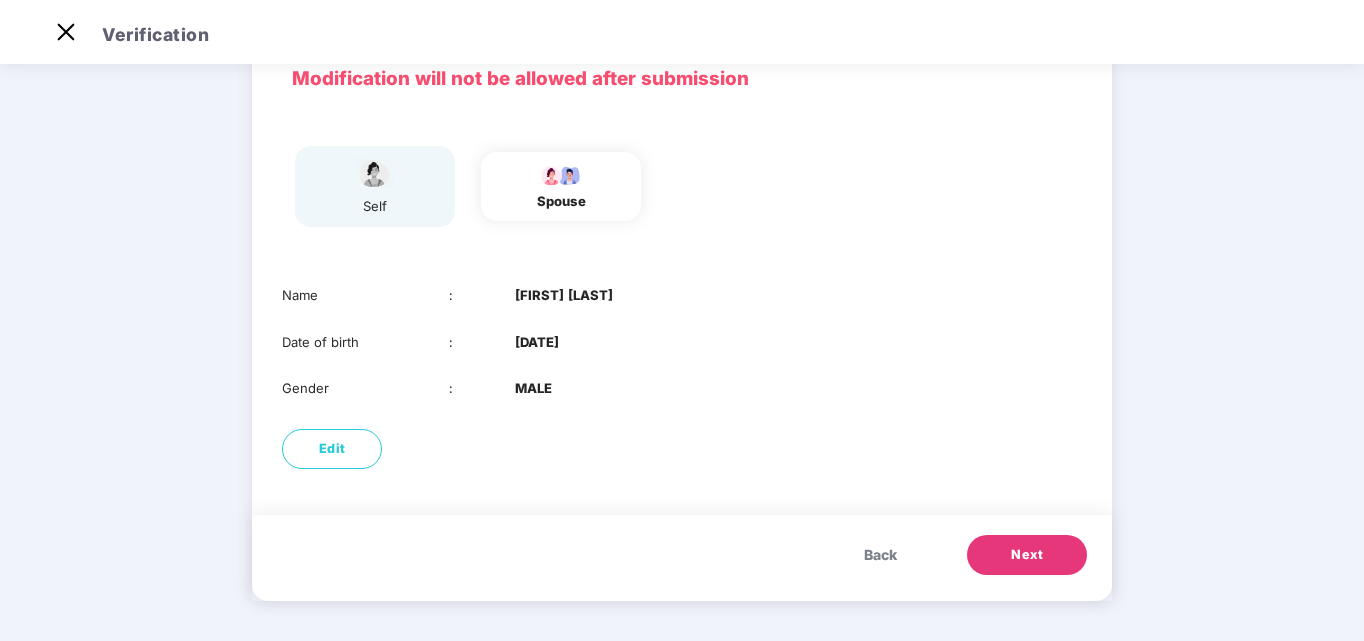 click on "Next" at bounding box center [1027, 555] 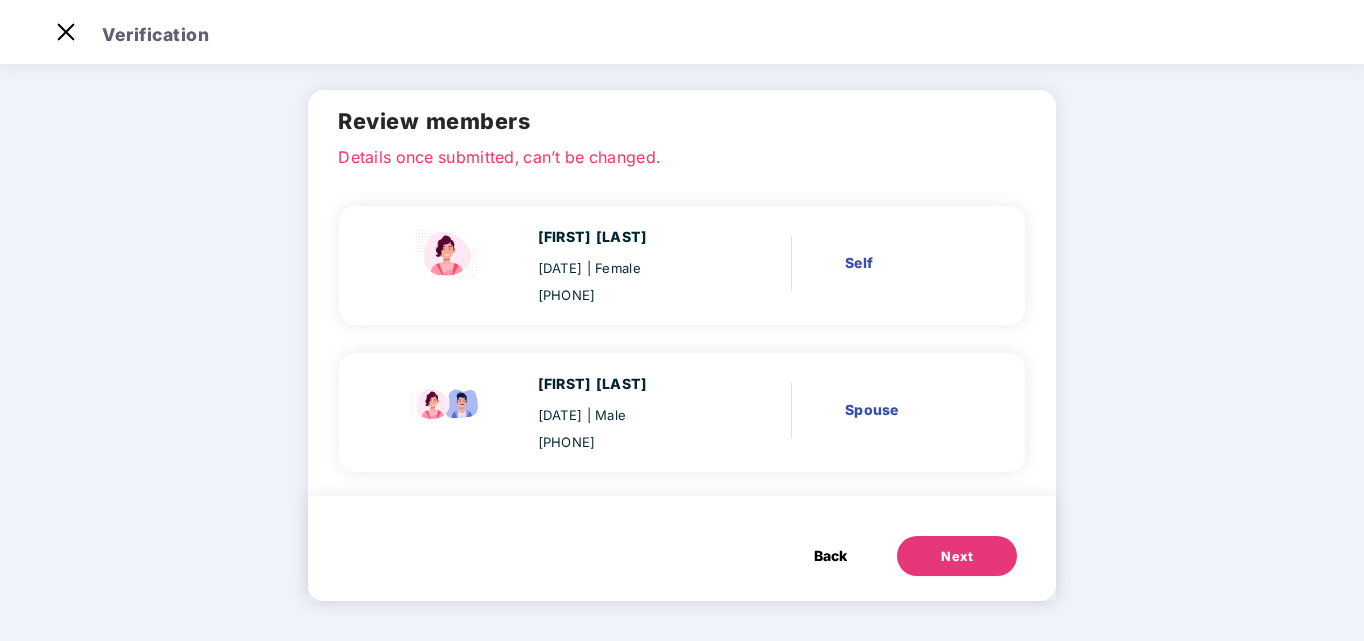 click on "Next" at bounding box center [957, 557] 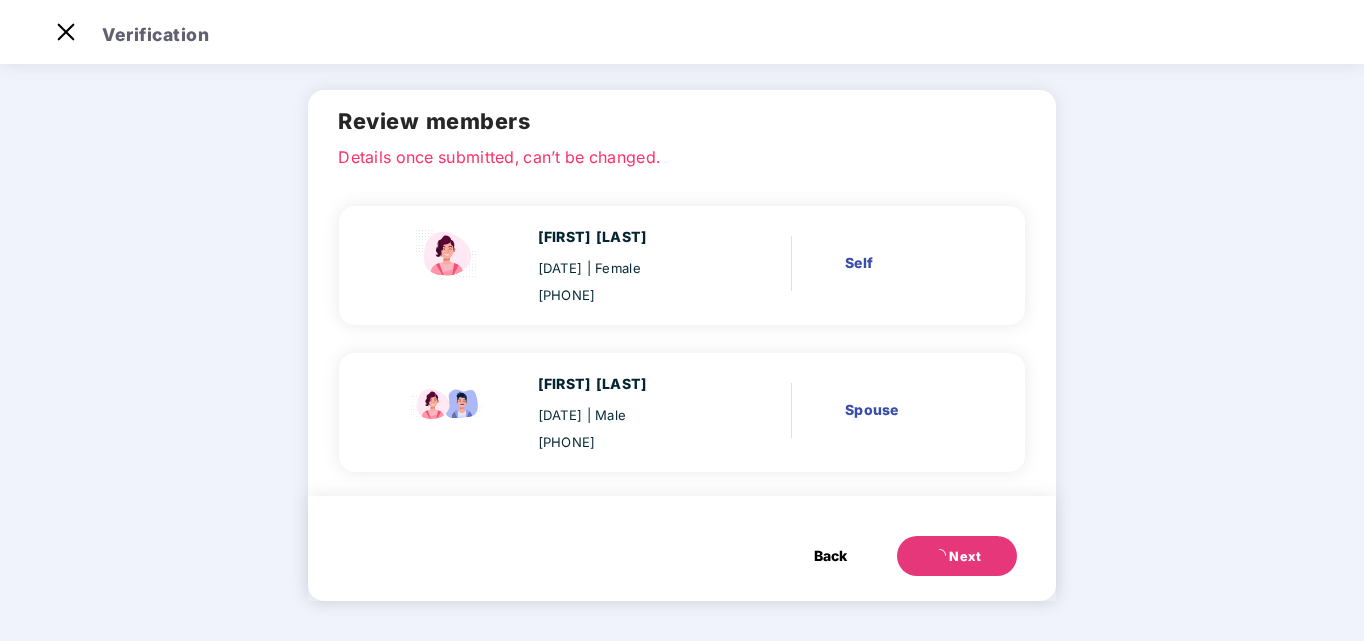 scroll, scrollTop: 0, scrollLeft: 0, axis: both 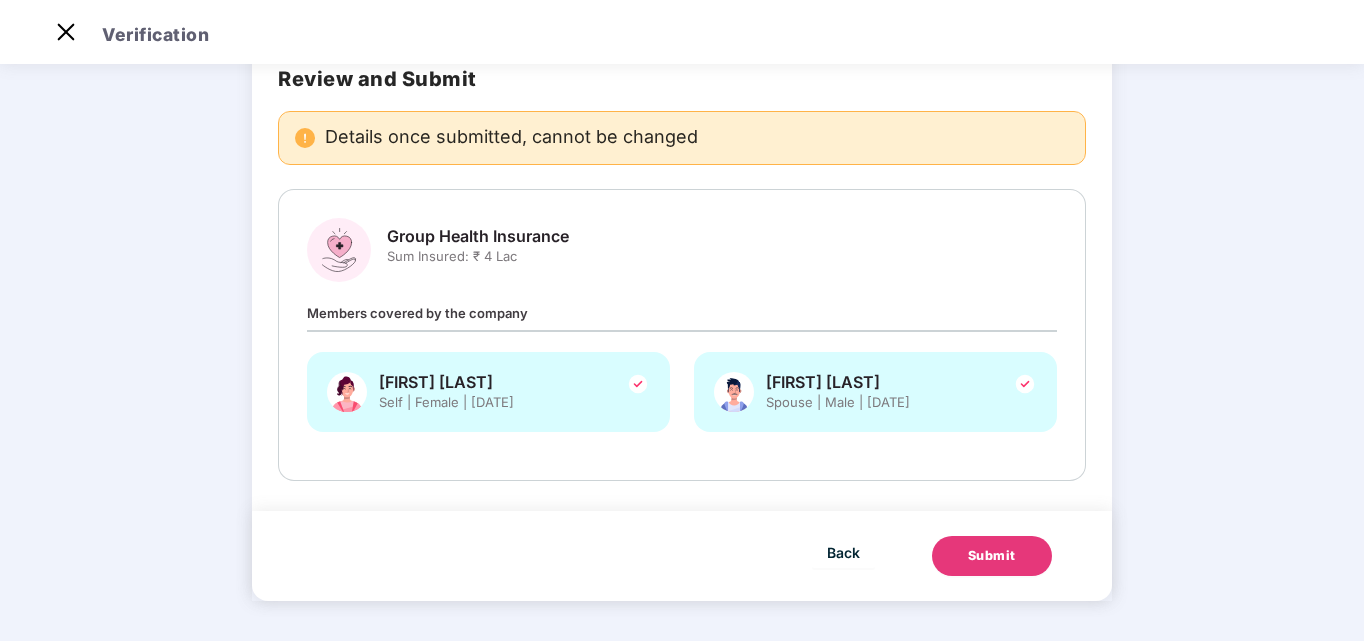 click on "Submit" at bounding box center [992, 556] 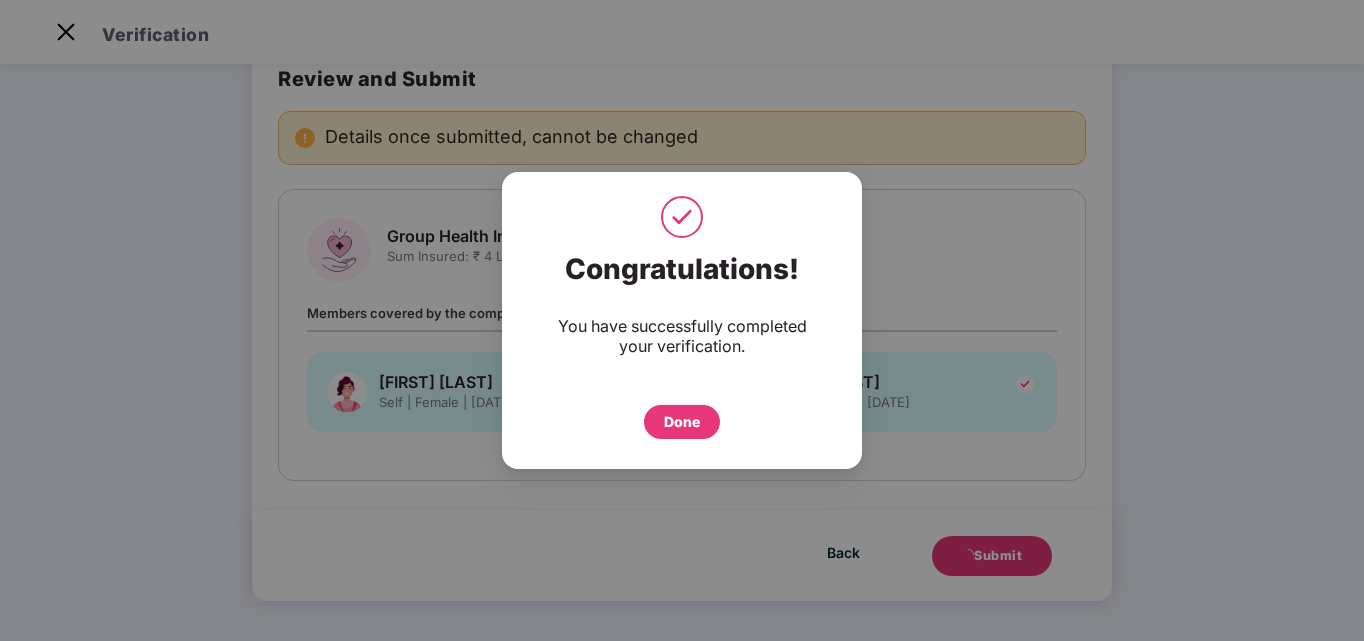 click on "Done" at bounding box center [682, 422] 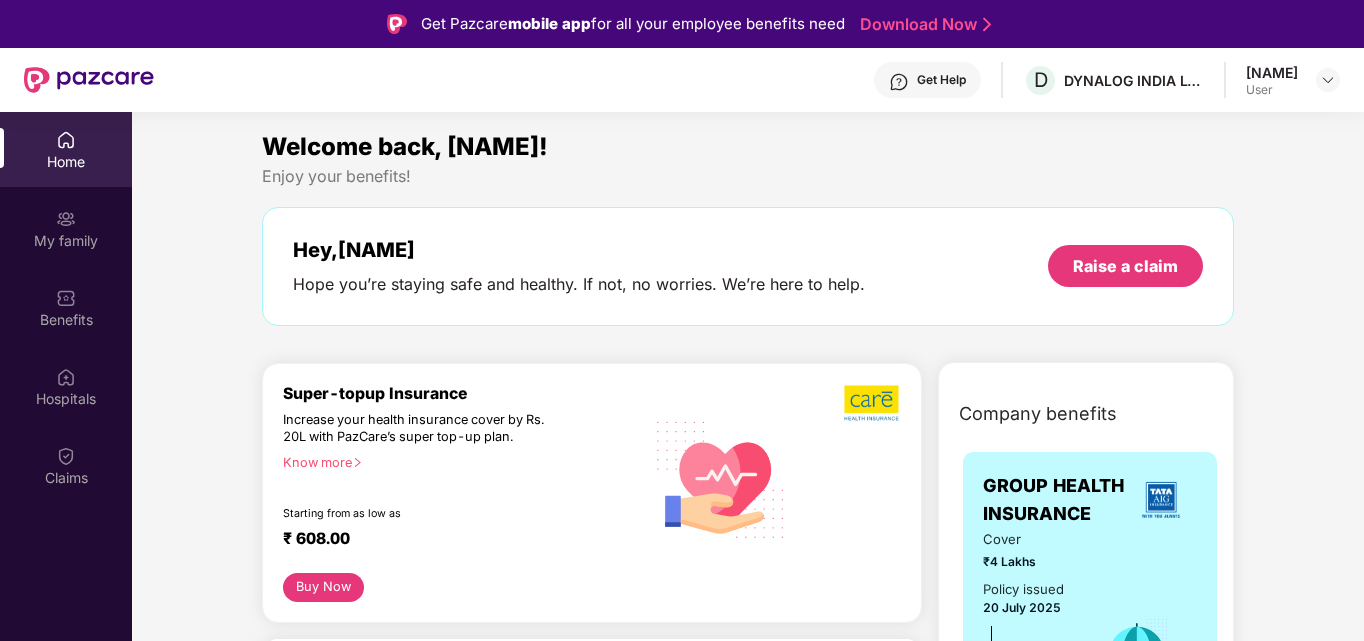 scroll, scrollTop: 0, scrollLeft: 0, axis: both 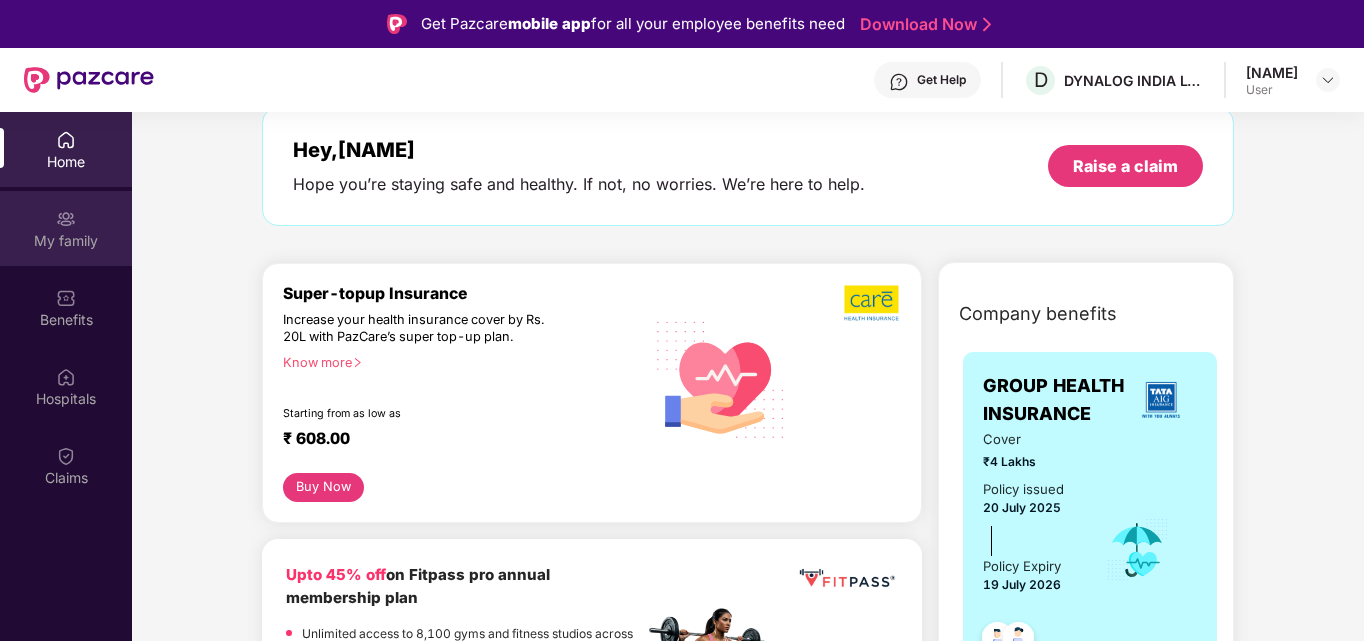 click on "My family" at bounding box center [66, 241] 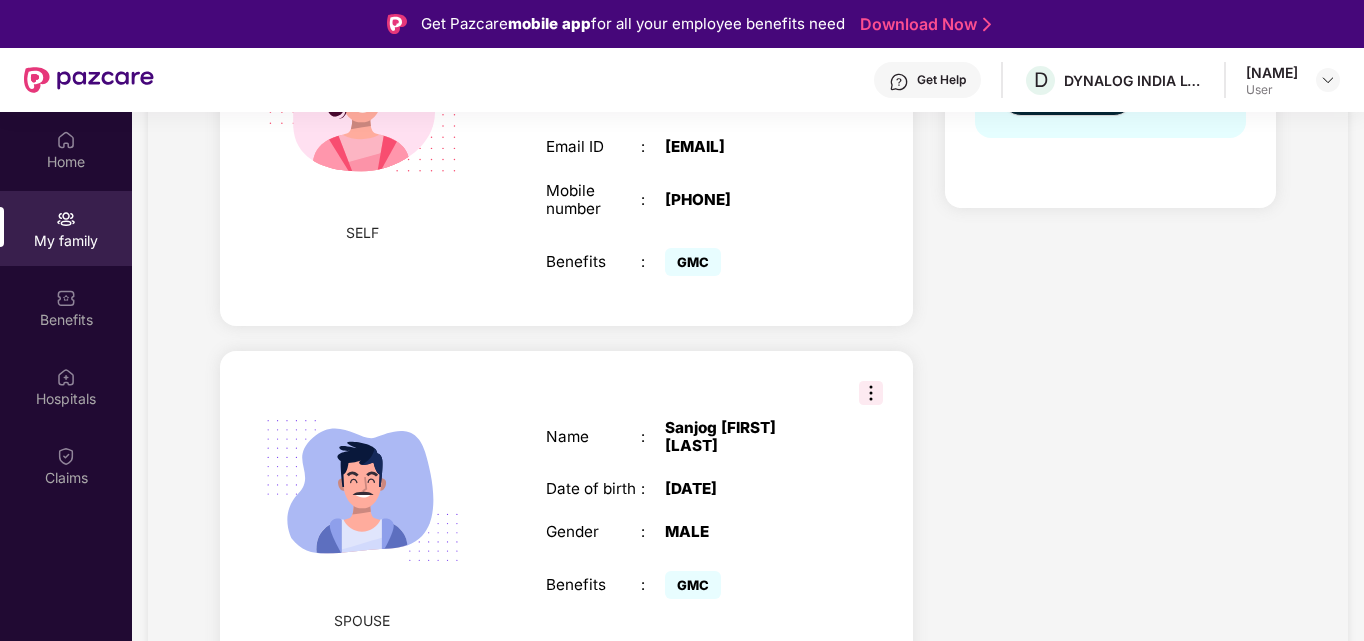 scroll, scrollTop: 144, scrollLeft: 0, axis: vertical 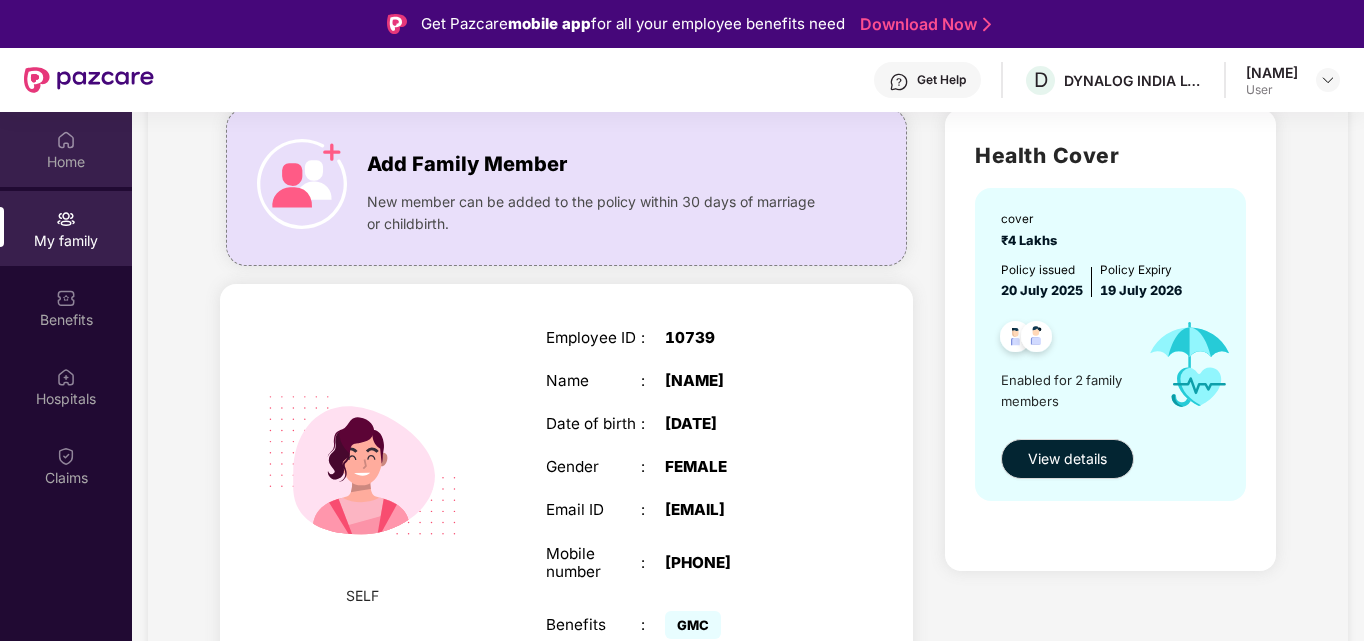 click on "Home" at bounding box center [66, 162] 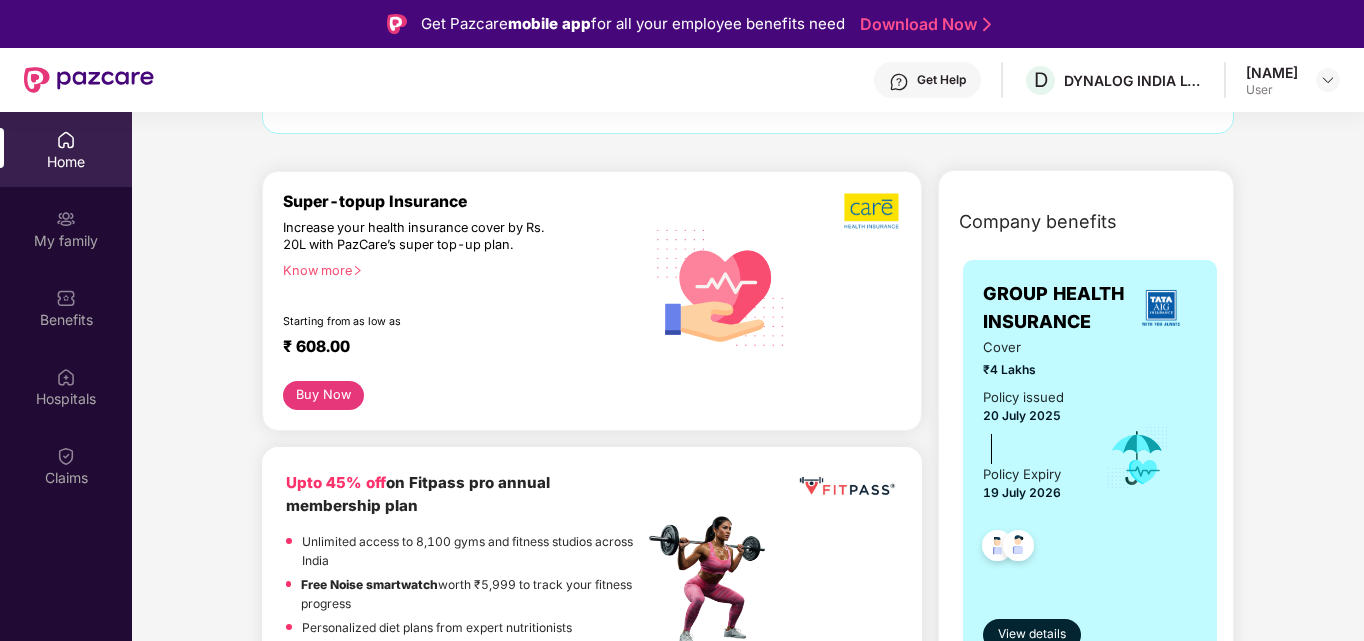 scroll, scrollTop: 200, scrollLeft: 0, axis: vertical 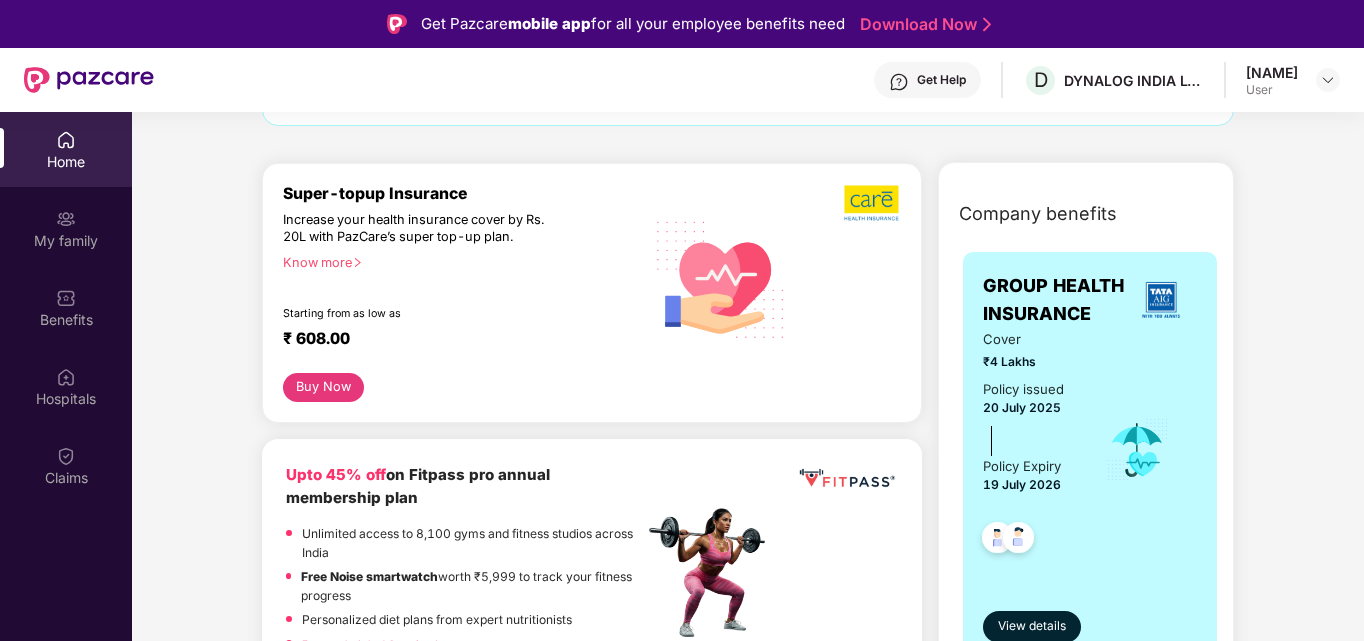 click on "Know more" at bounding box center (457, 262) 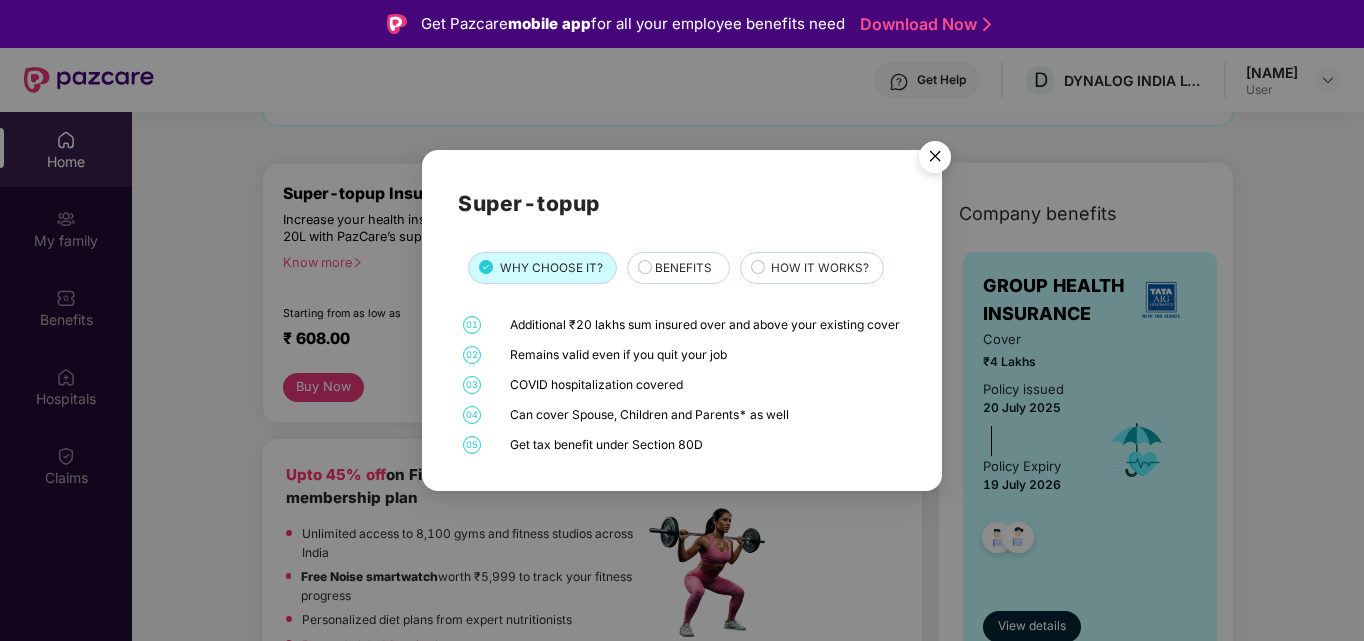 click at bounding box center (935, 160) 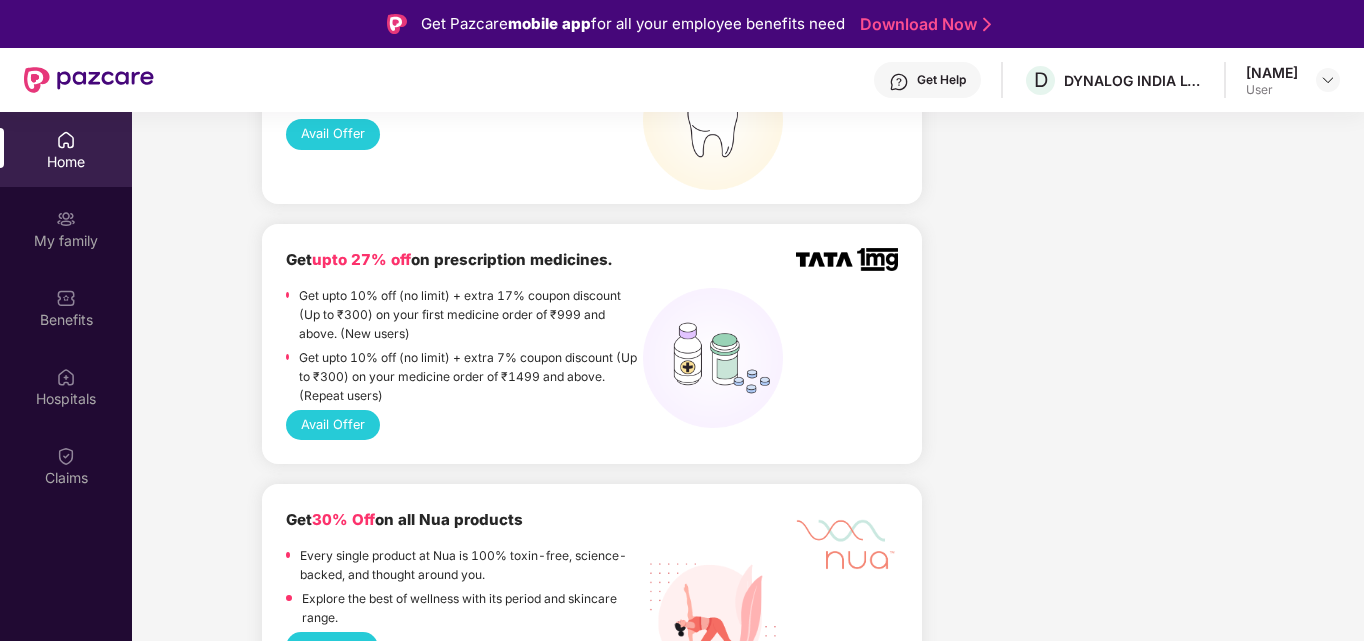 scroll, scrollTop: 1500, scrollLeft: 0, axis: vertical 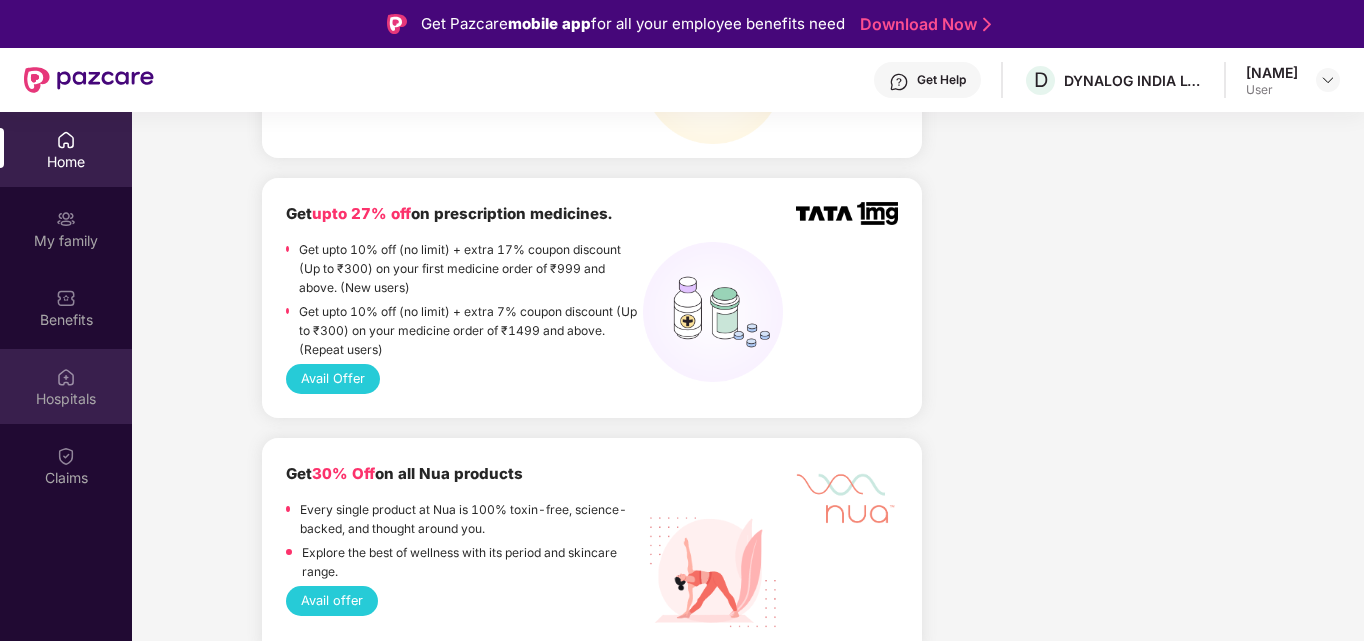 click at bounding box center [66, 377] 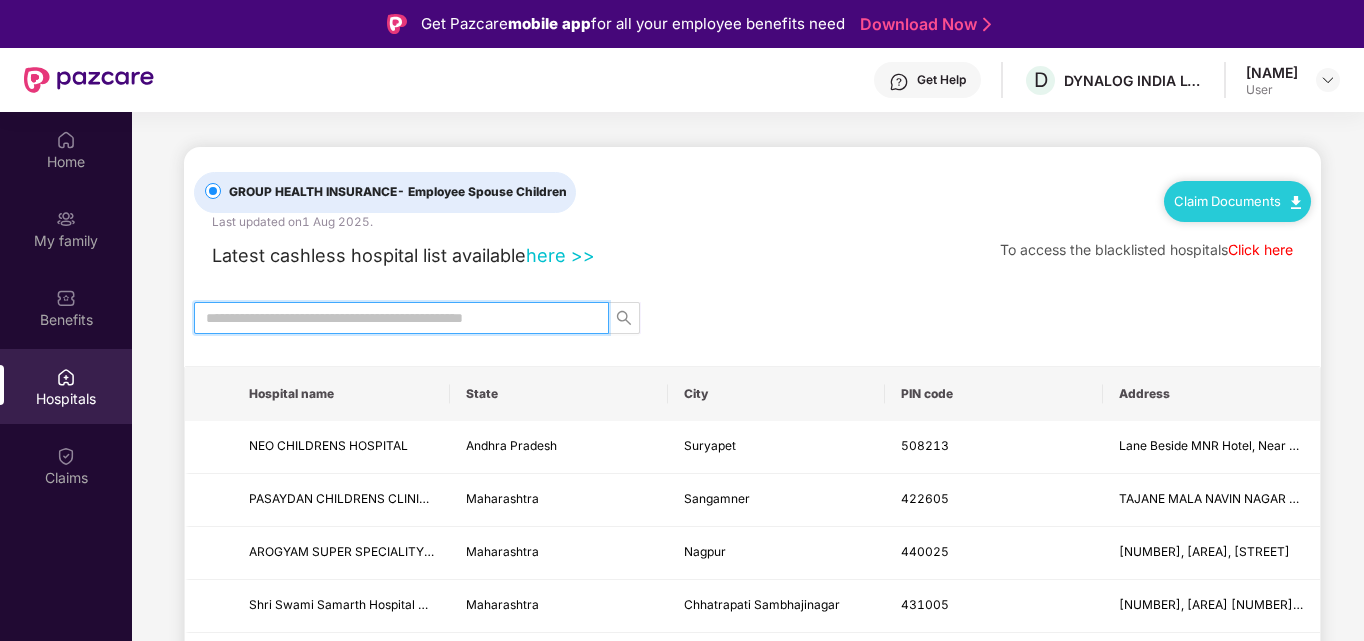 click at bounding box center [393, 318] 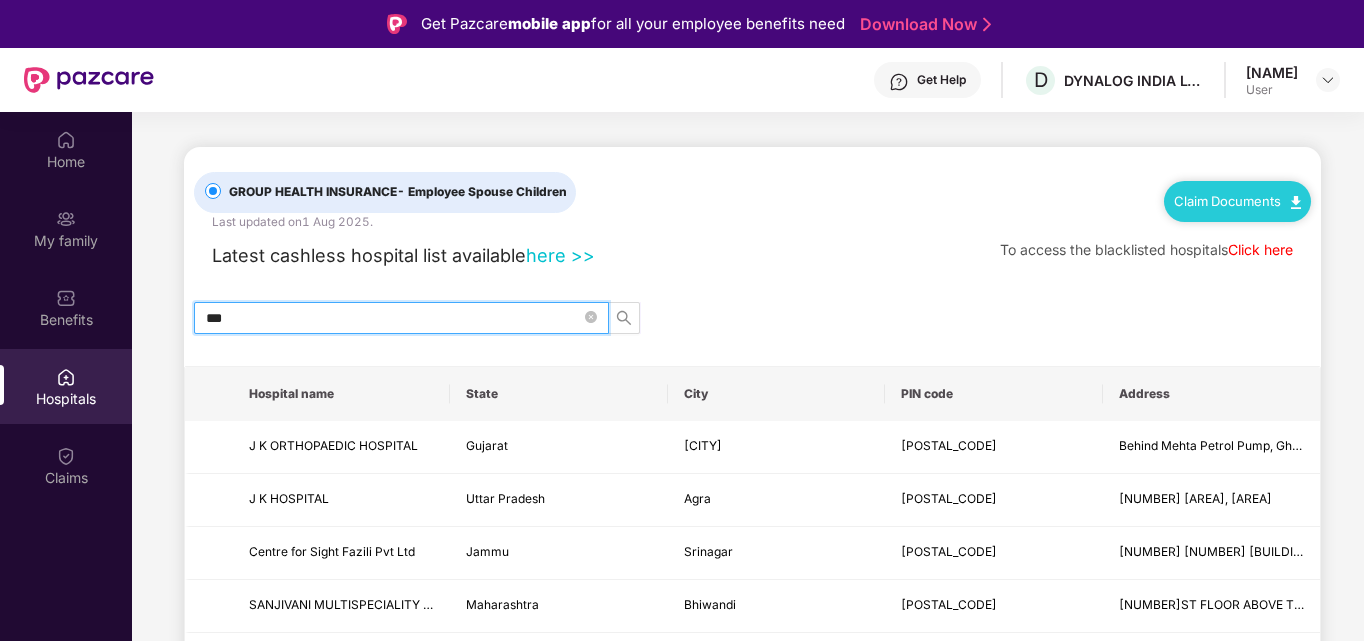 click on "***" at bounding box center [393, 318] 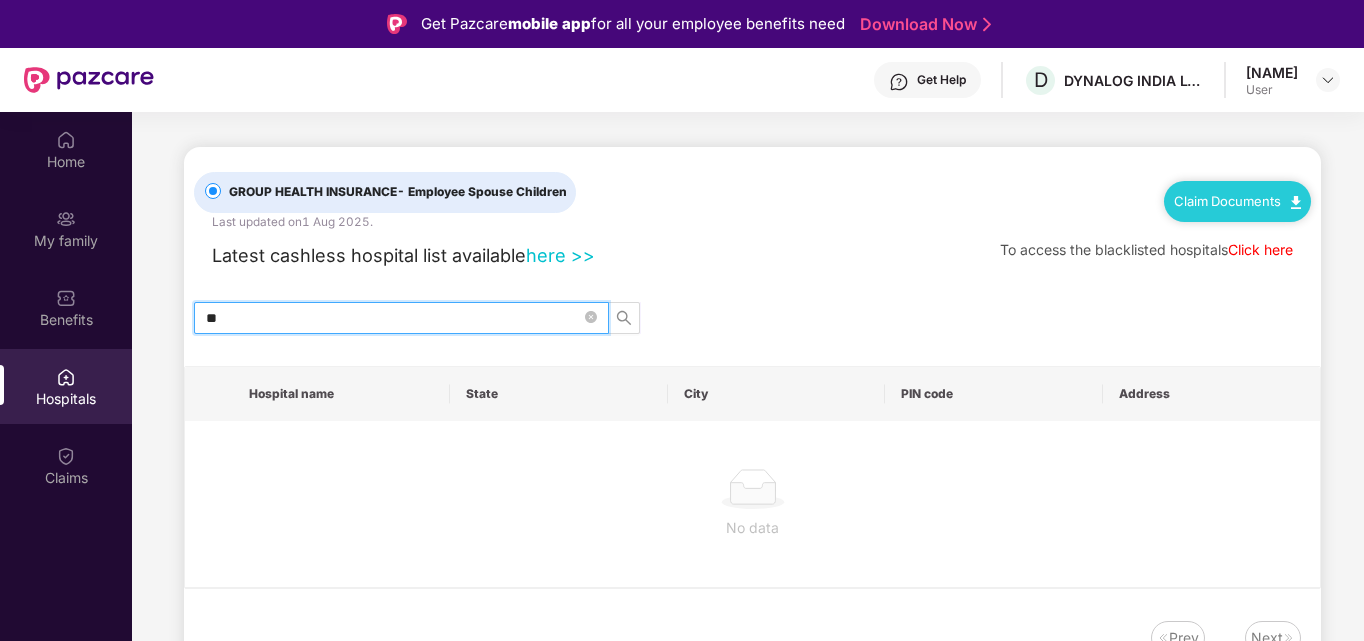 type on "*" 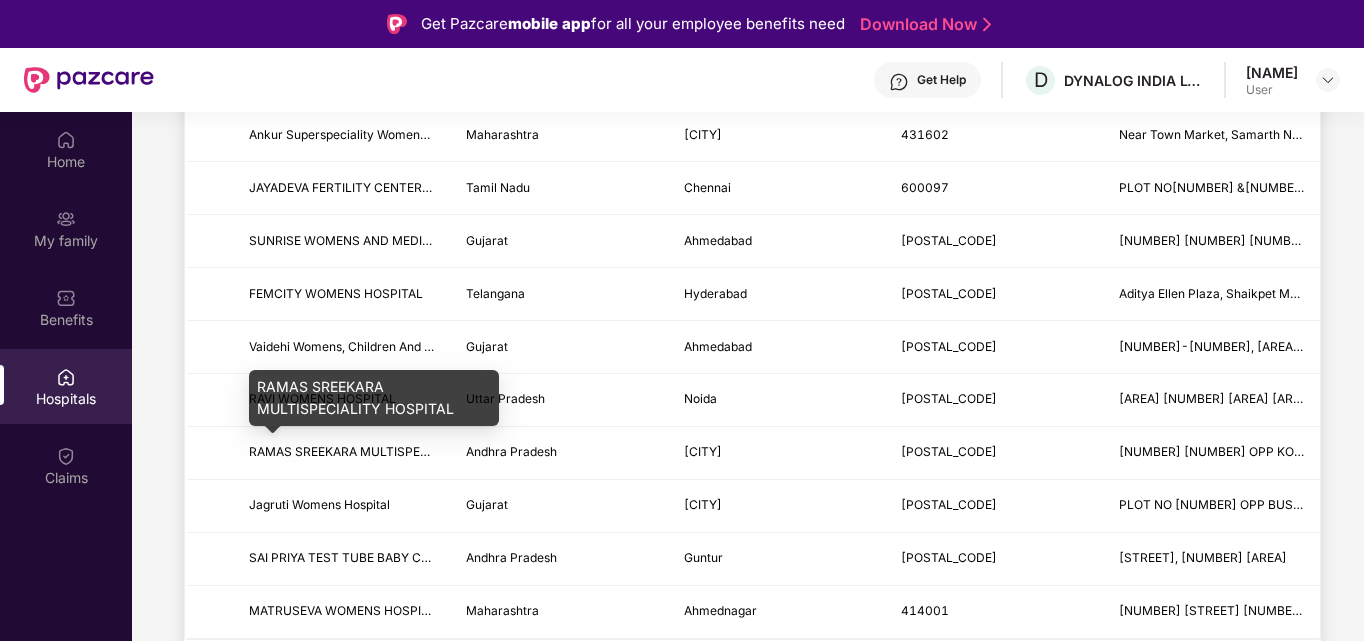 scroll, scrollTop: 1013, scrollLeft: 0, axis: vertical 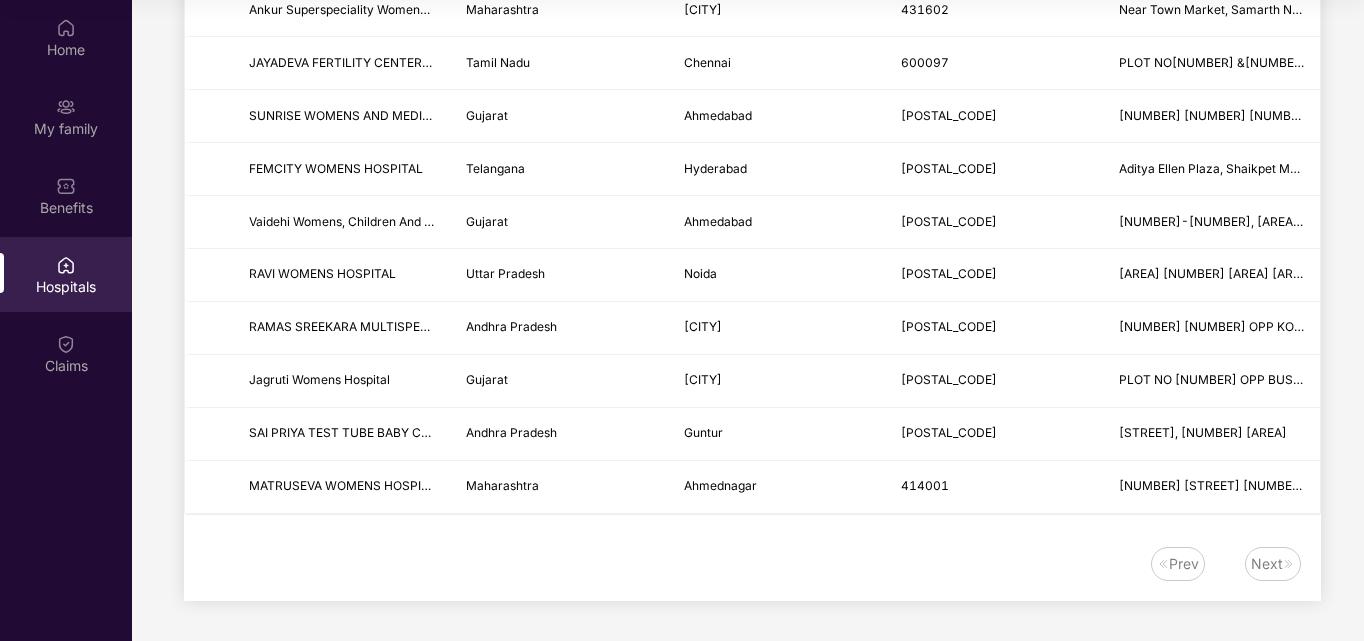 click on "Next" at bounding box center (1267, 564) 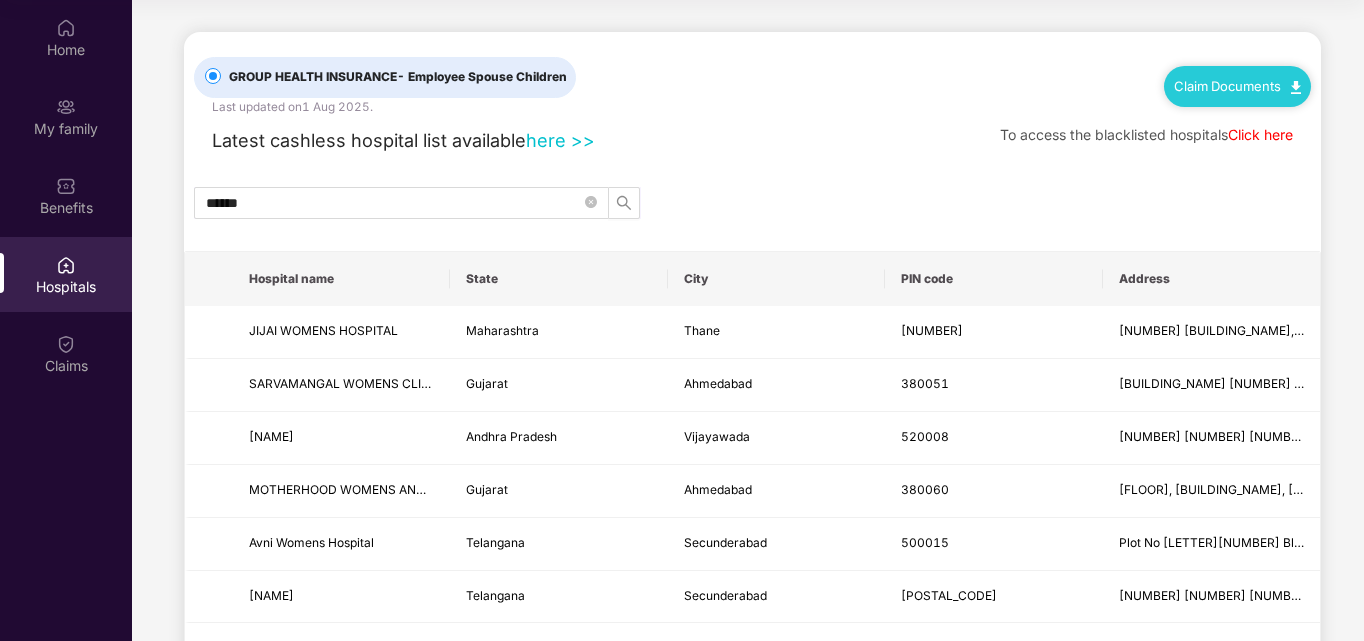 scroll, scrollTop: 0, scrollLeft: 0, axis: both 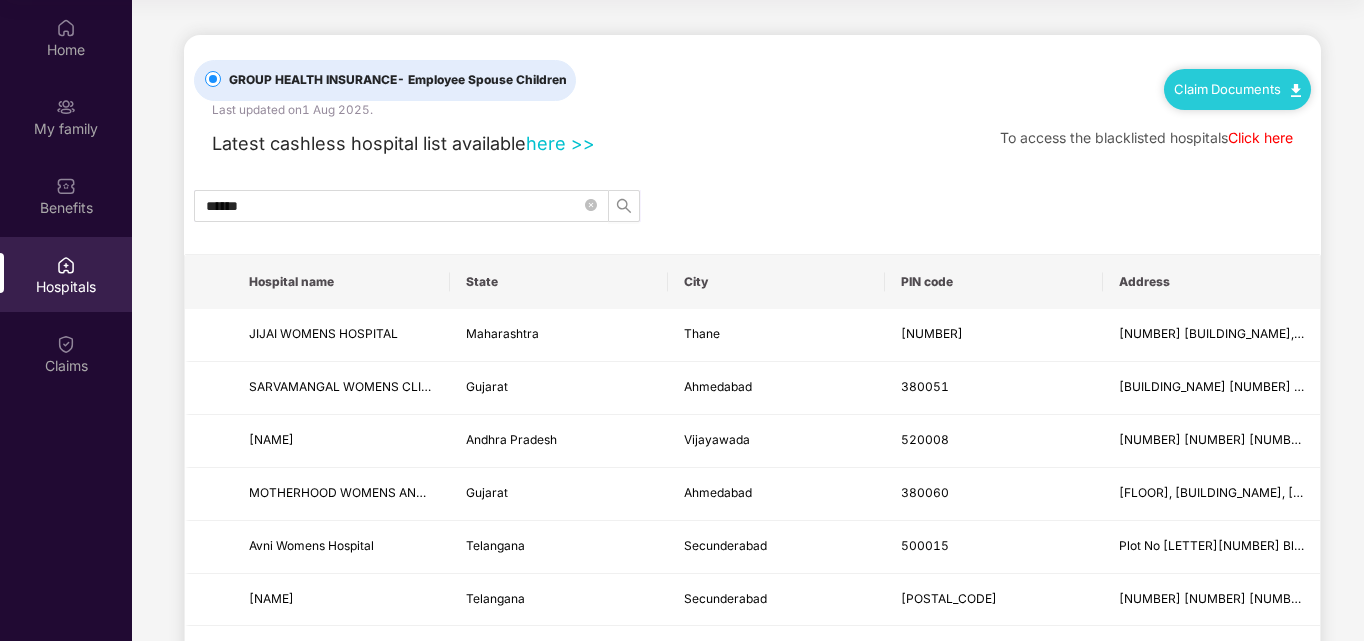 click on "Click here" at bounding box center (1260, 137) 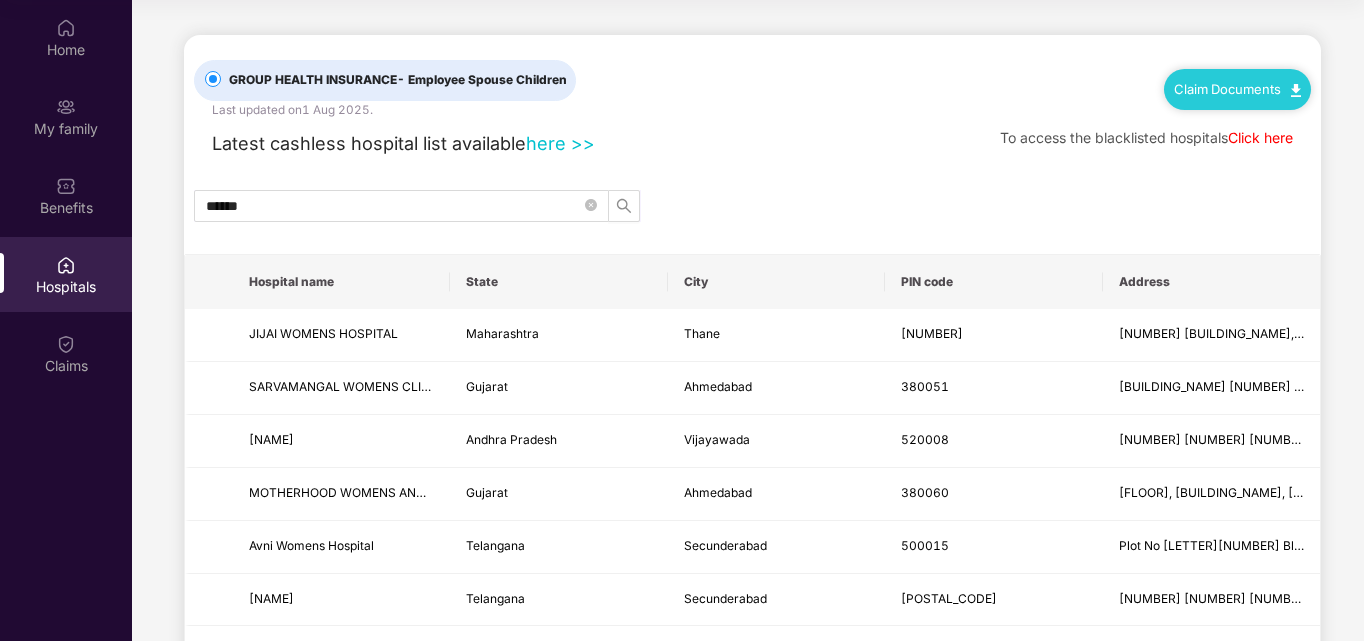 drag, startPoint x: 548, startPoint y: 157, endPoint x: 555, endPoint y: 141, distance: 17.464249 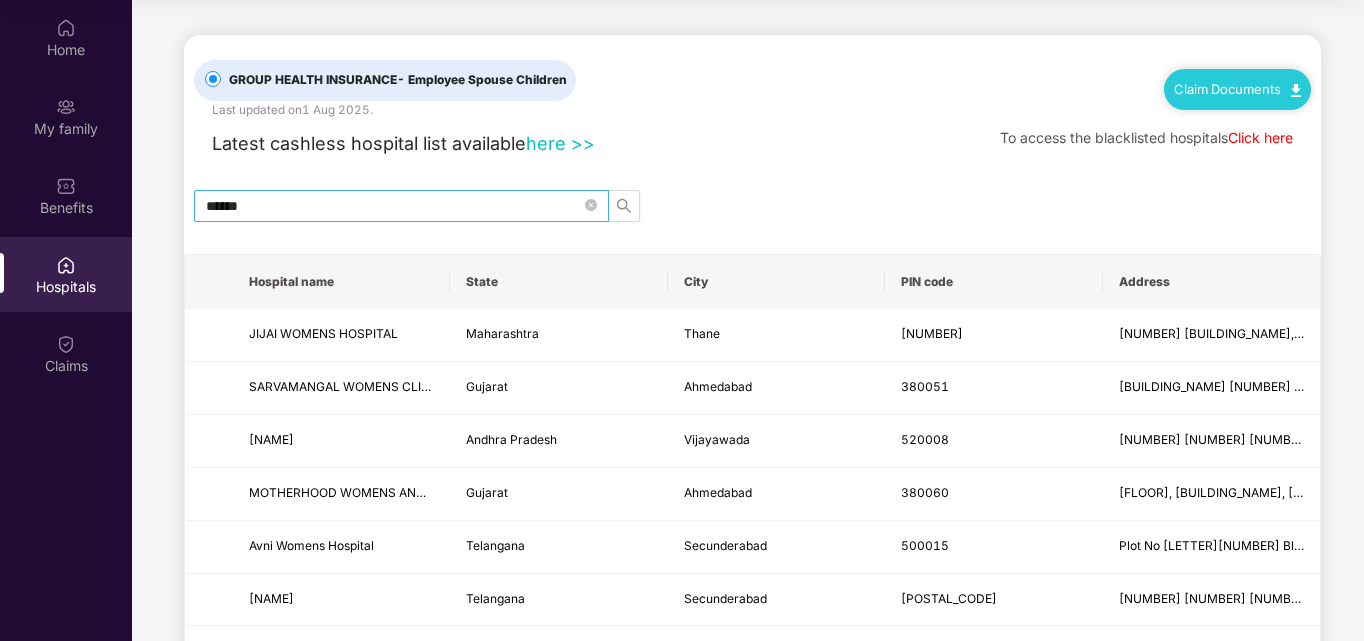 click on "GROUP HEALTH INSURANCE  - Employee Spouse Children Last updated on  1 [MONTH] [YEAR] . Claim Documents  Latest cashless hospital list available  here >> To access the blacklisted hospitals  Click here ****** Hospital name State City PIN code Address JIJAI WOMENS HOSPITAL [STATE] [CITY] [POSTAL_CODE] [NUMBER] [BUILDING_NAME], [STREET] [AREA] SARVAMANGAL WOMENS CLINIC [STATE] [CITY] [POSTAL_CODE][NUMBER] [NUMBER], [AREA] [AREA] AKKINENI WOMENS HOSPITAL [STATE] [CITY] [POSTAL_CODE] [NUMBER] [NUMBER] [AREA], [AREA] [AREA] MOTHERHOOD WOMENS AND CHILD CARE HOSPITAL [STATE] [CITY] [POSTAL_CODE] [NUMBER] [AREA], [AREA] [AREA] Avni Womens Hospital [STATE] [CITY] [POSTAL_CODE] Plot No [NUMBER] [AREA] No: [NUMBER] [AREA], [AREA] SECUNDERABAD WOMENS HOSPITAL [STATE] [CITY] [POSTAL_CODE] [NUMBER] [NUMBER] & [NUMBER] [NUMBER], [STREET] ROSEMAARRY WOMENS HOSPITAL [STATE] [CITY] [POSTAL_CODE] [NUMBER]/[NUMBER], [AREA] [AREA] SPARSH WOMENS HOSPITAL [STATE] [CITY] [POSTAL_CODE] [STATE] [CITY]" at bounding box center [752, 824] 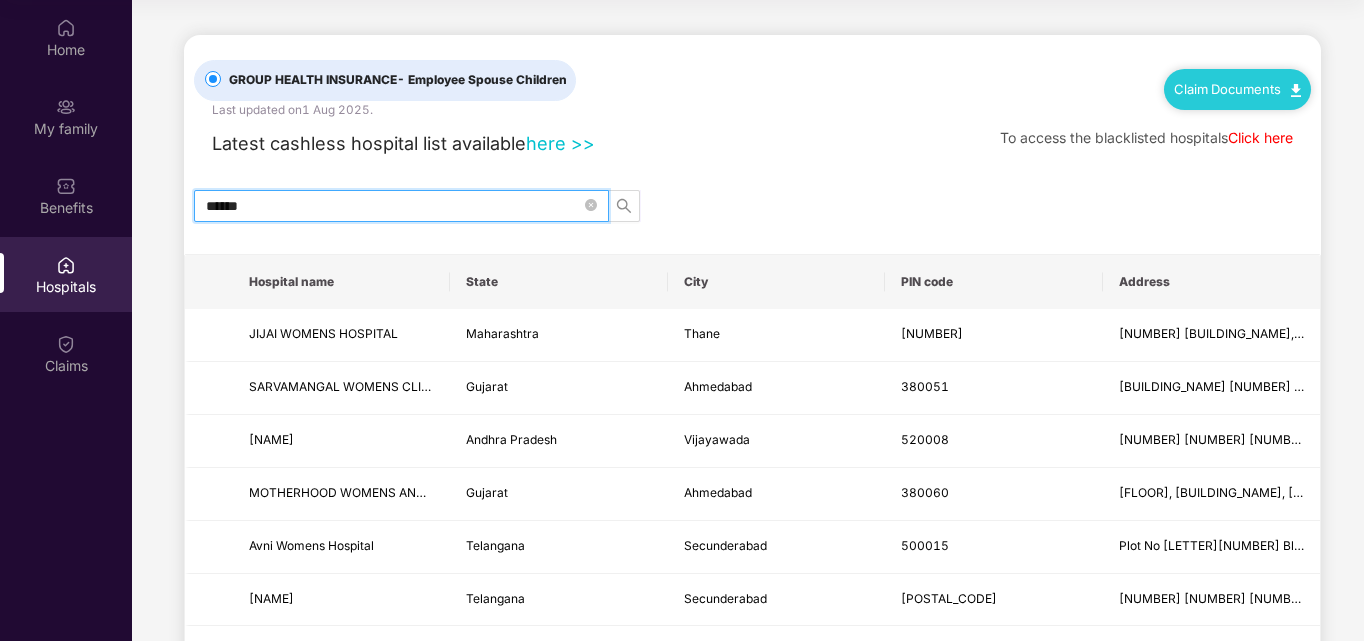 click on "******" at bounding box center (393, 206) 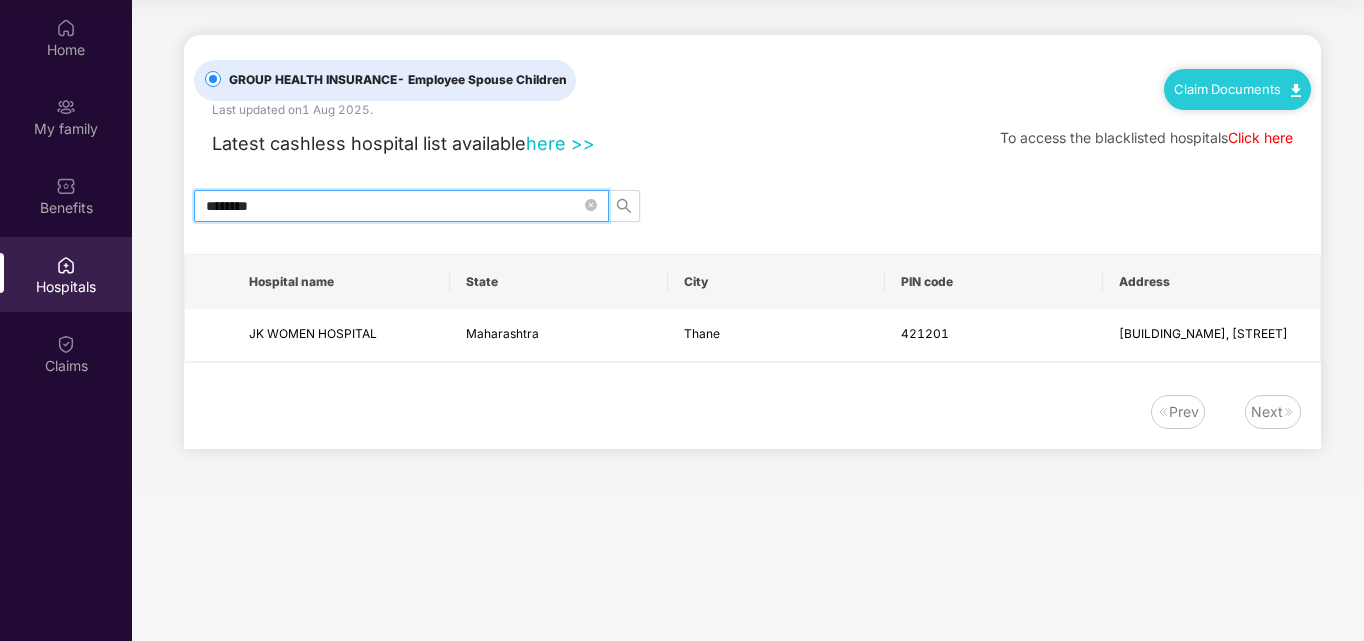 type on "********" 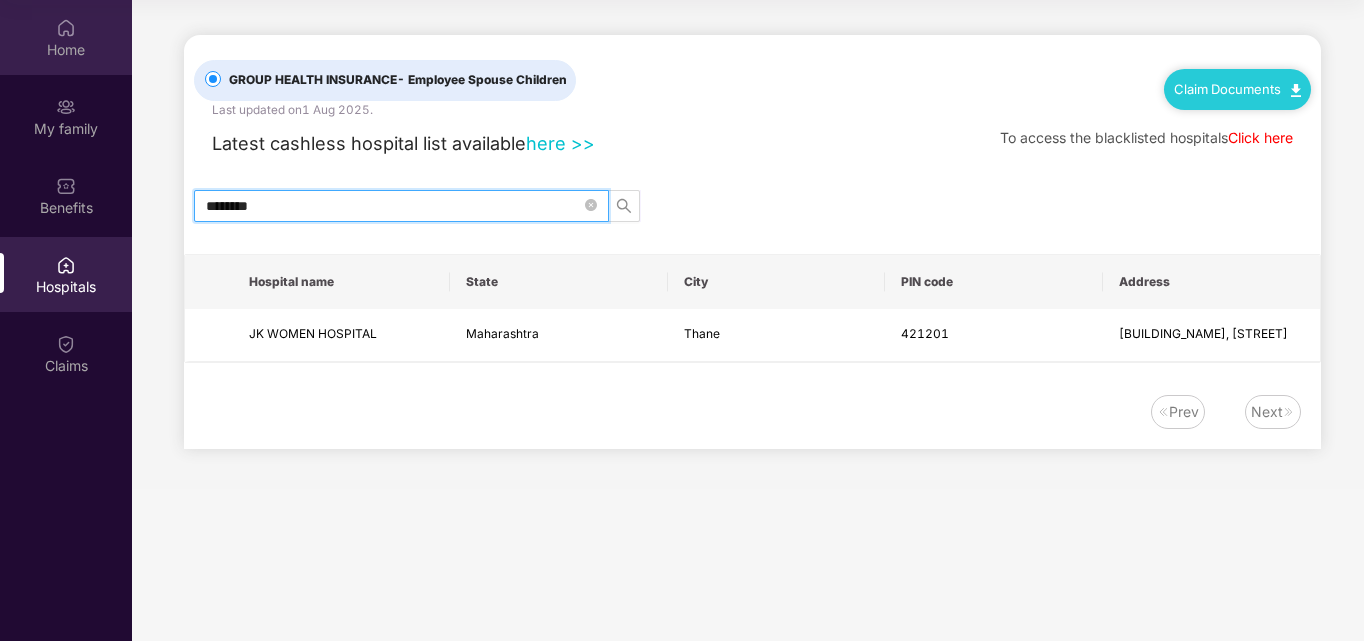 click on "Home" at bounding box center (66, 50) 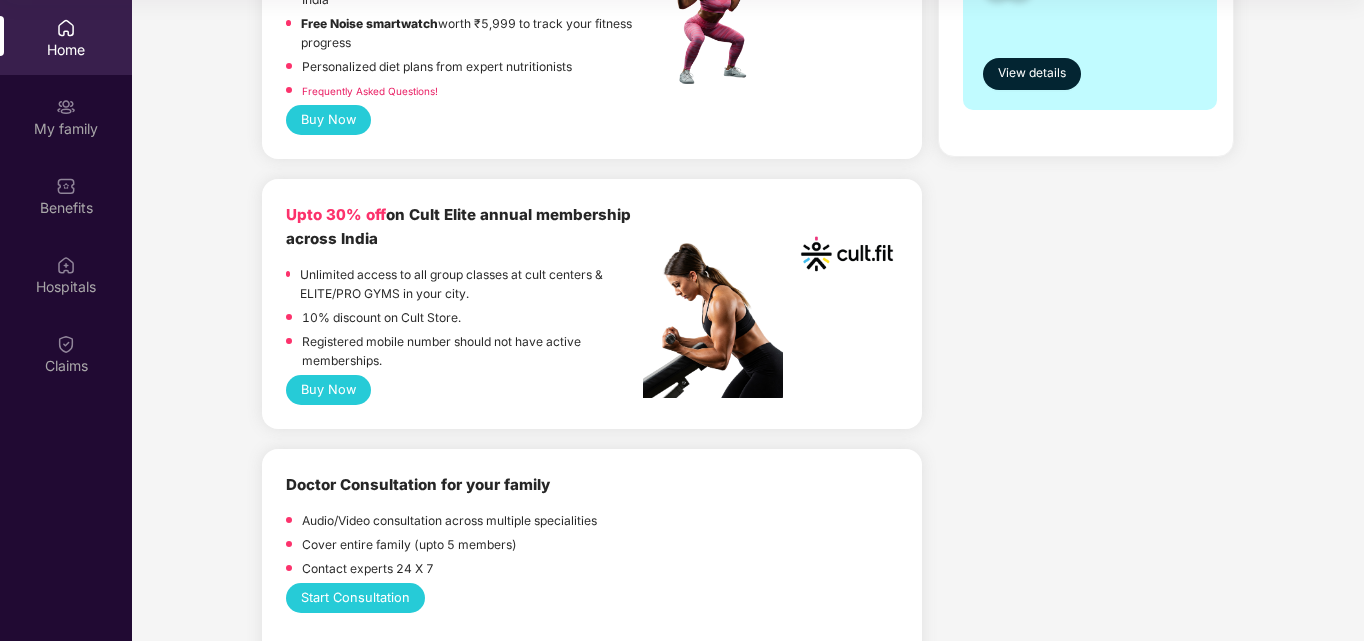 scroll, scrollTop: 600, scrollLeft: 0, axis: vertical 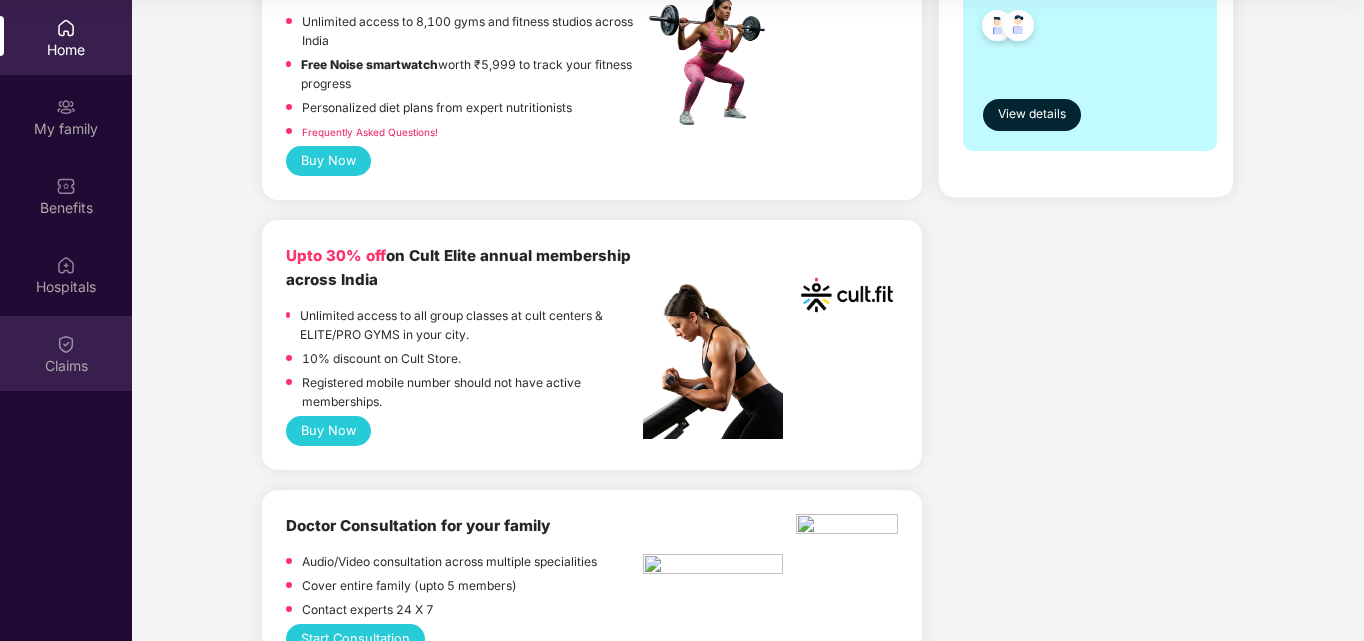 click on "Claims" at bounding box center (66, 353) 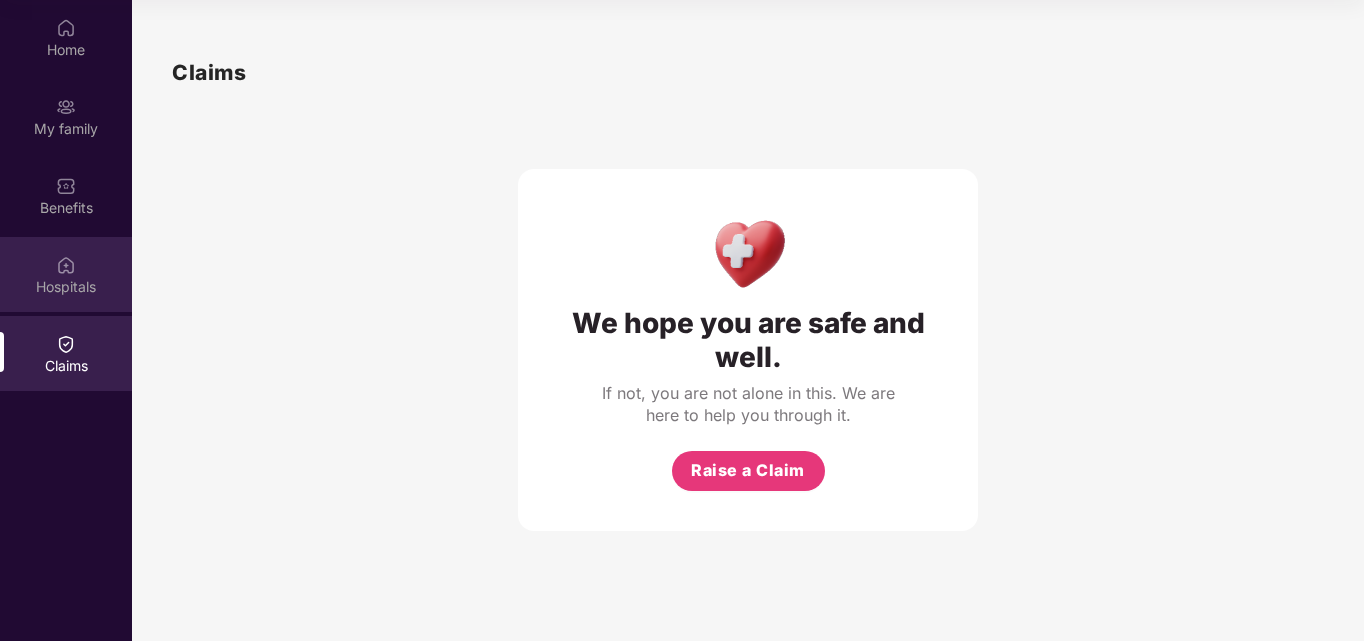 click on "Hospitals" at bounding box center [66, 287] 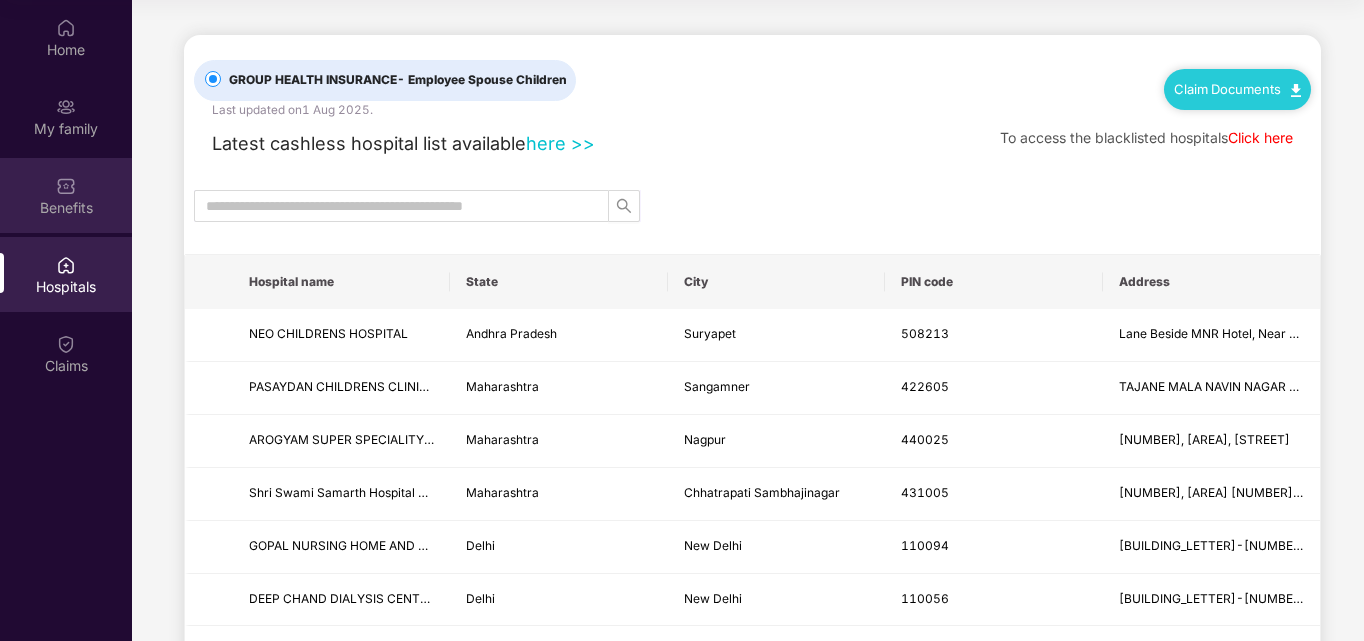 click on "Benefits" at bounding box center (66, 208) 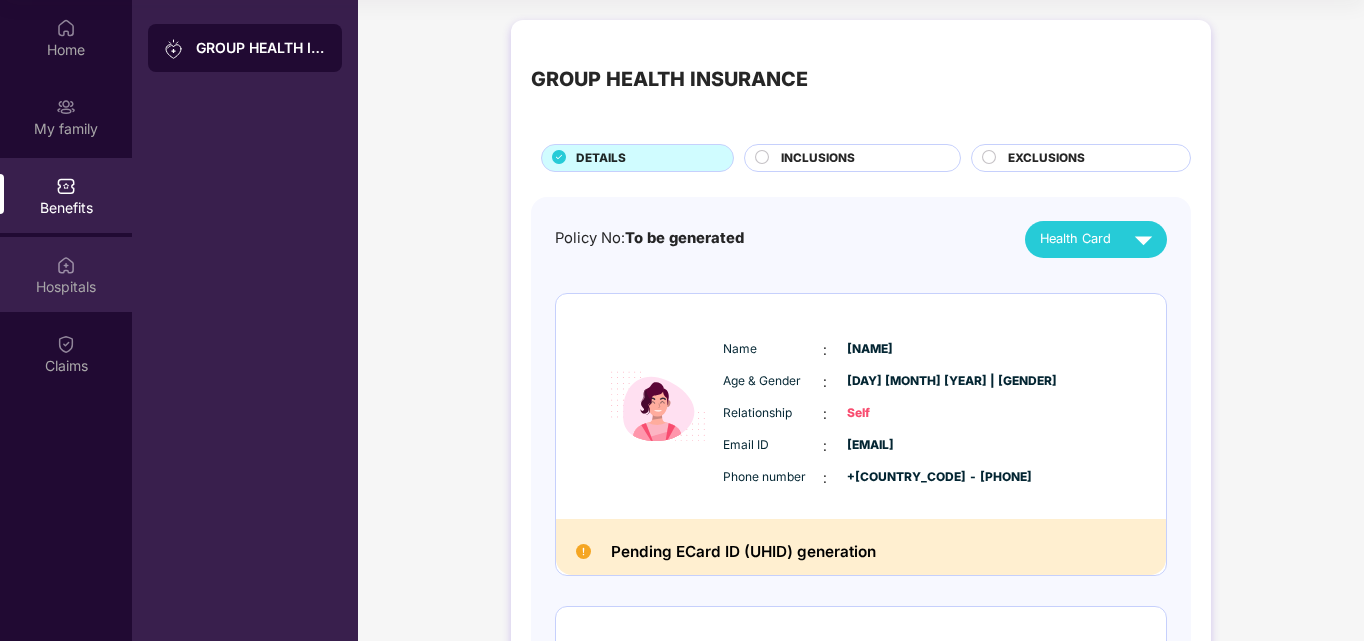 click on "Hospitals" at bounding box center (66, 274) 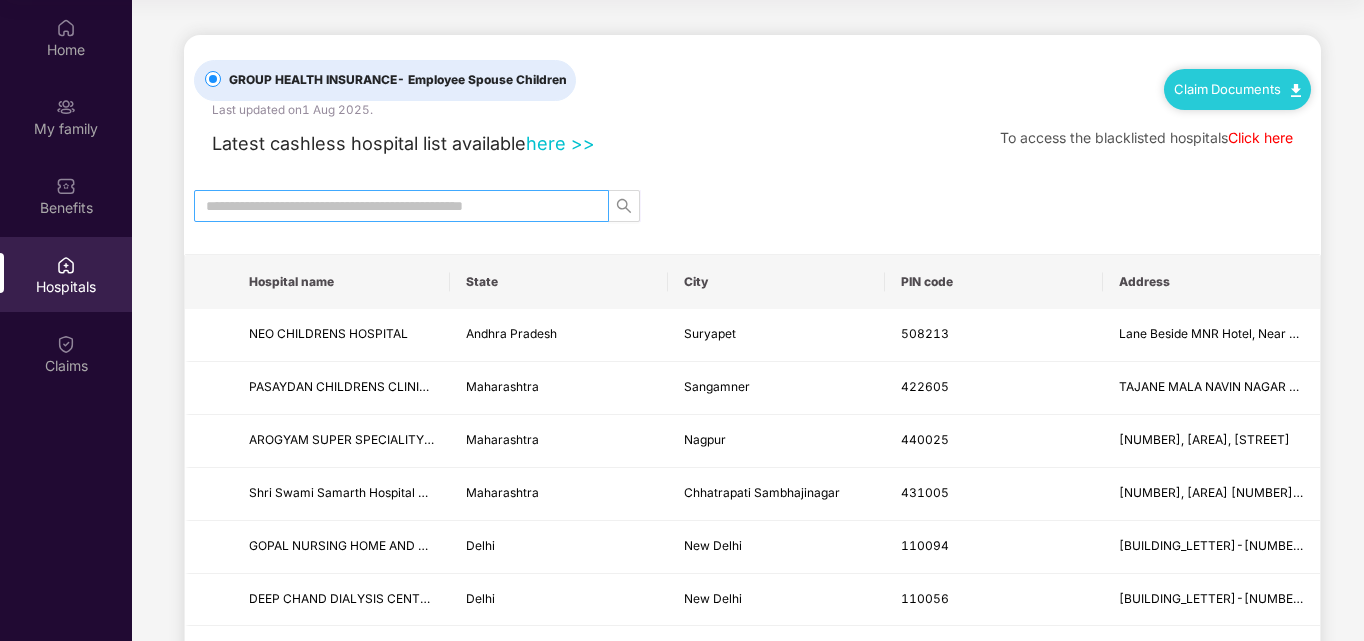click at bounding box center [393, 206] 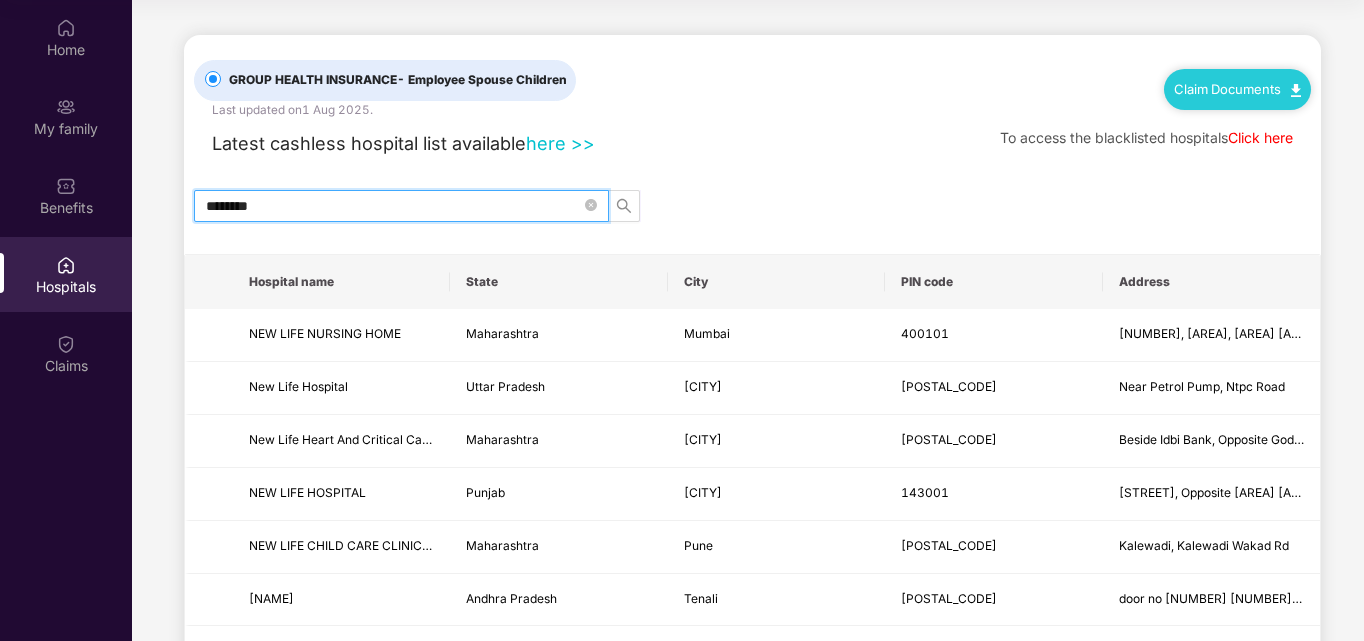 click on "********" at bounding box center (393, 206) 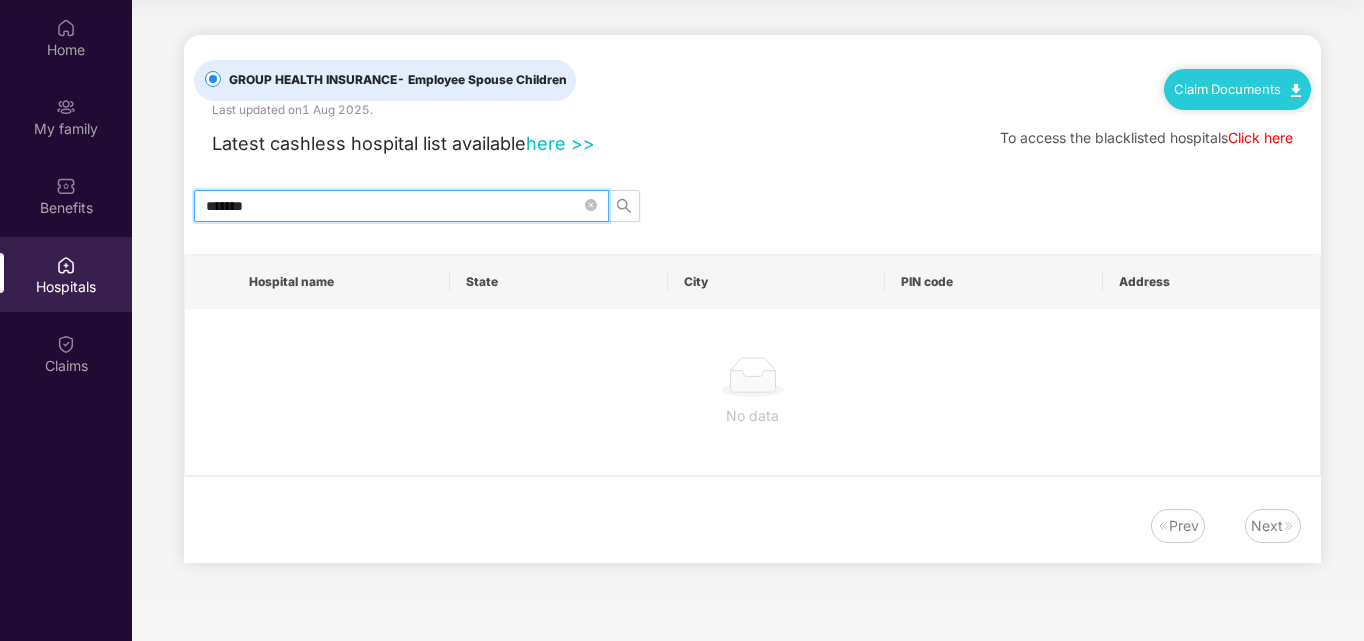 type on "******" 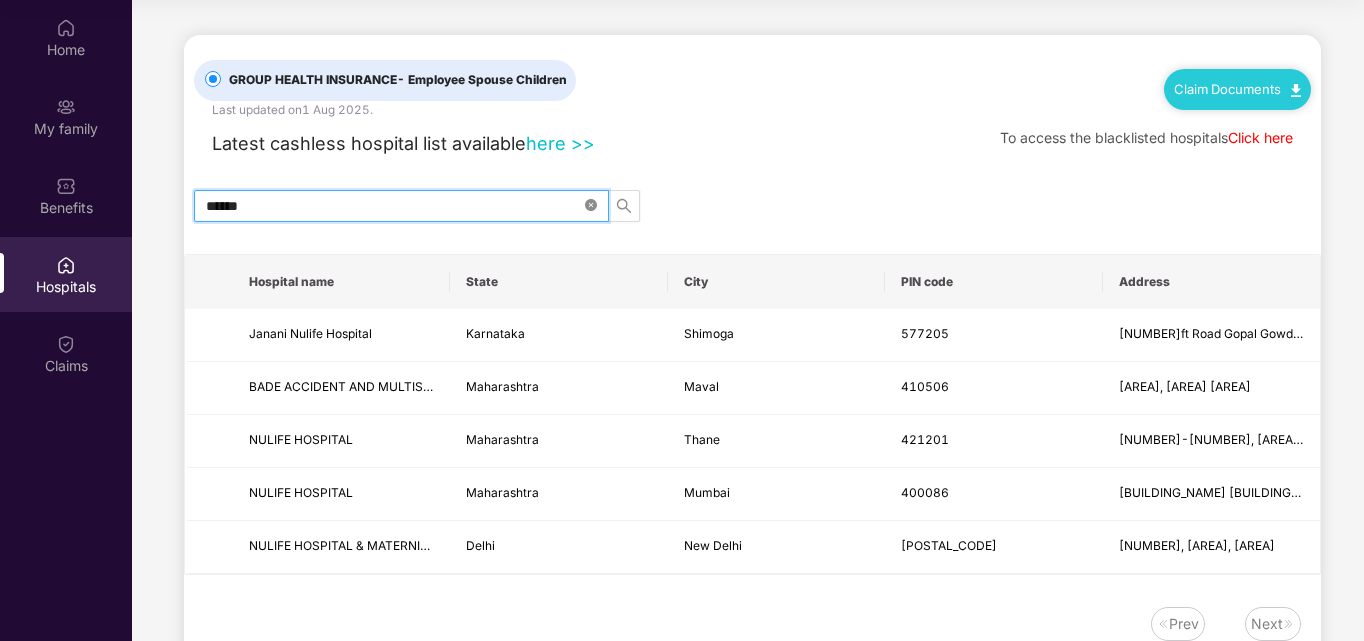 click 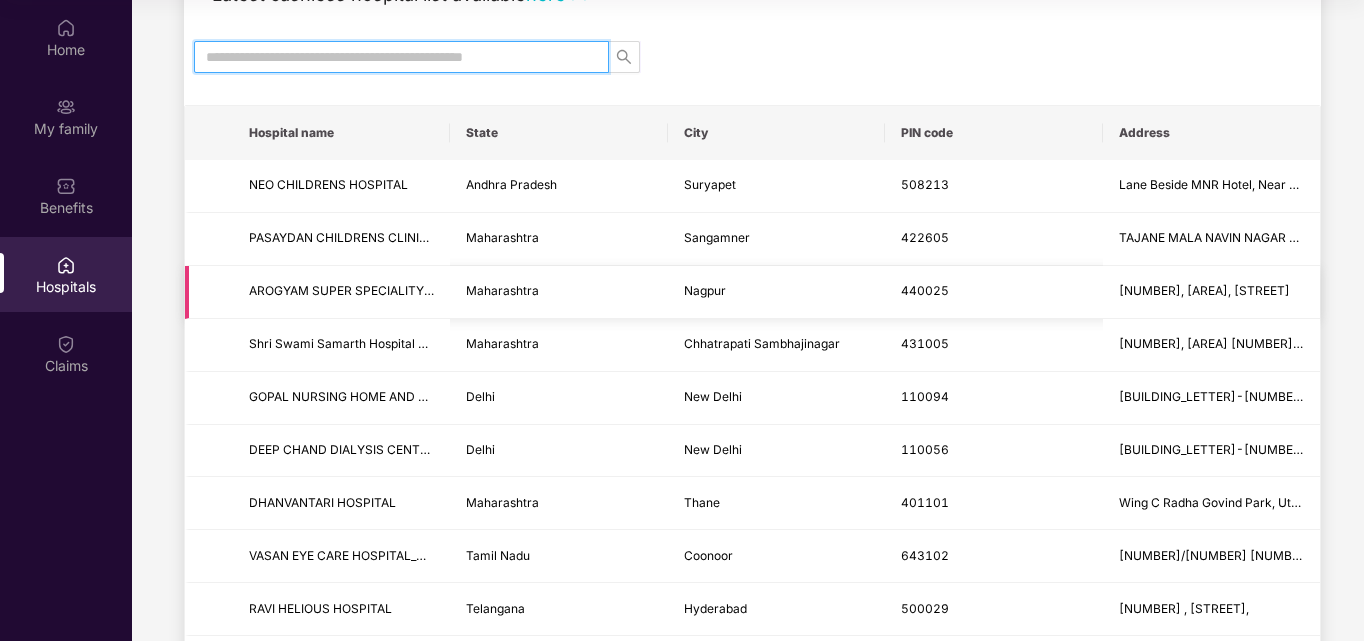 scroll, scrollTop: 0, scrollLeft: 0, axis: both 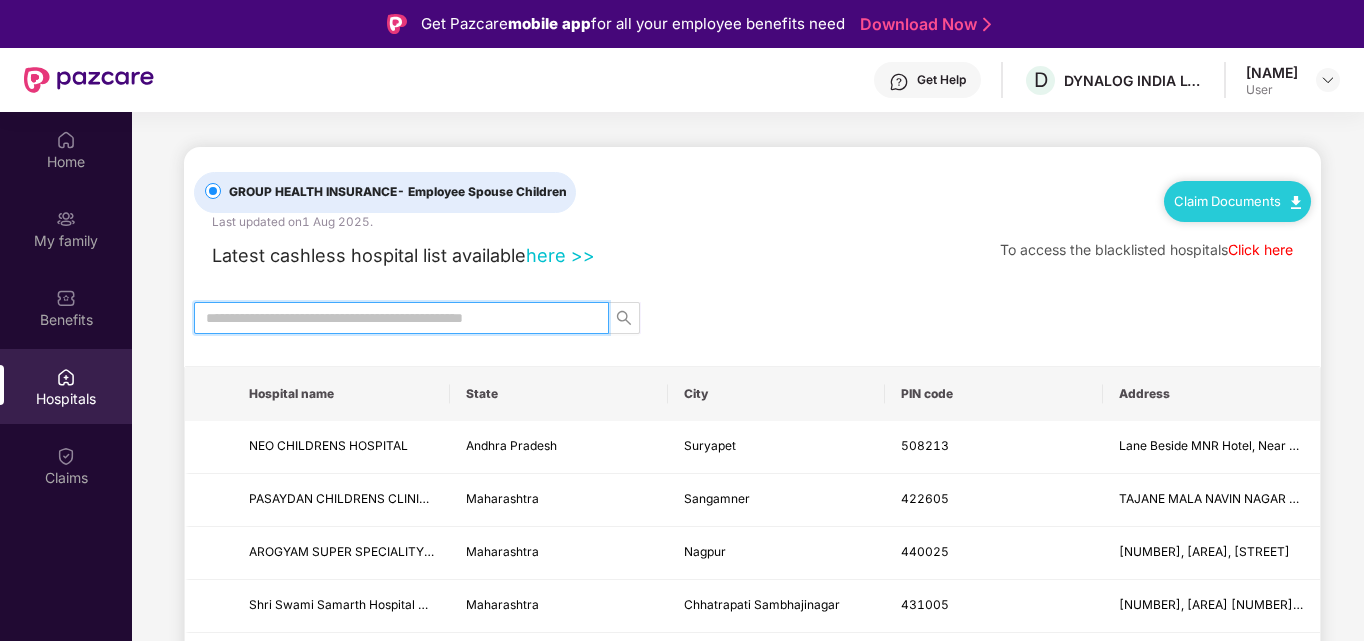 click on "[FIRST] [LAST] Wadekar User" at bounding box center (1293, 80) 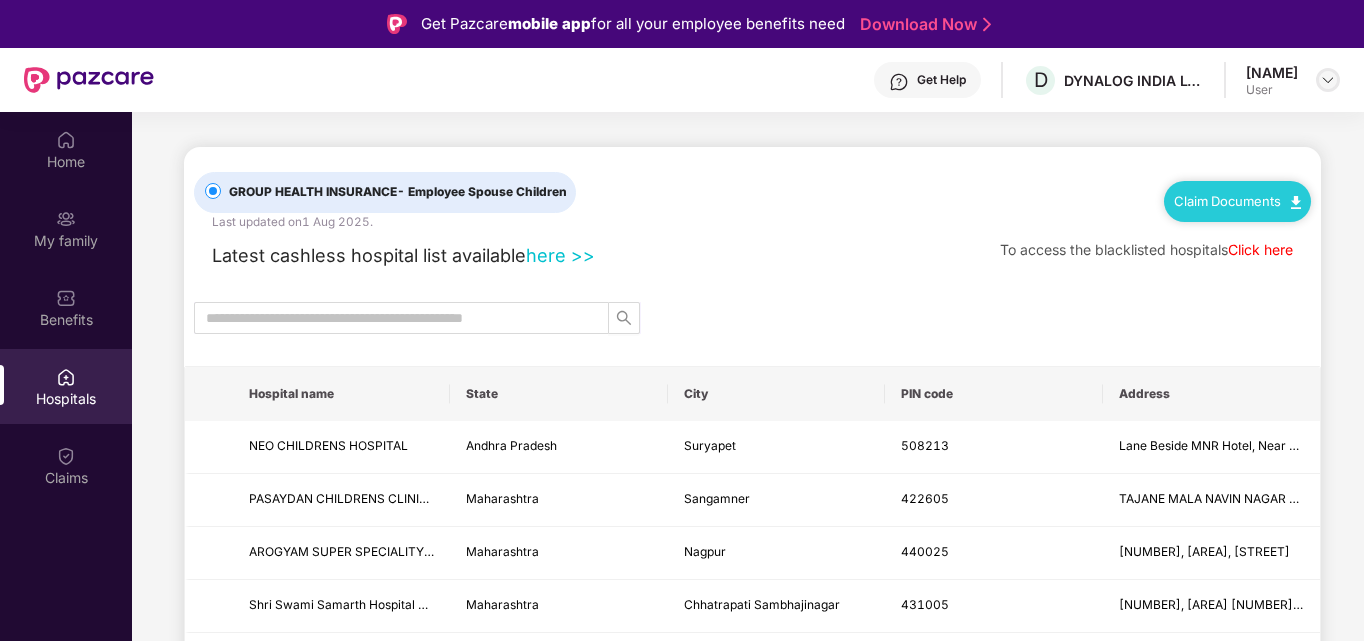 click at bounding box center [1328, 80] 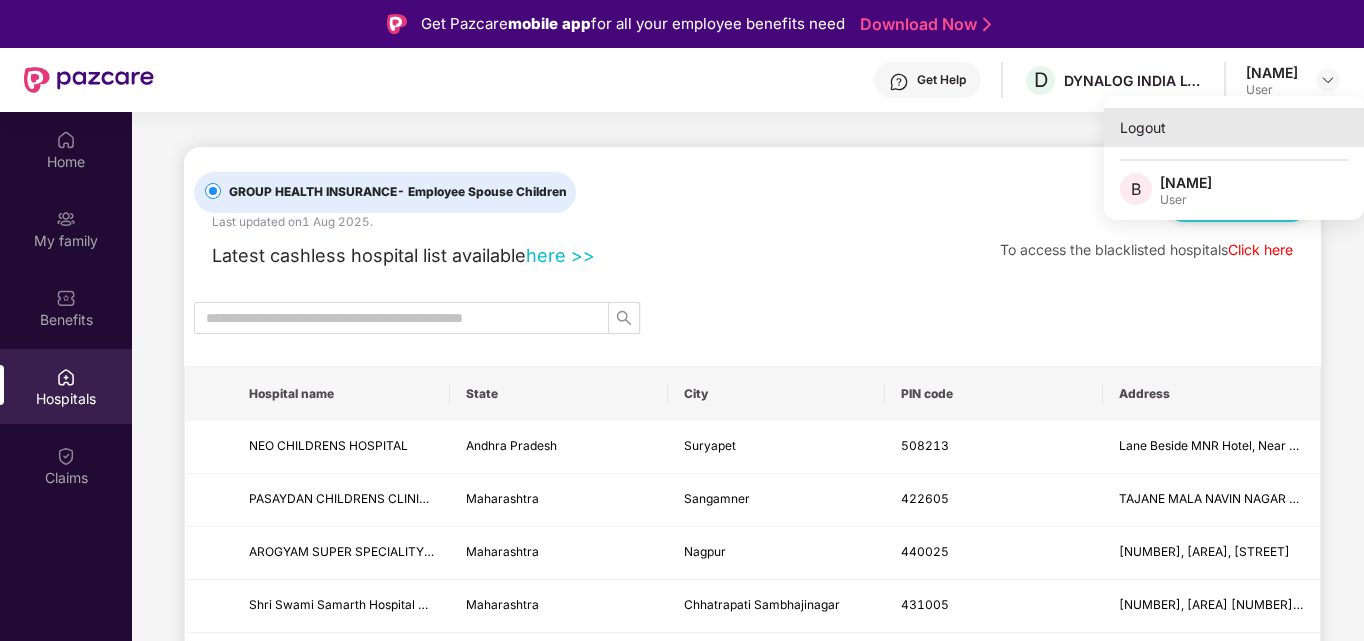 click on "Logout" at bounding box center (1234, 127) 